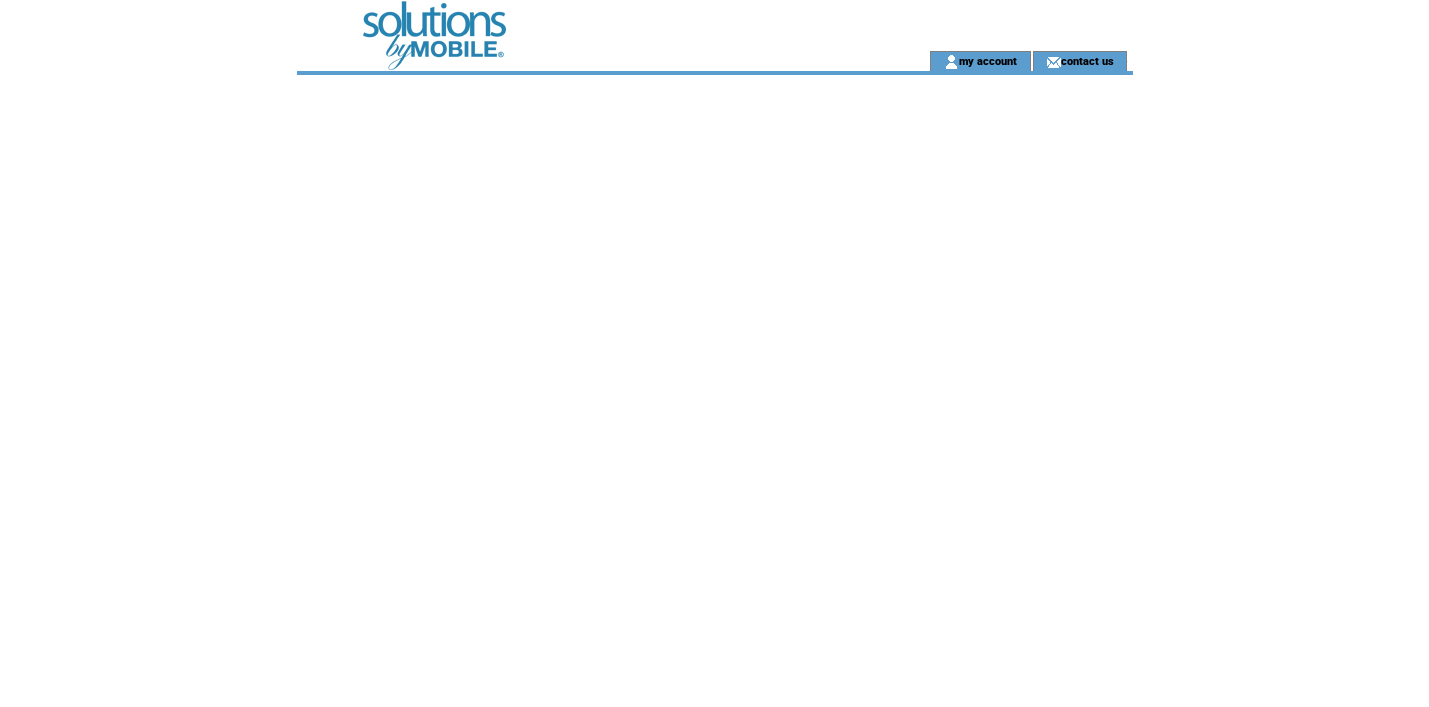 scroll, scrollTop: 0, scrollLeft: 0, axis: both 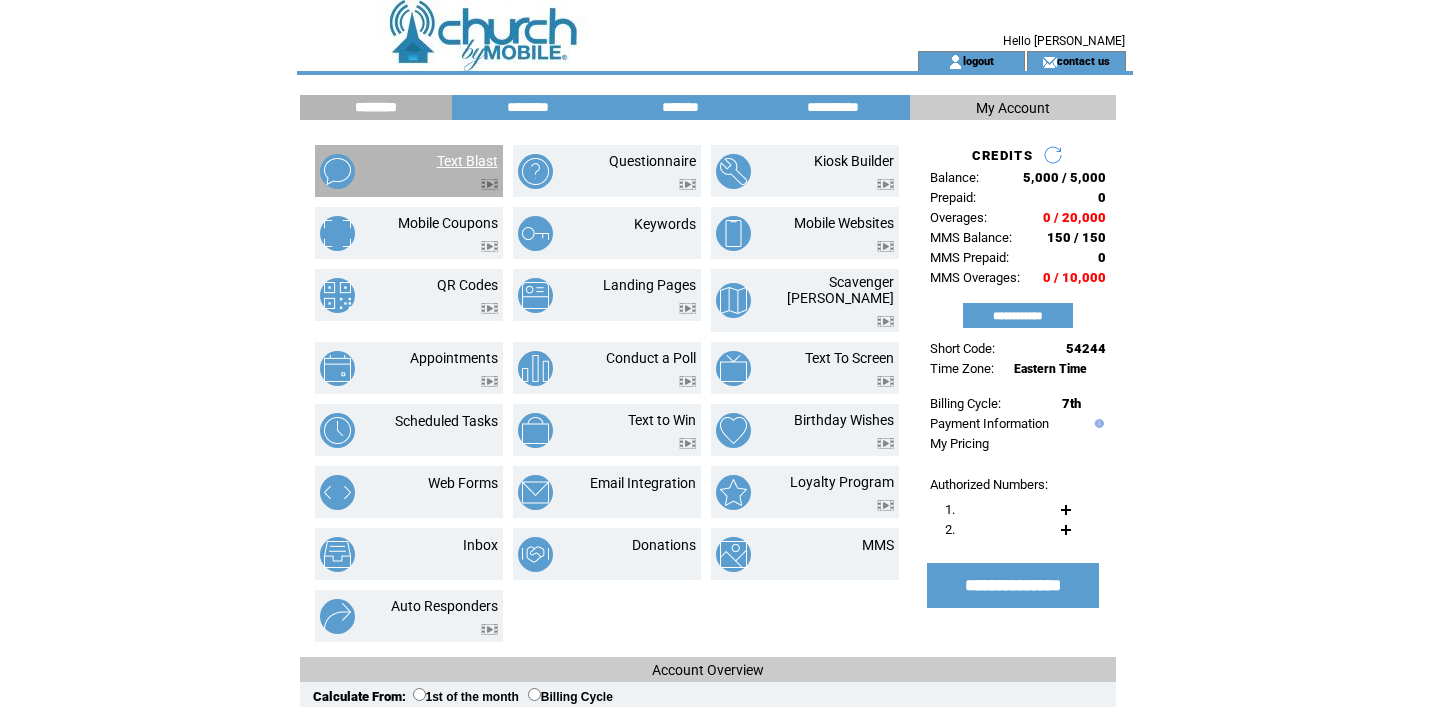 click on "Text Blast" at bounding box center [467, 161] 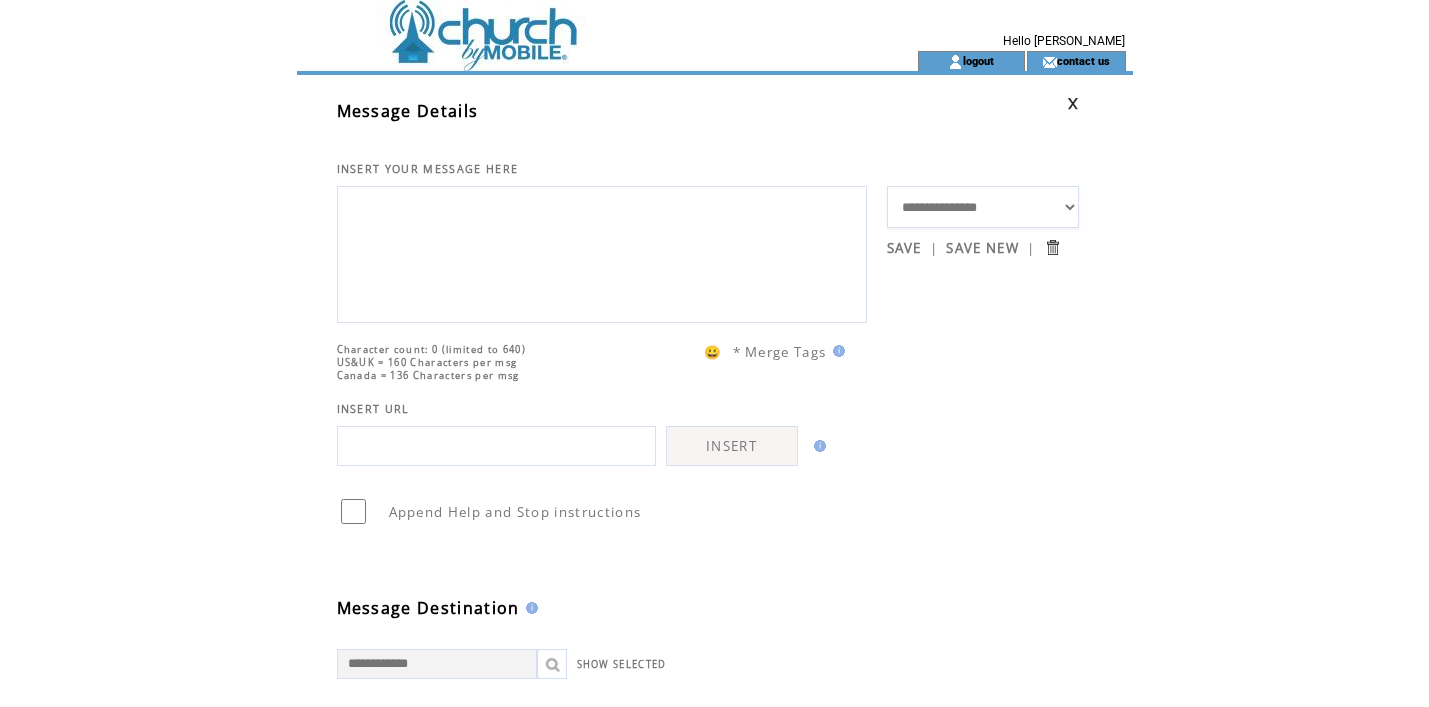 scroll, scrollTop: 0, scrollLeft: 0, axis: both 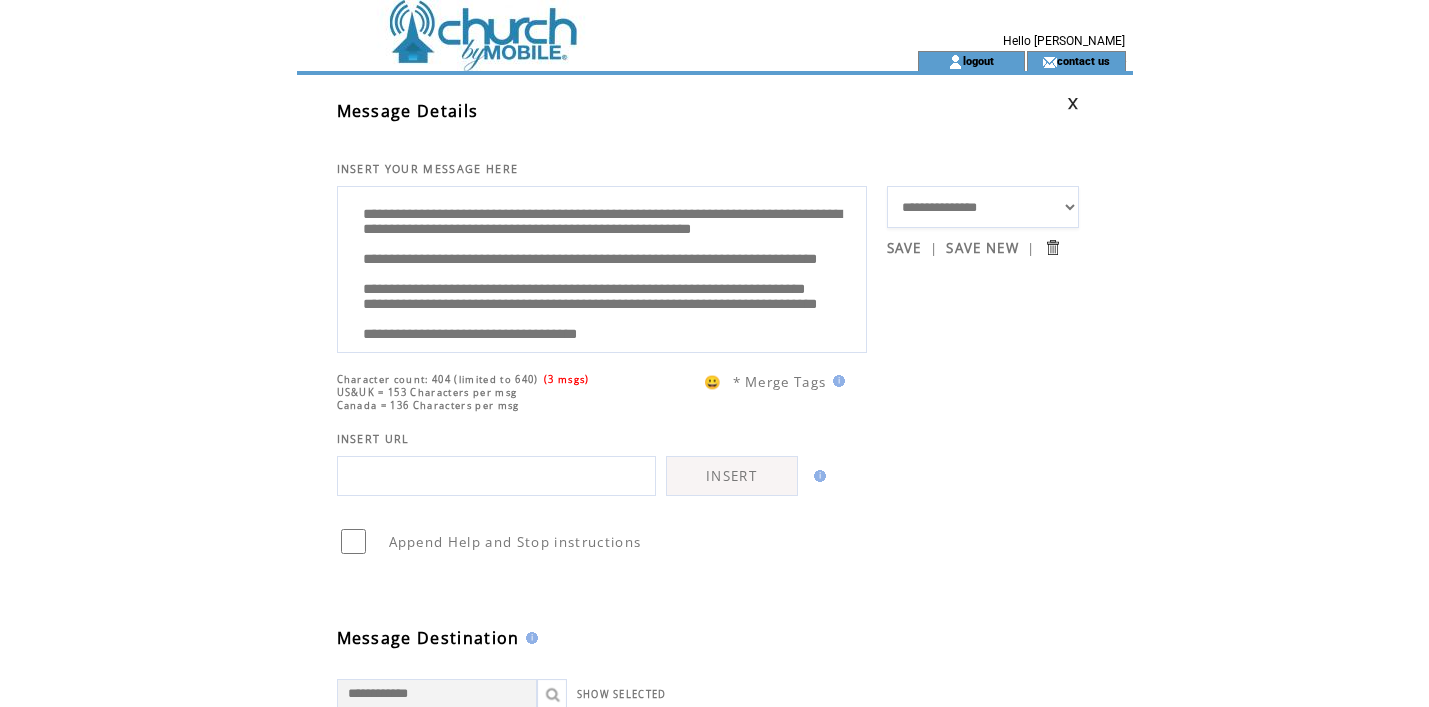 click on "**********" at bounding box center (602, 267) 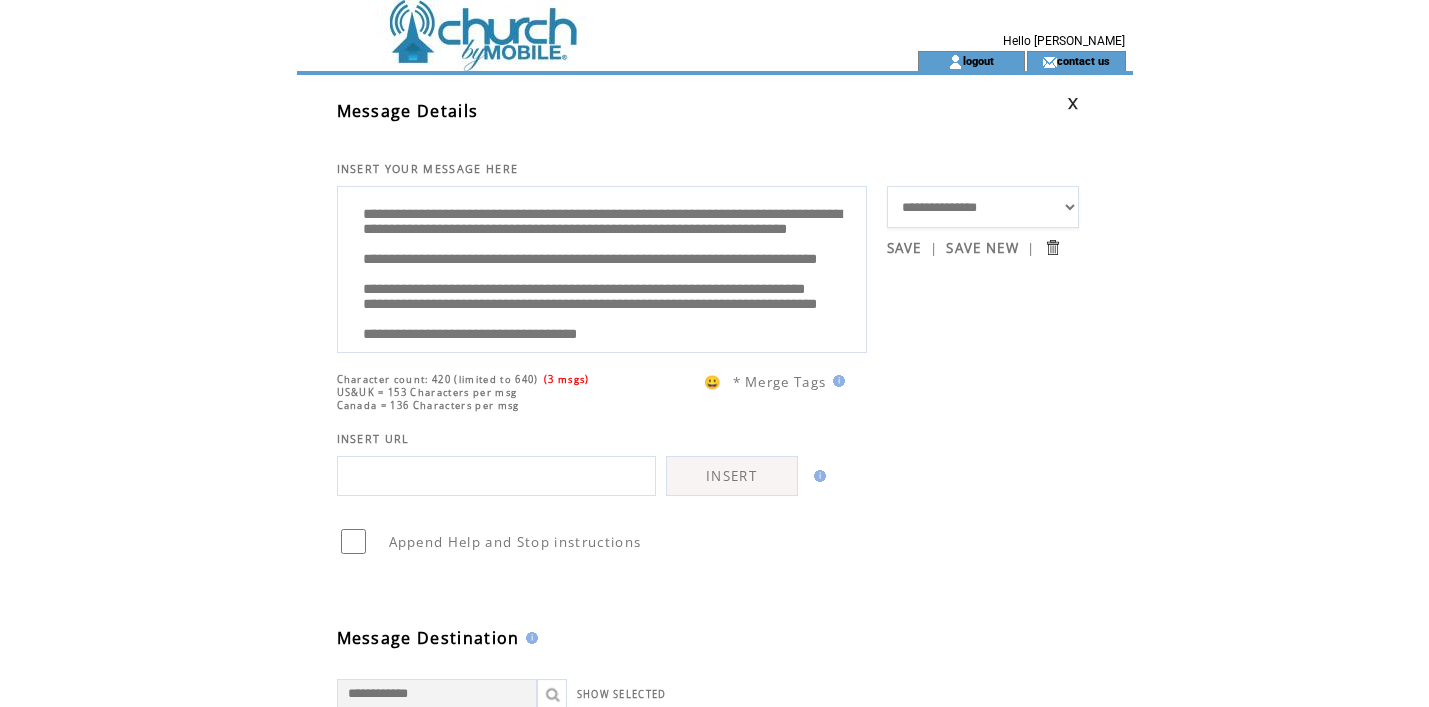 drag, startPoint x: 532, startPoint y: 316, endPoint x: 356, endPoint y: 289, distance: 178.05898 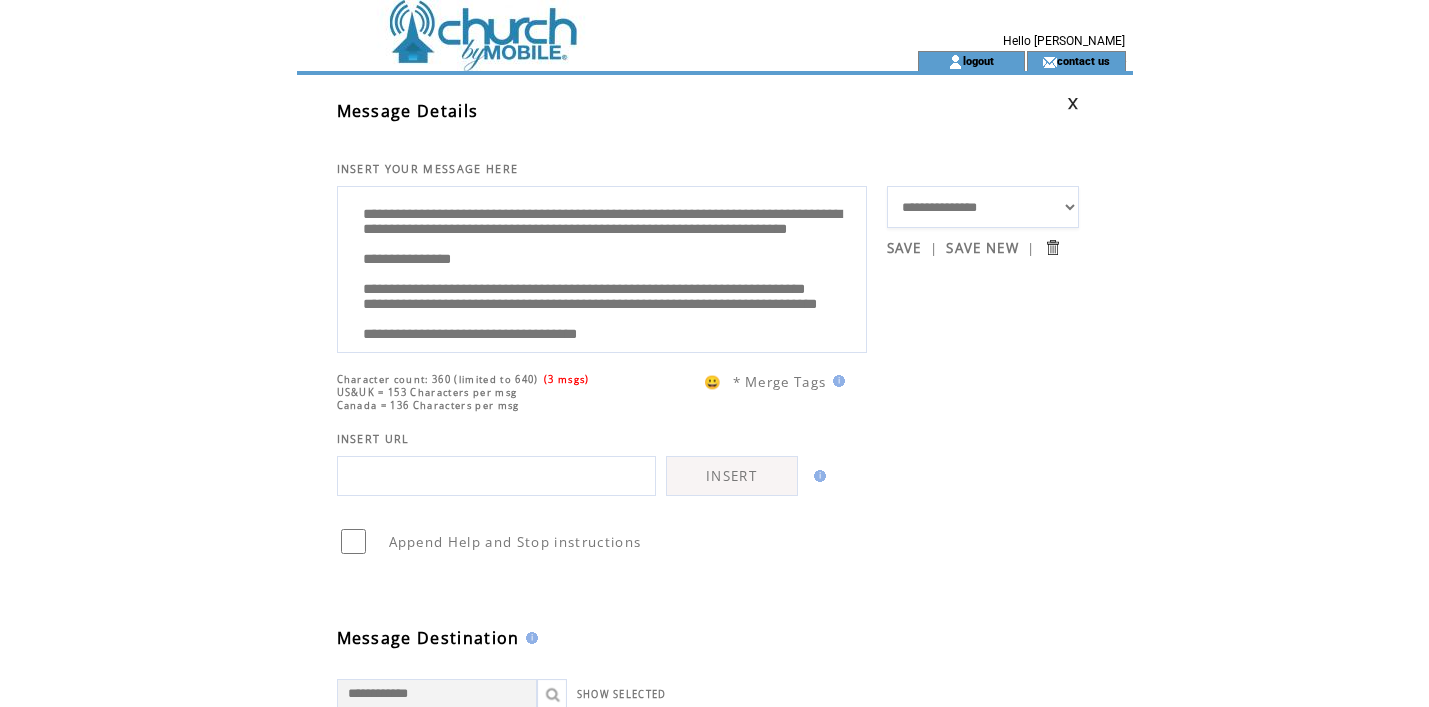 drag, startPoint x: 378, startPoint y: 300, endPoint x: 454, endPoint y: 1, distance: 308.5077 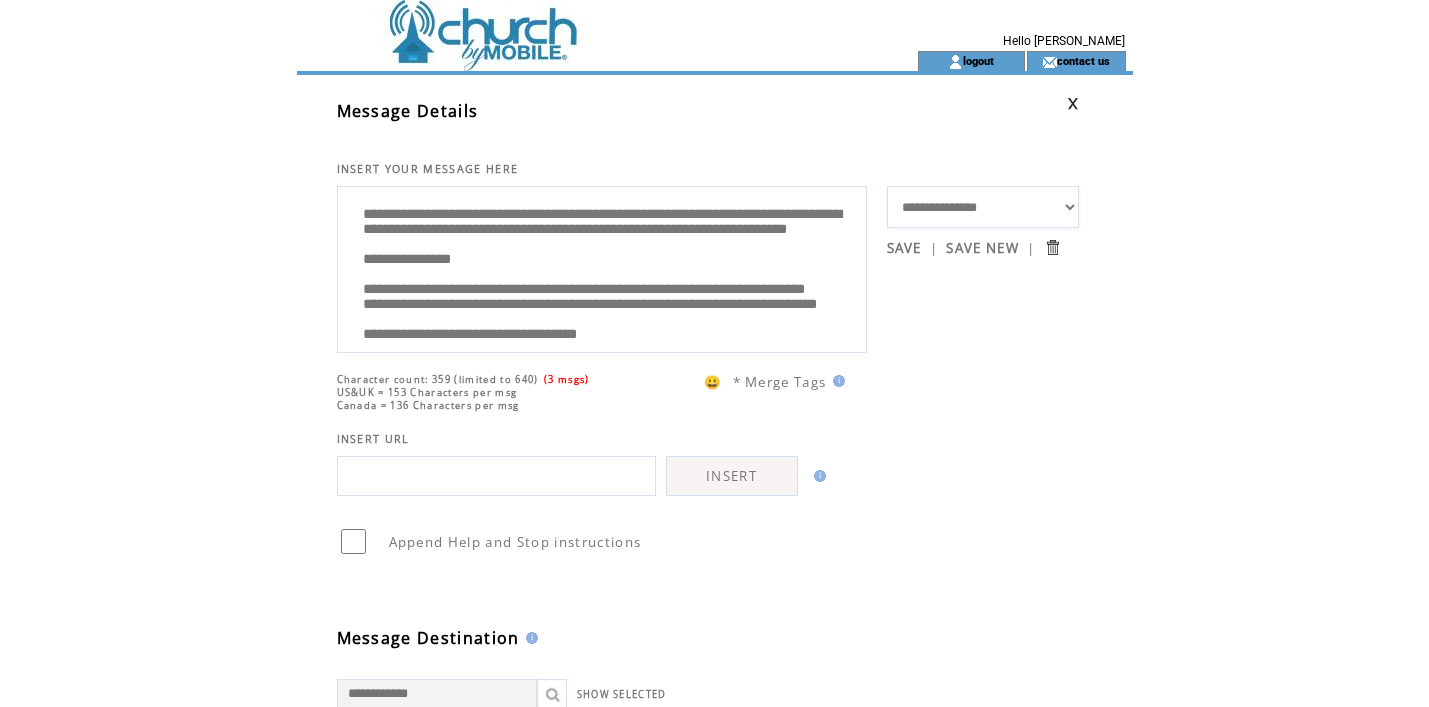 click on "**********" at bounding box center (602, 267) 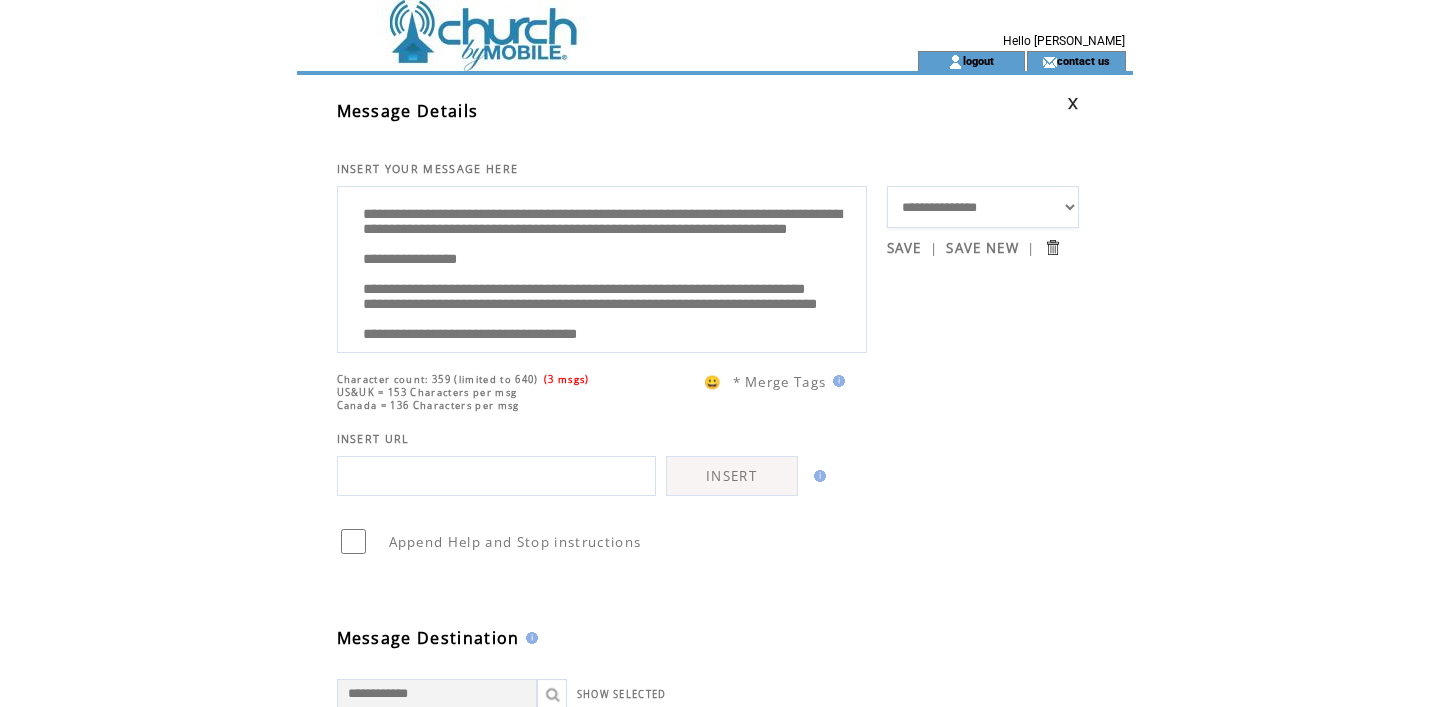 paste on "**********" 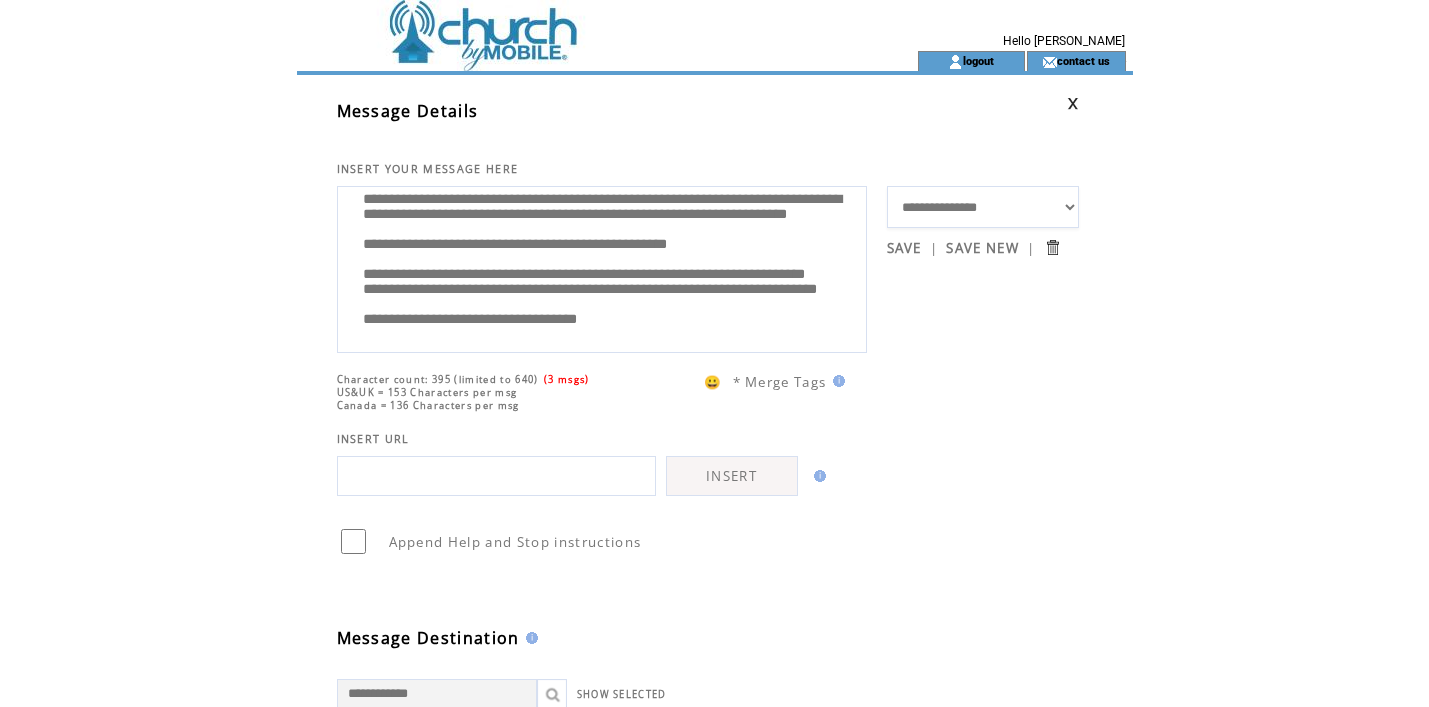 scroll, scrollTop: 96, scrollLeft: 0, axis: vertical 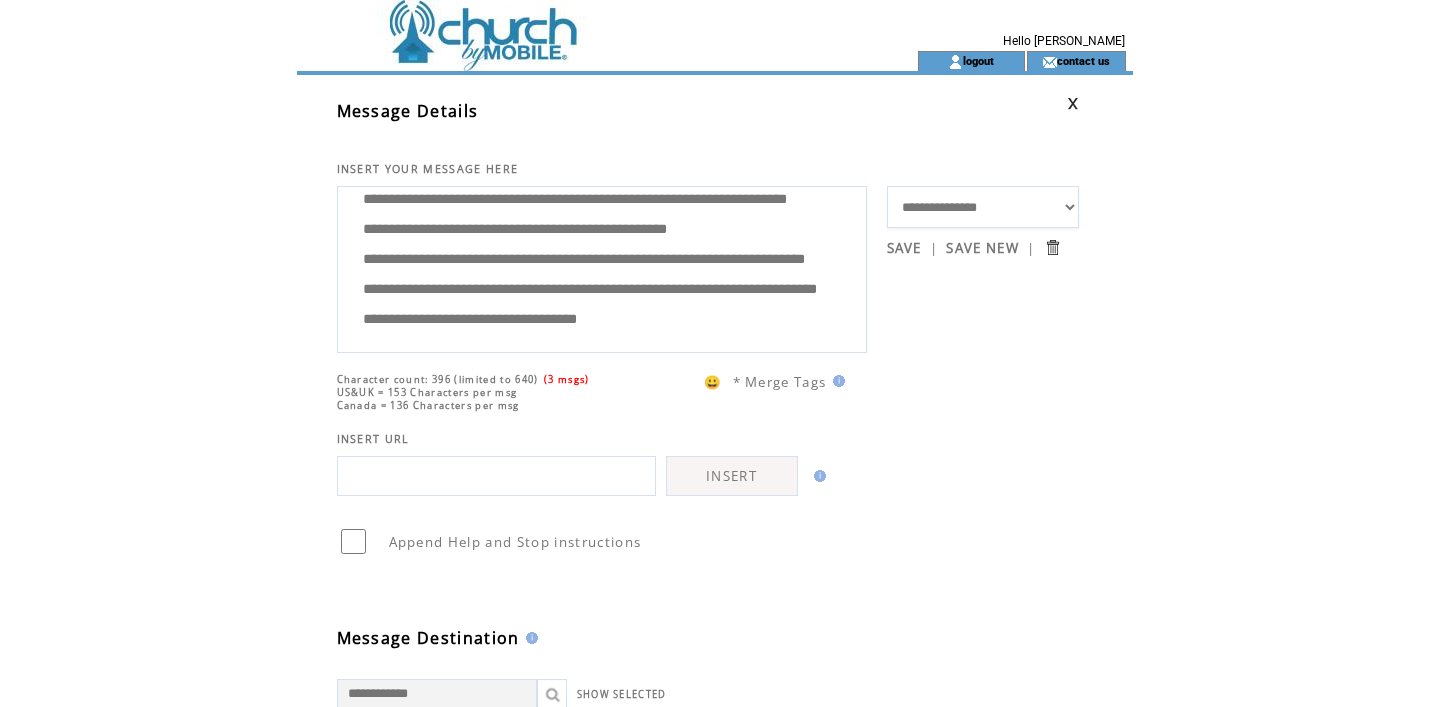 click on "**********" at bounding box center (602, 267) 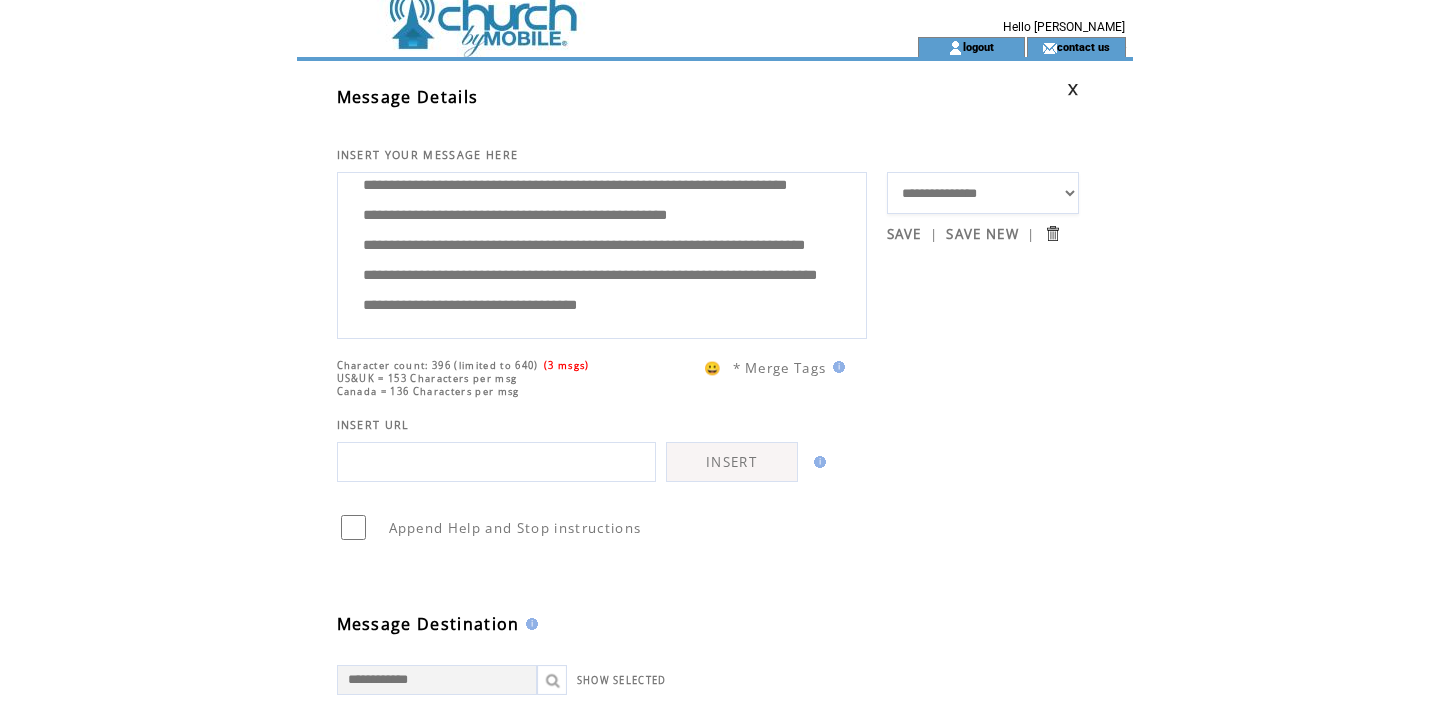 scroll, scrollTop: 0, scrollLeft: 0, axis: both 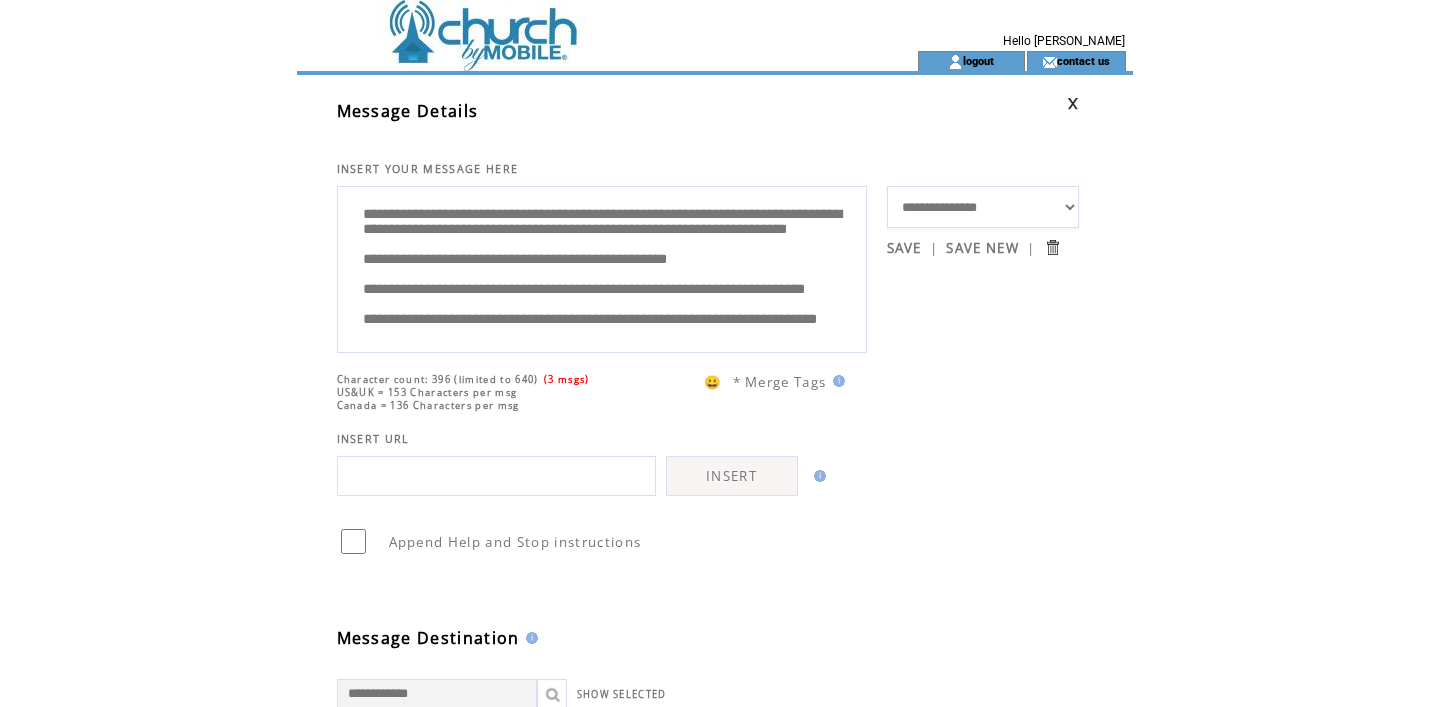 drag, startPoint x: 681, startPoint y: 321, endPoint x: 265, endPoint y: 117, distance: 463.3271 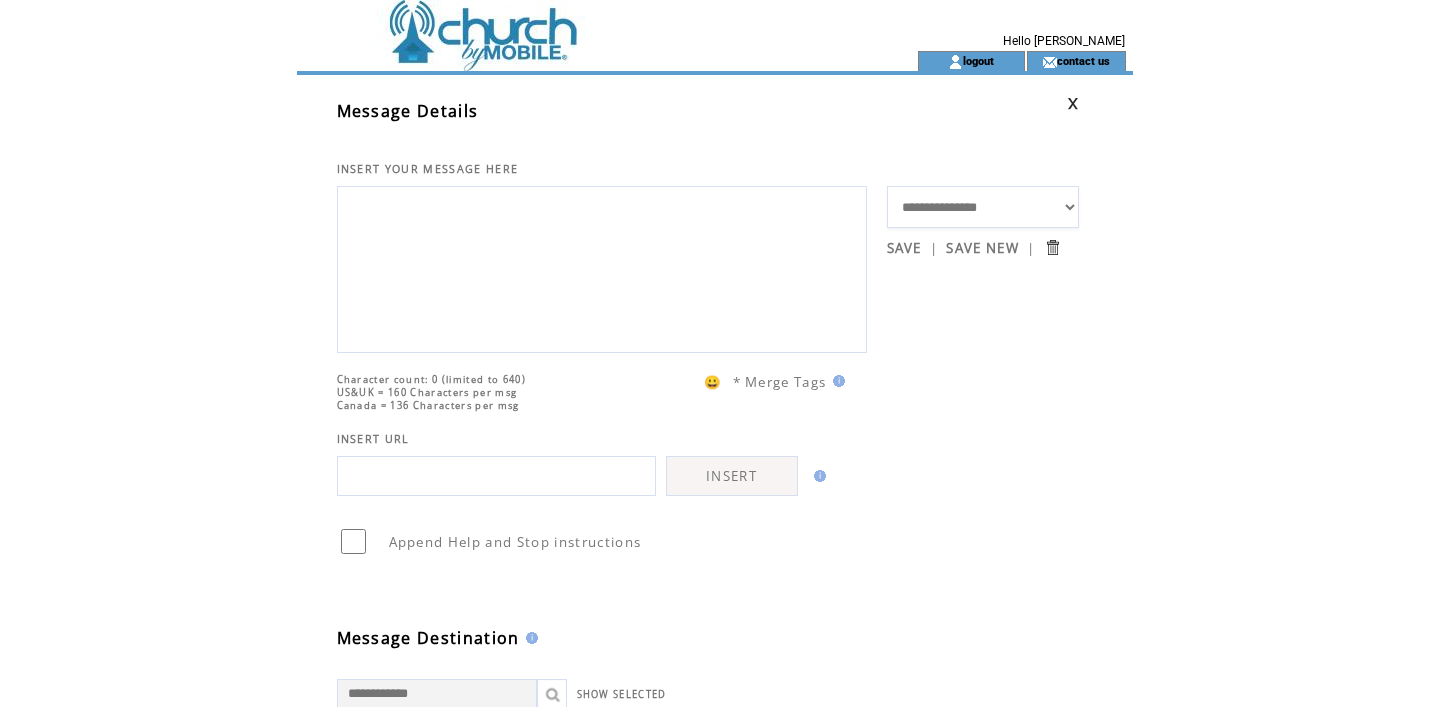 paste on "**********" 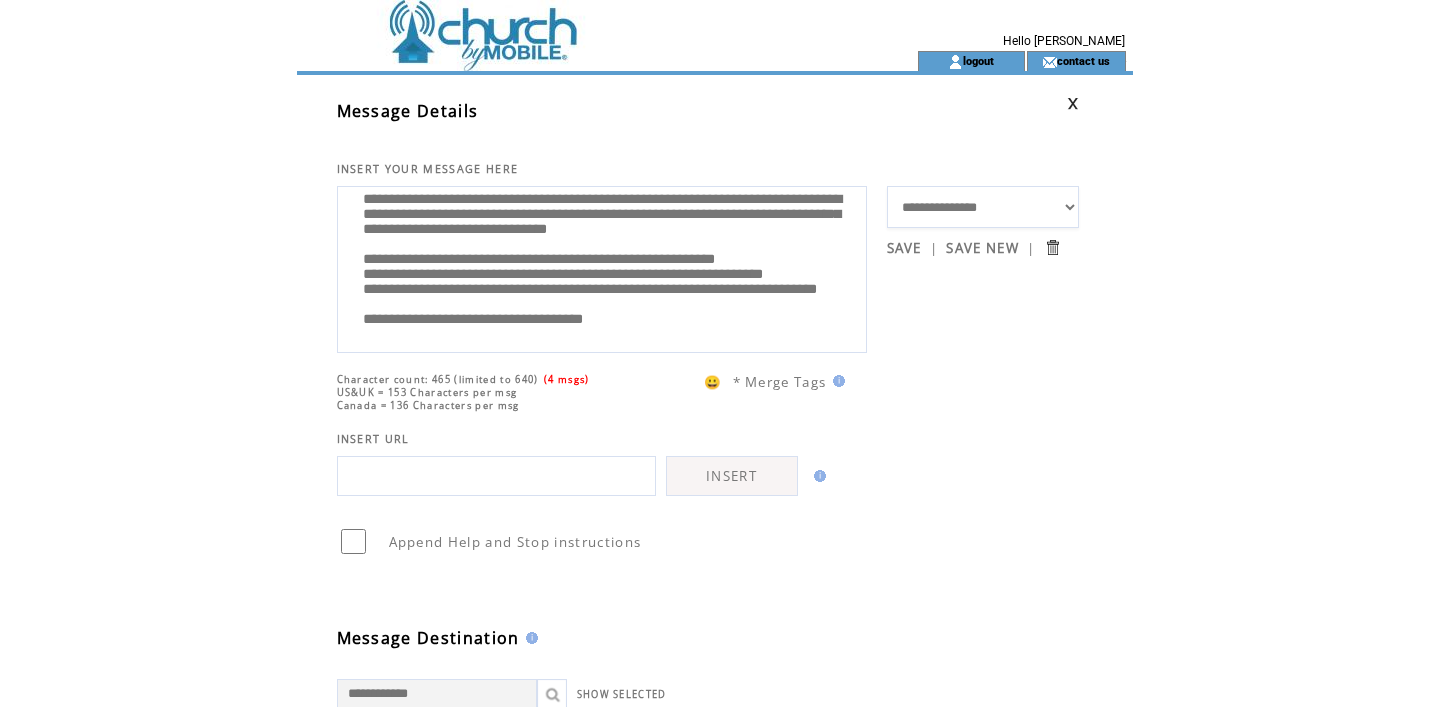 scroll, scrollTop: 0, scrollLeft: 0, axis: both 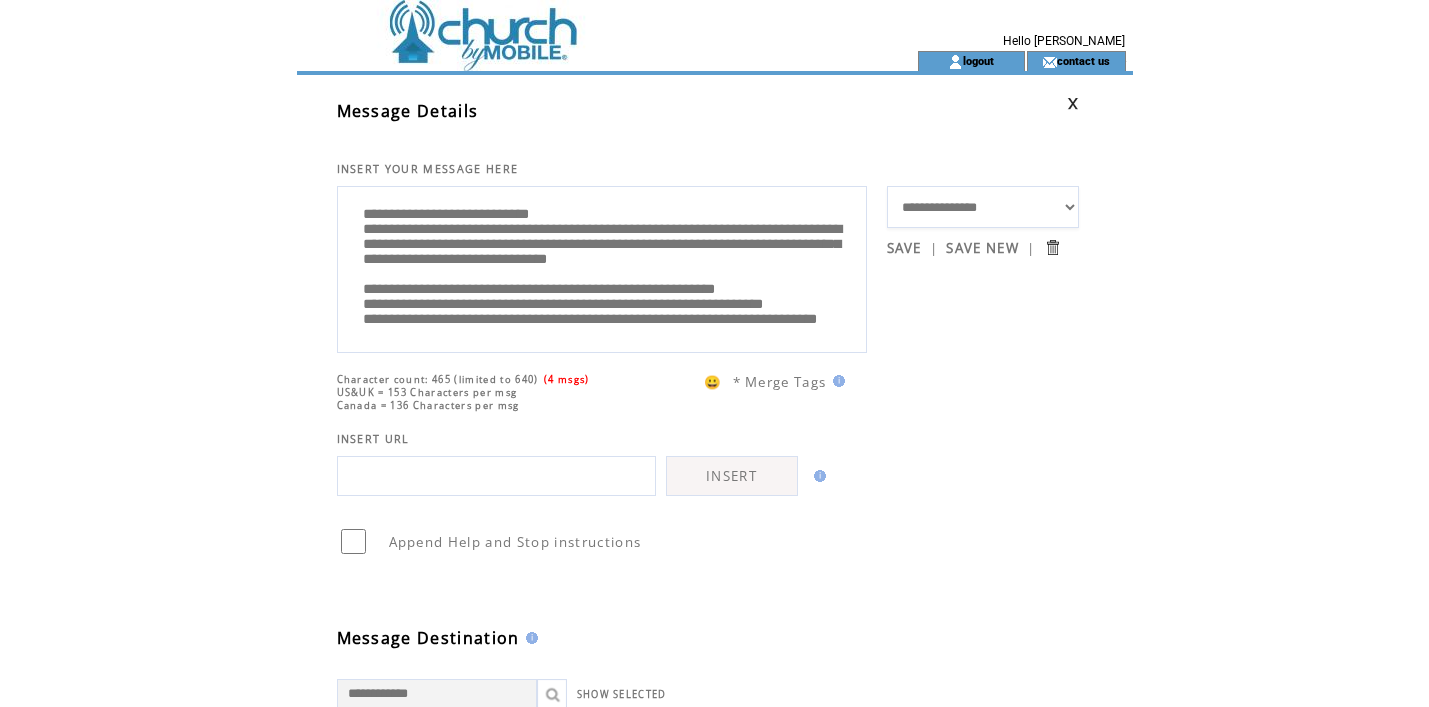 click on "**********" at bounding box center [602, 267] 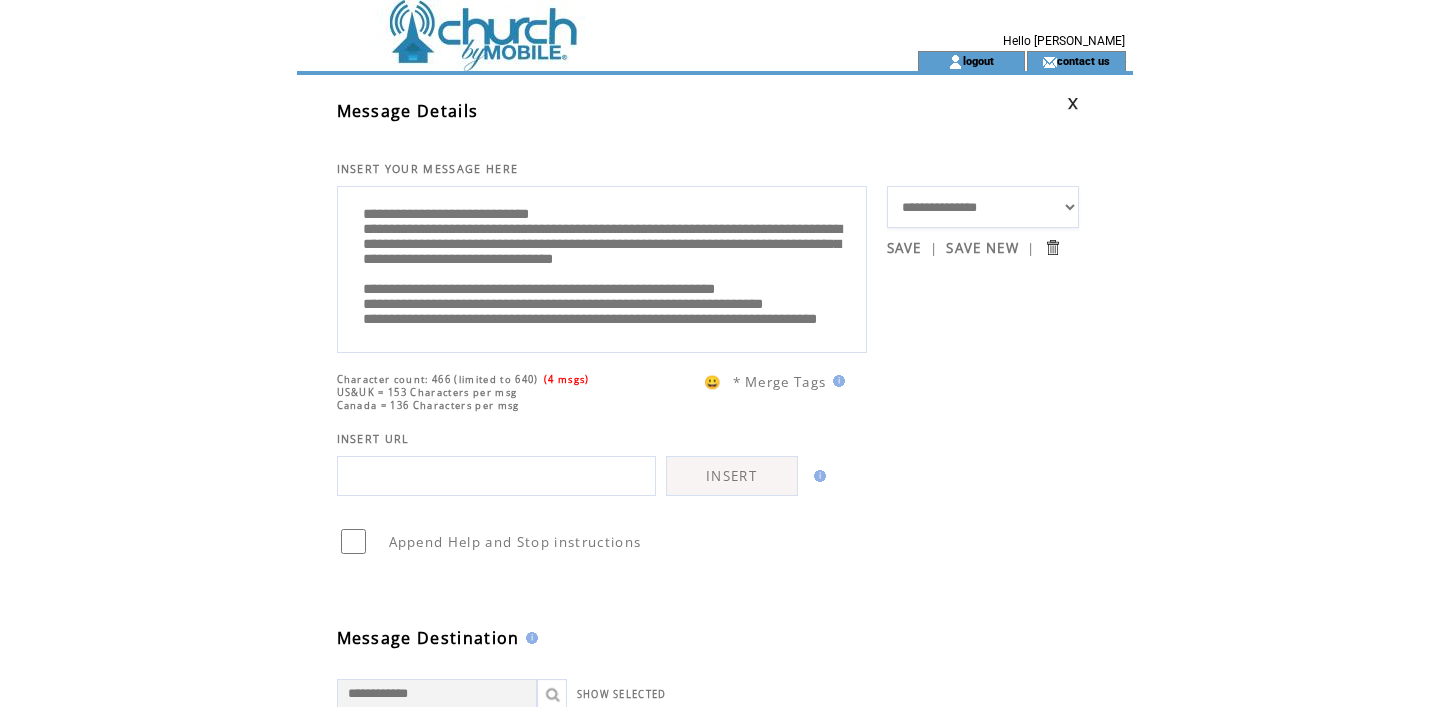 scroll, scrollTop: 0, scrollLeft: 0, axis: both 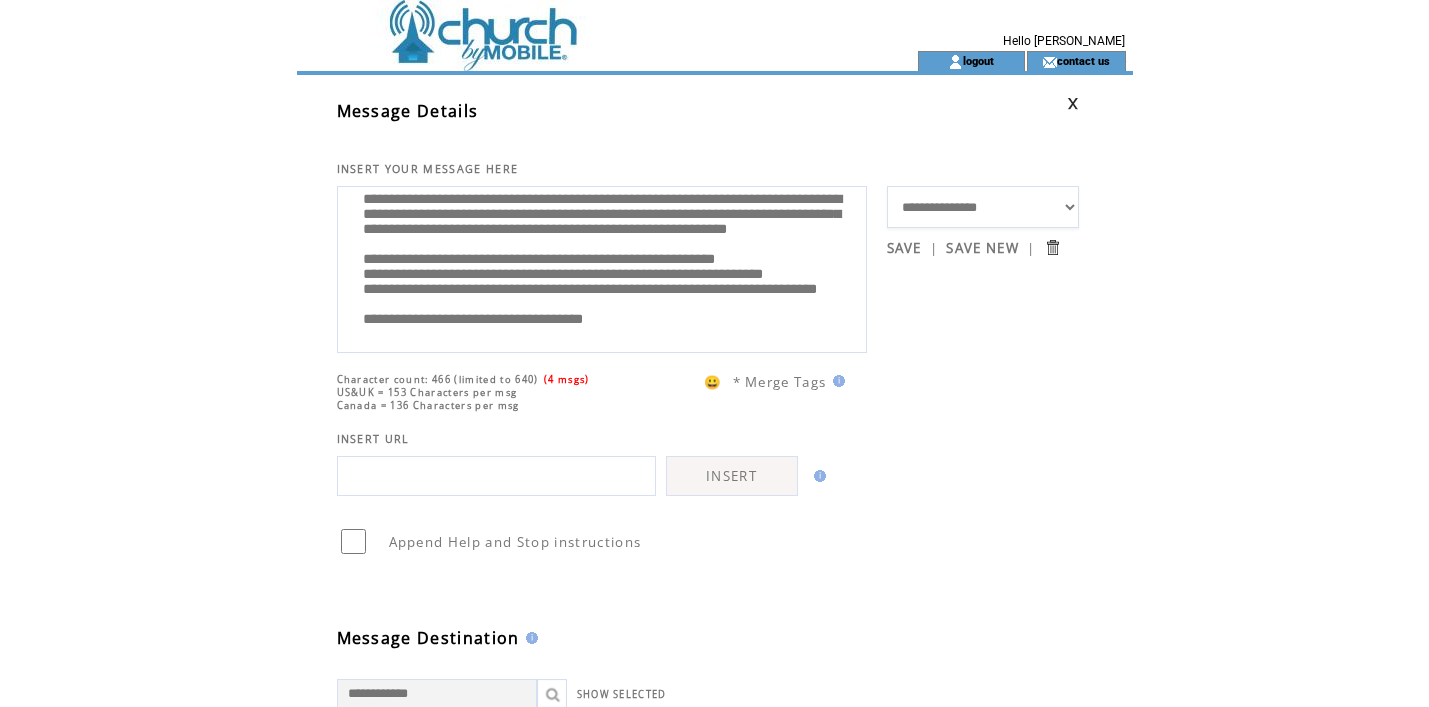 drag, startPoint x: 696, startPoint y: 230, endPoint x: 817, endPoint y: 229, distance: 121.004135 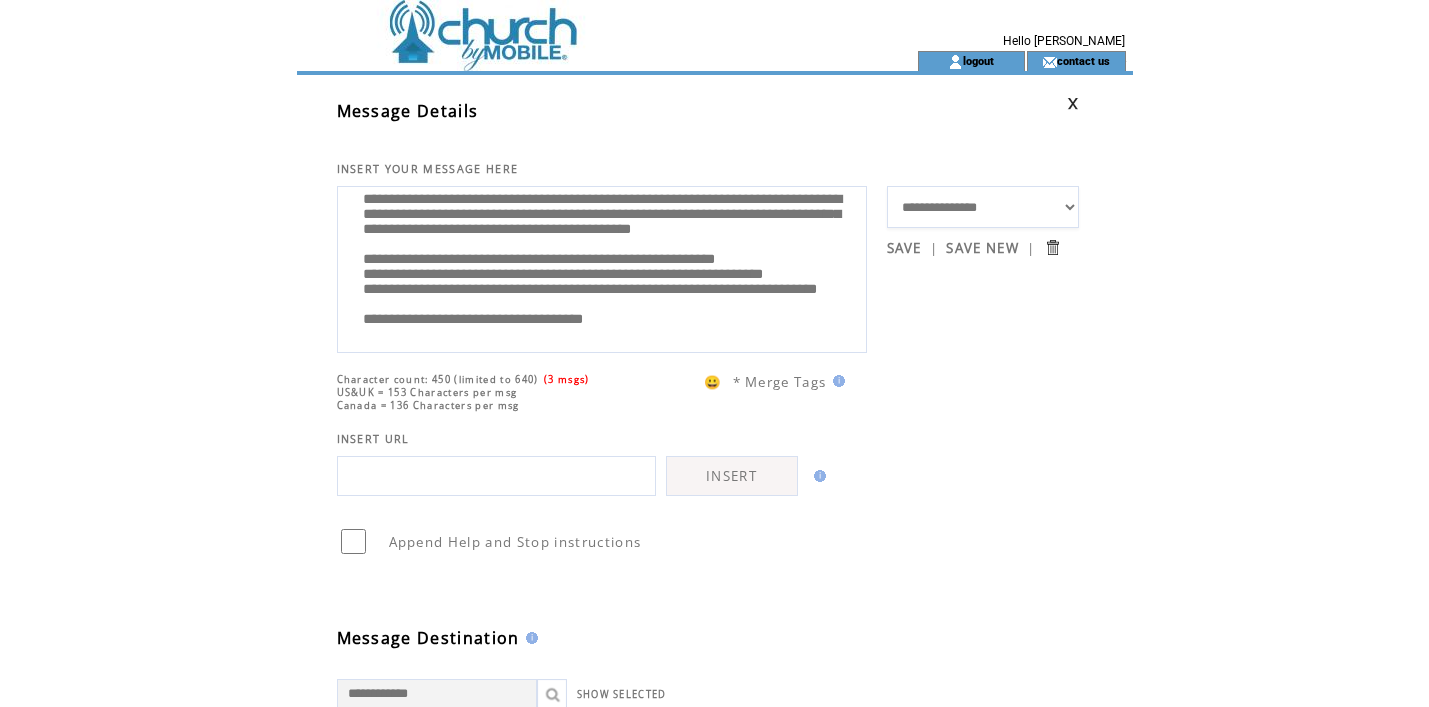 scroll, scrollTop: 49, scrollLeft: 0, axis: vertical 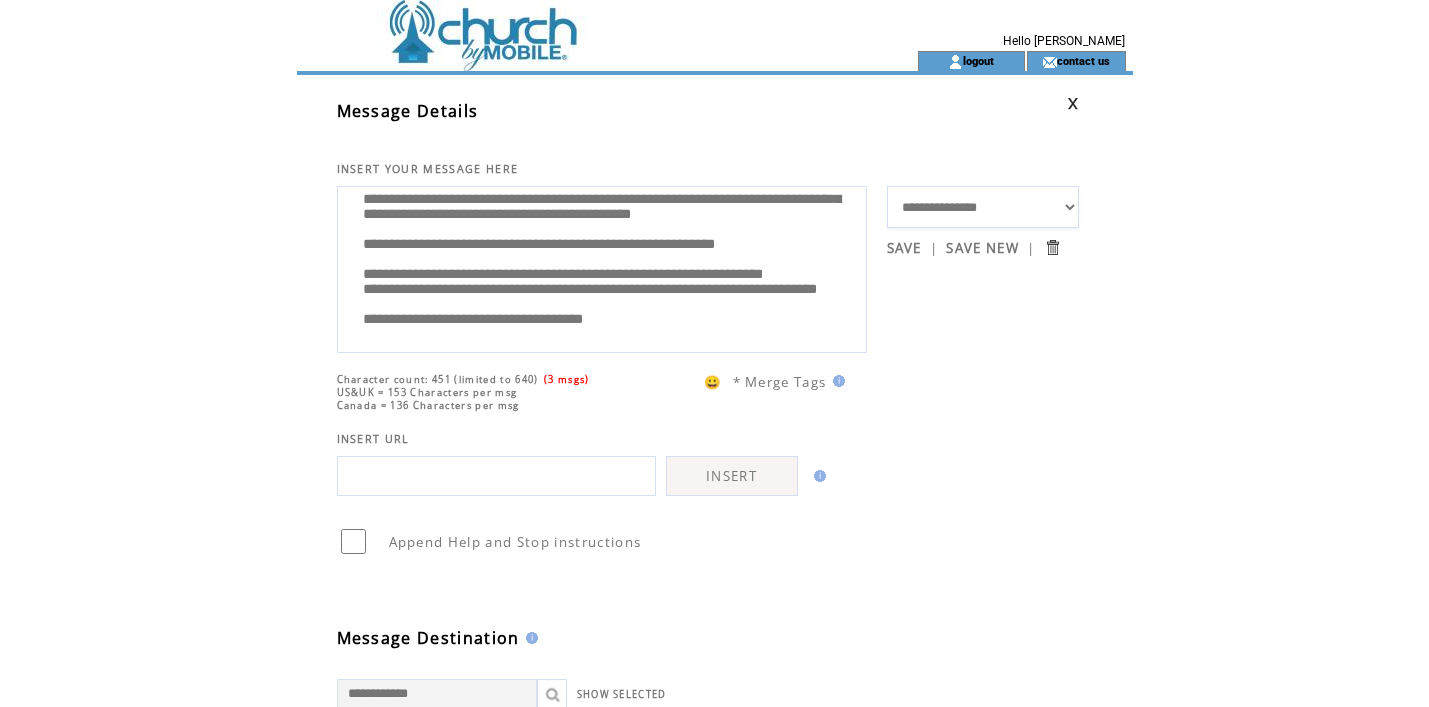 click on "**********" at bounding box center (602, 267) 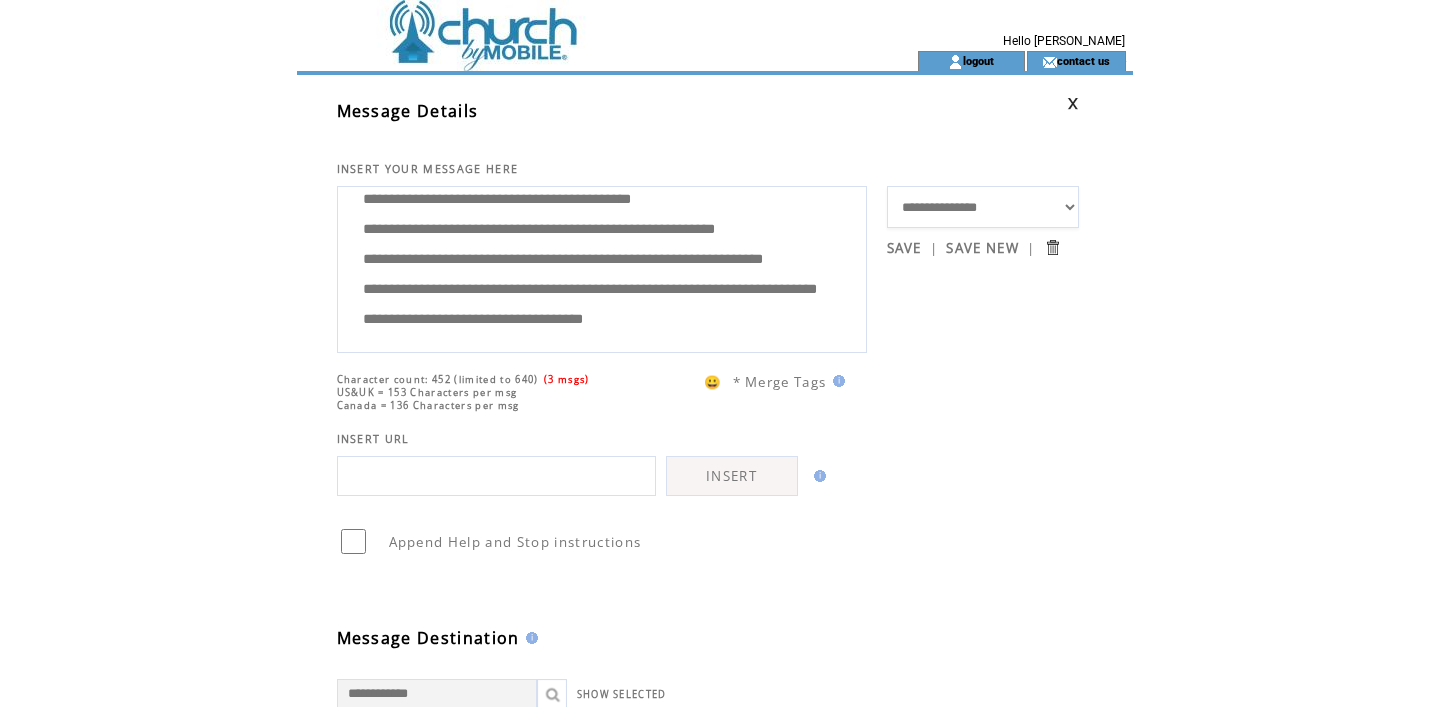 scroll, scrollTop: 110, scrollLeft: 0, axis: vertical 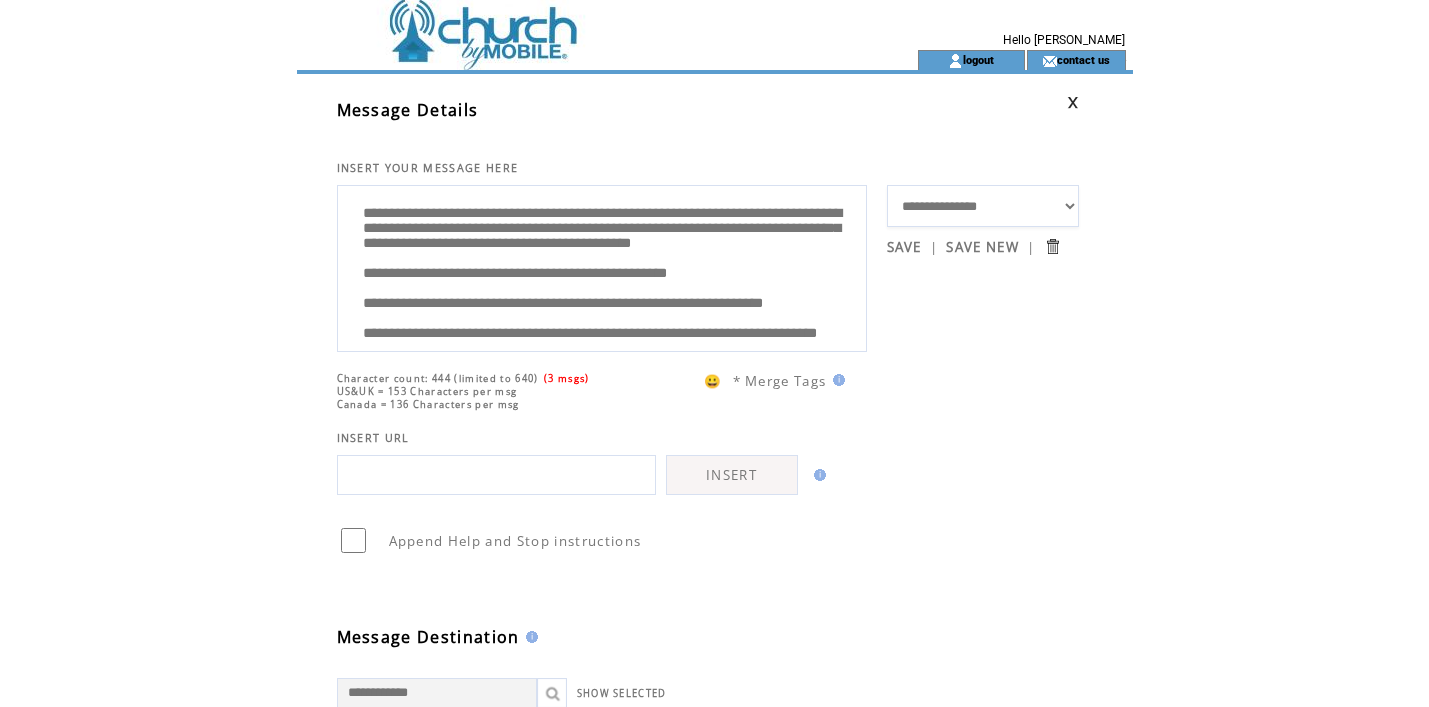 drag, startPoint x: 689, startPoint y: 332, endPoint x: 256, endPoint y: 143, distance: 472.45105 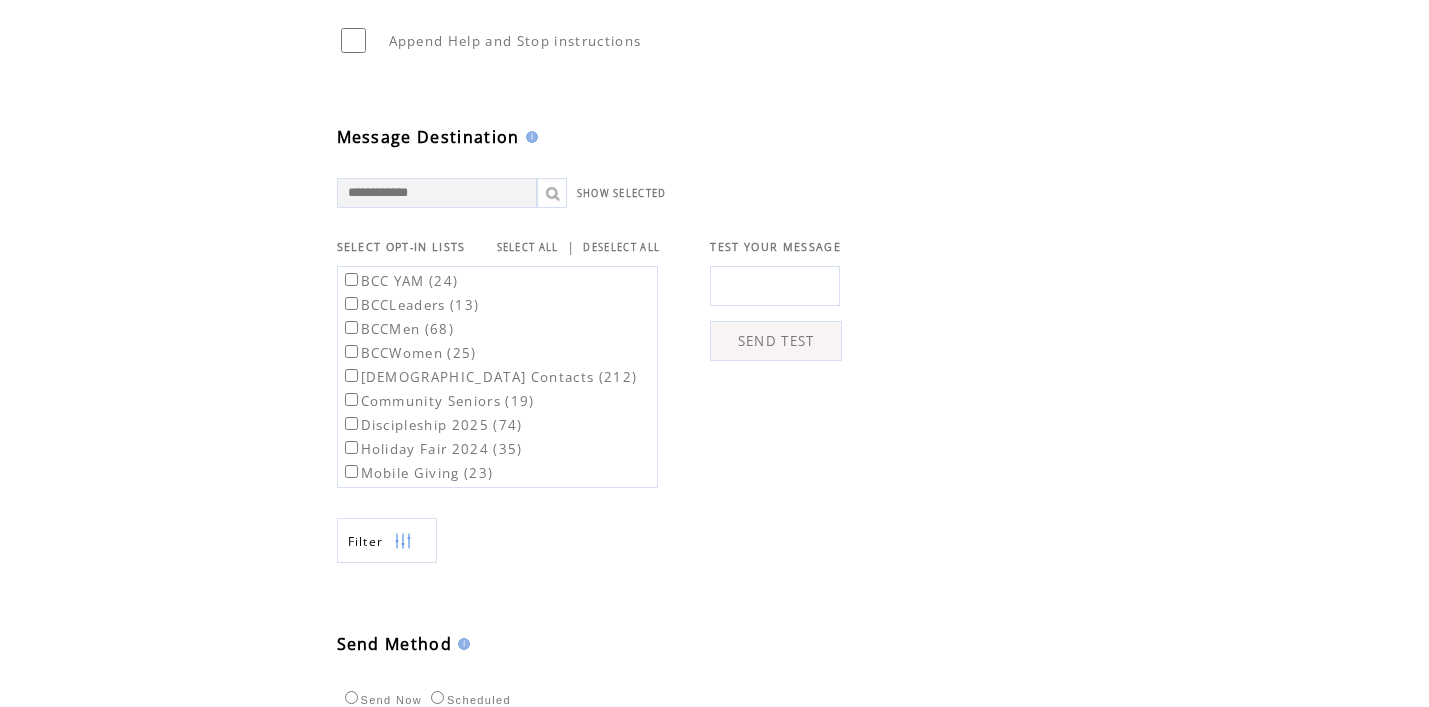 scroll, scrollTop: 504, scrollLeft: 0, axis: vertical 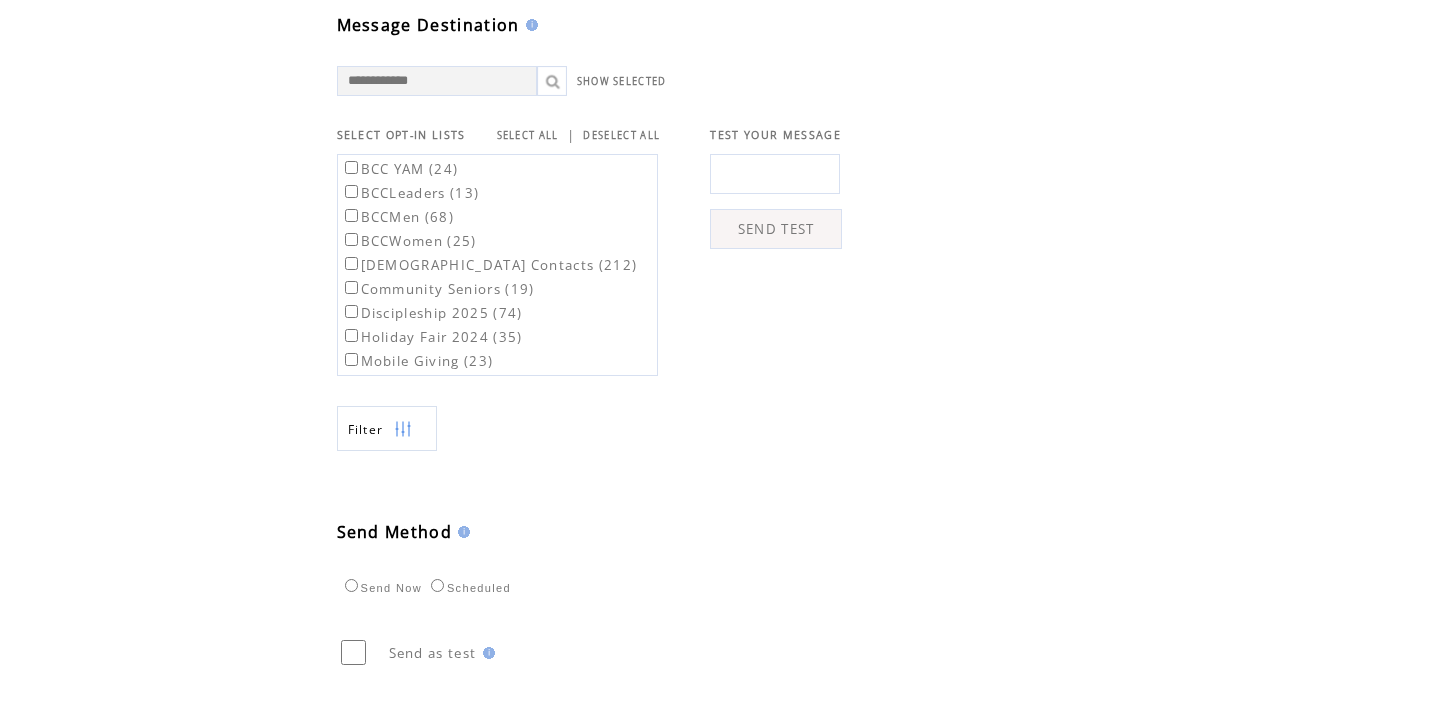type on "**********" 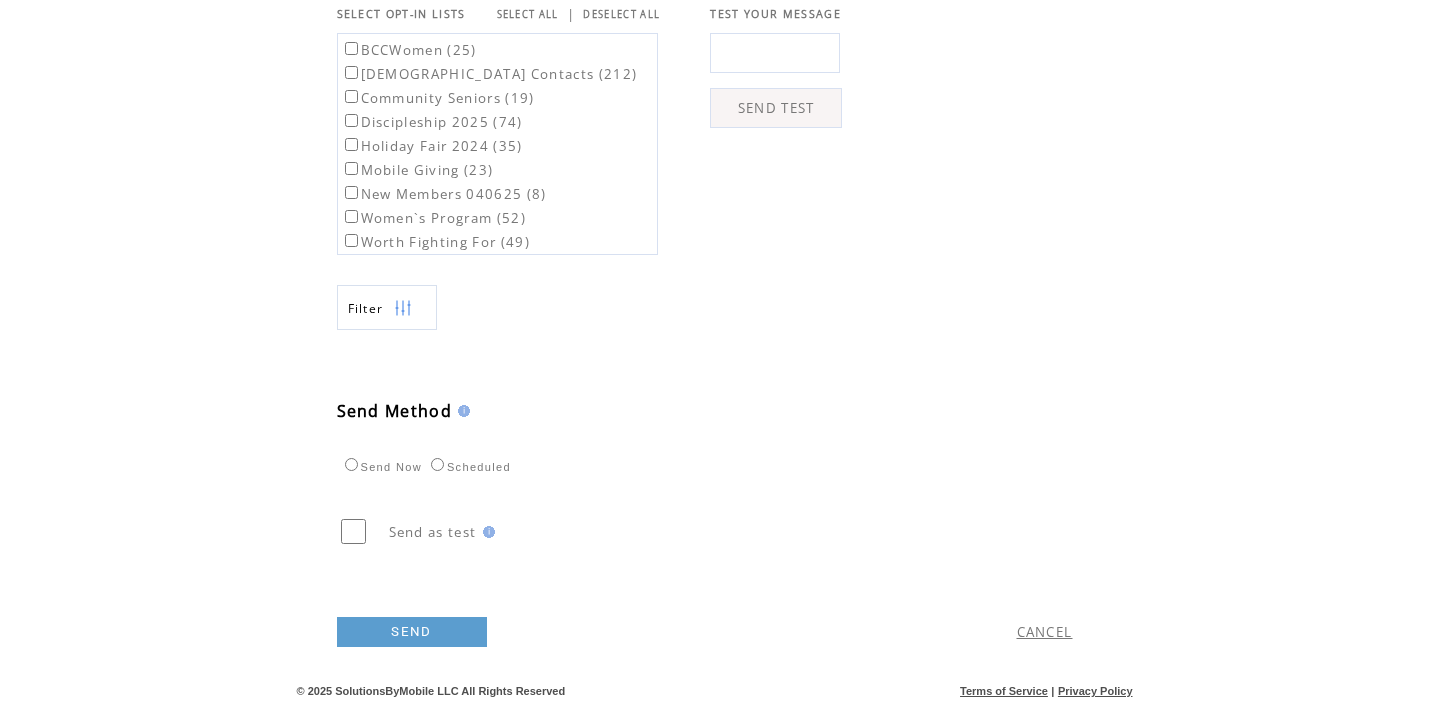 scroll, scrollTop: 0, scrollLeft: 0, axis: both 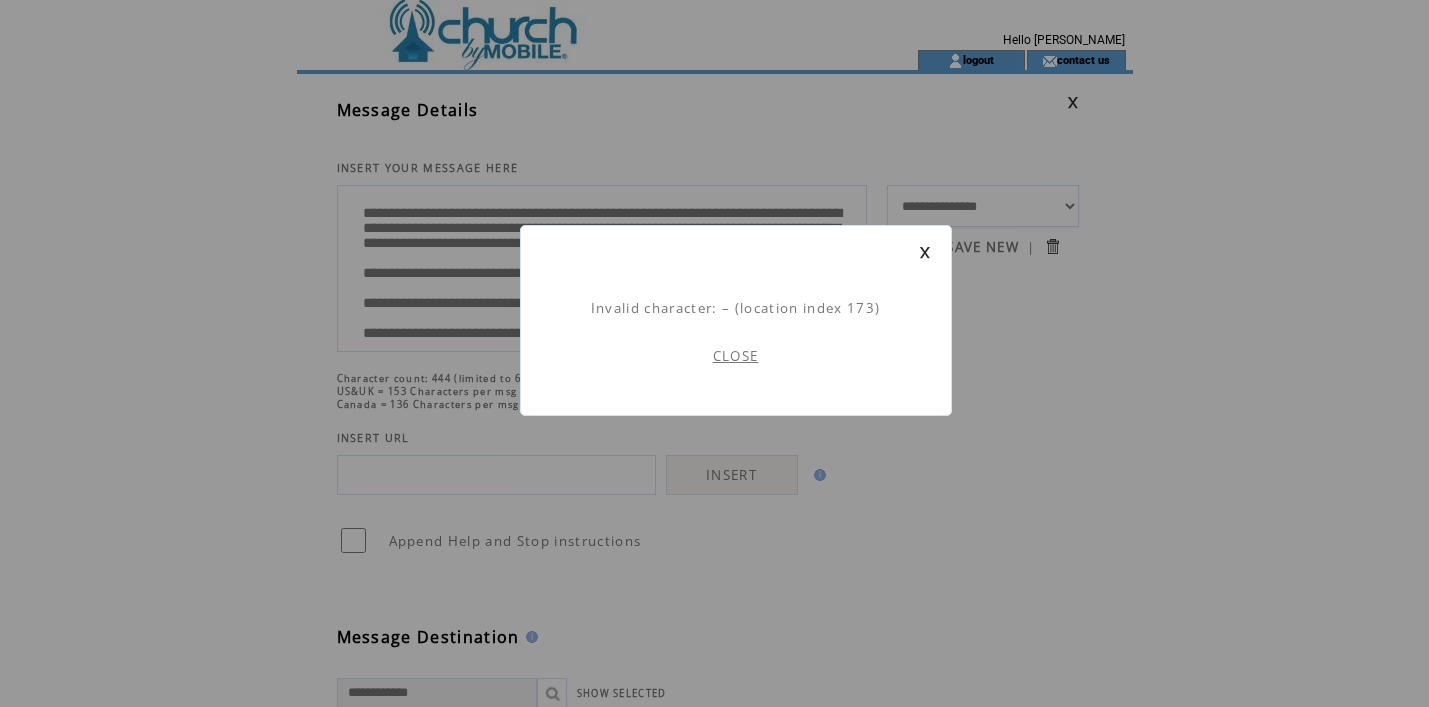 click on "CLOSE" at bounding box center [736, 356] 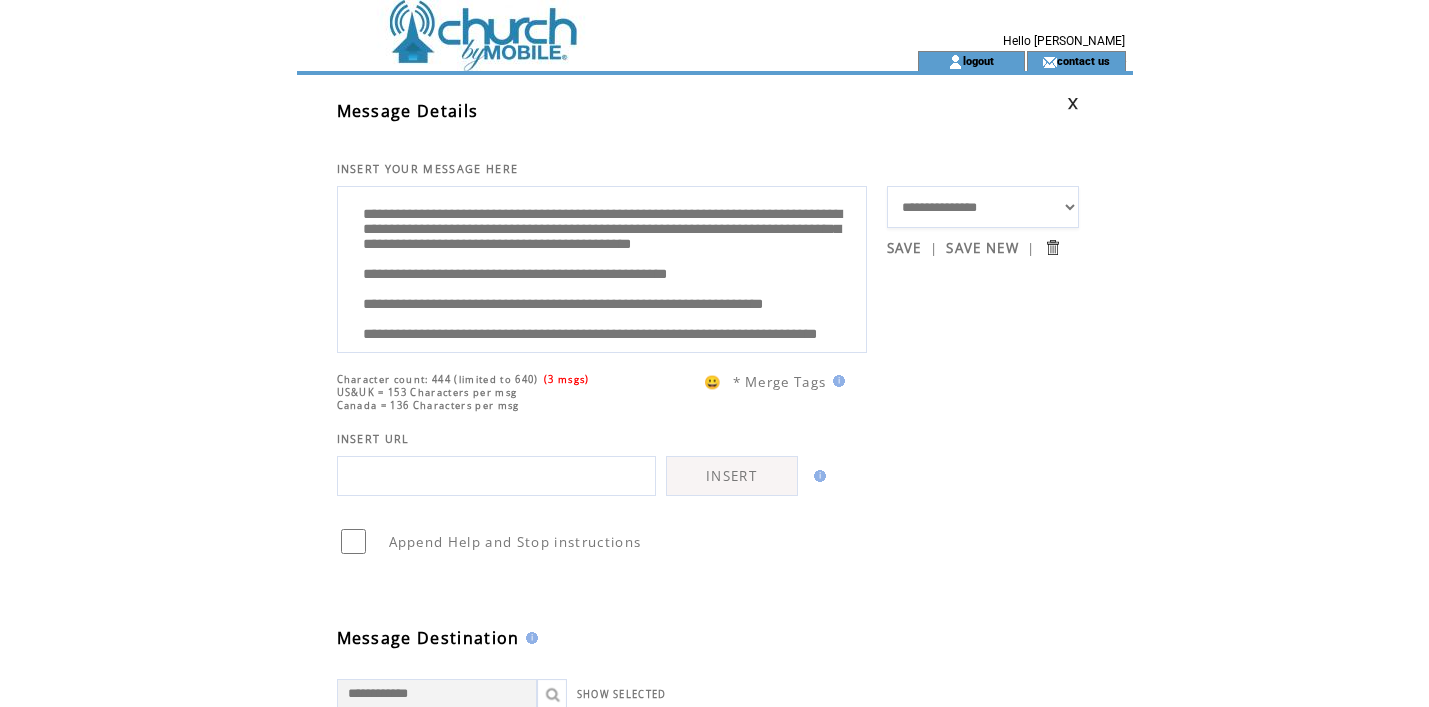 click on "**********" at bounding box center [602, 267] 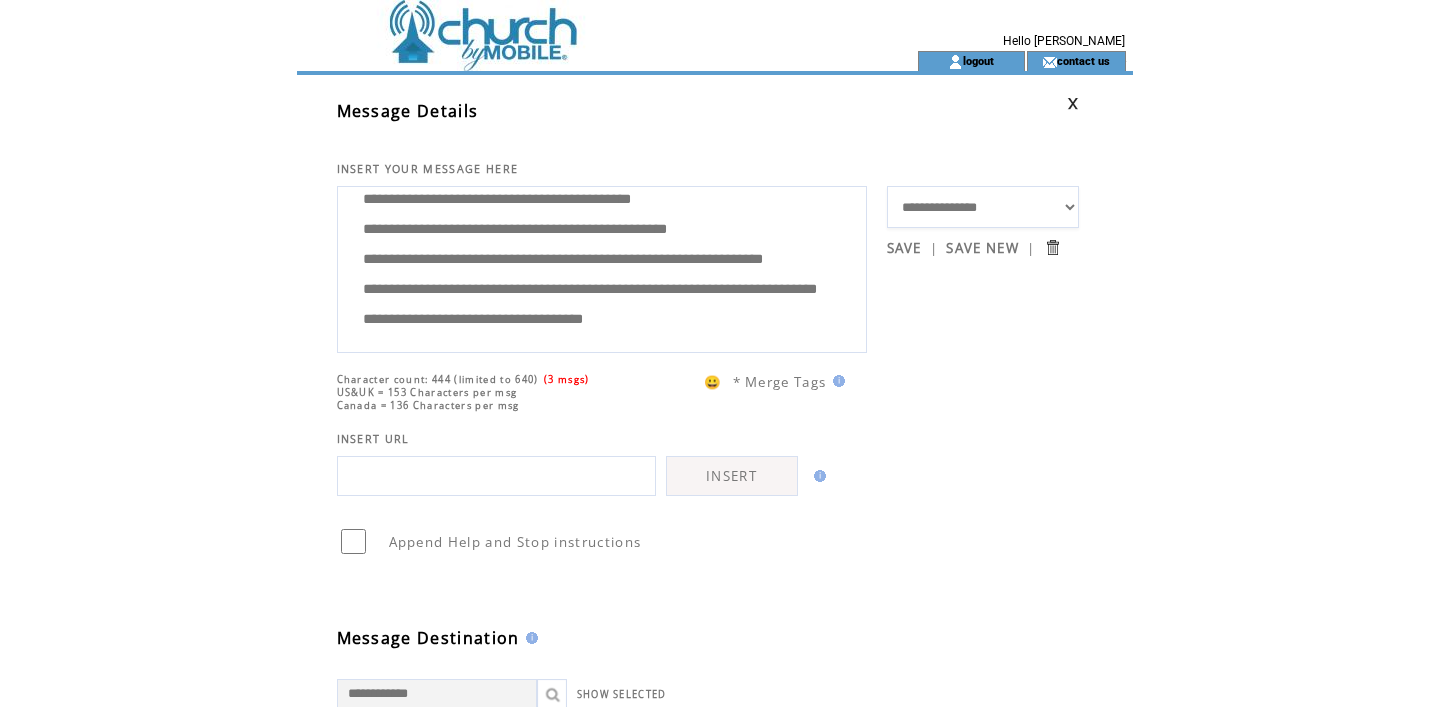 scroll, scrollTop: 160, scrollLeft: 0, axis: vertical 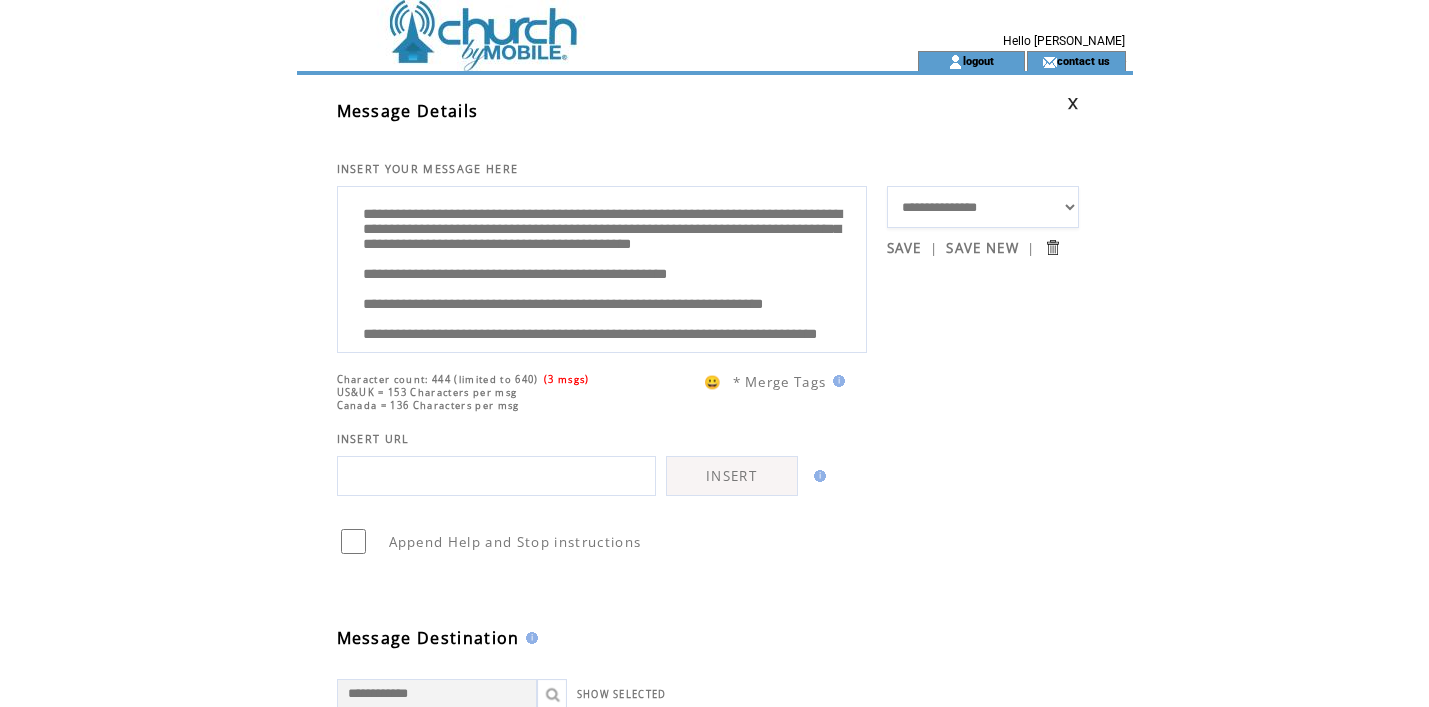 drag, startPoint x: 676, startPoint y: 319, endPoint x: 360, endPoint y: 133, distance: 366.67697 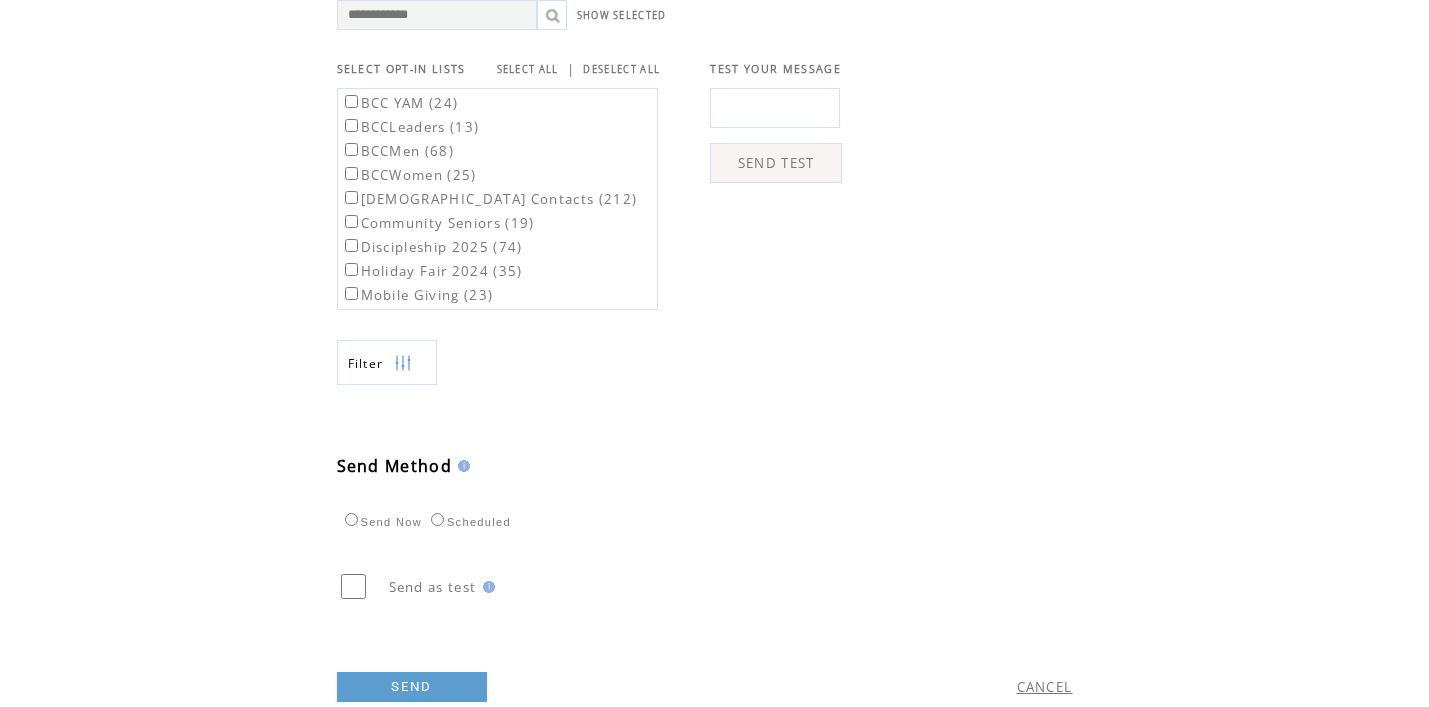 scroll, scrollTop: 734, scrollLeft: 0, axis: vertical 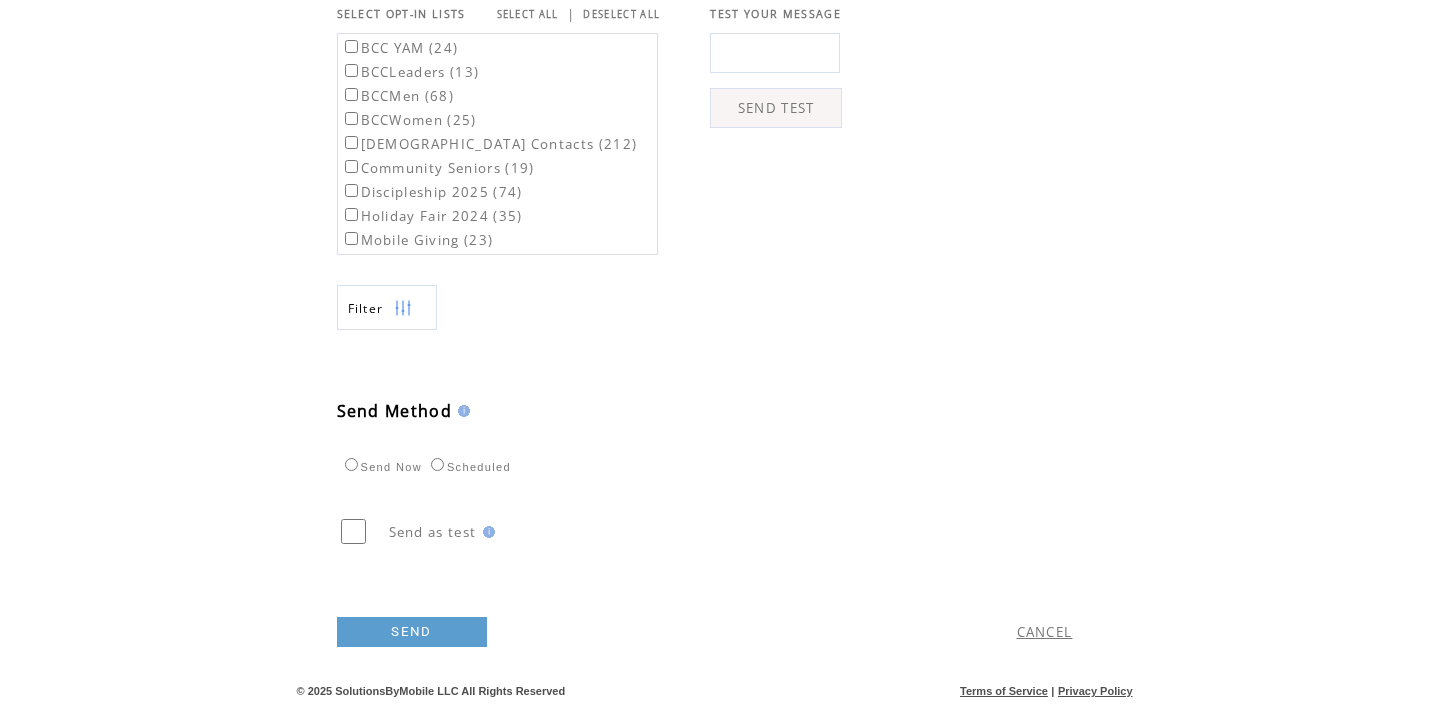 type on "**********" 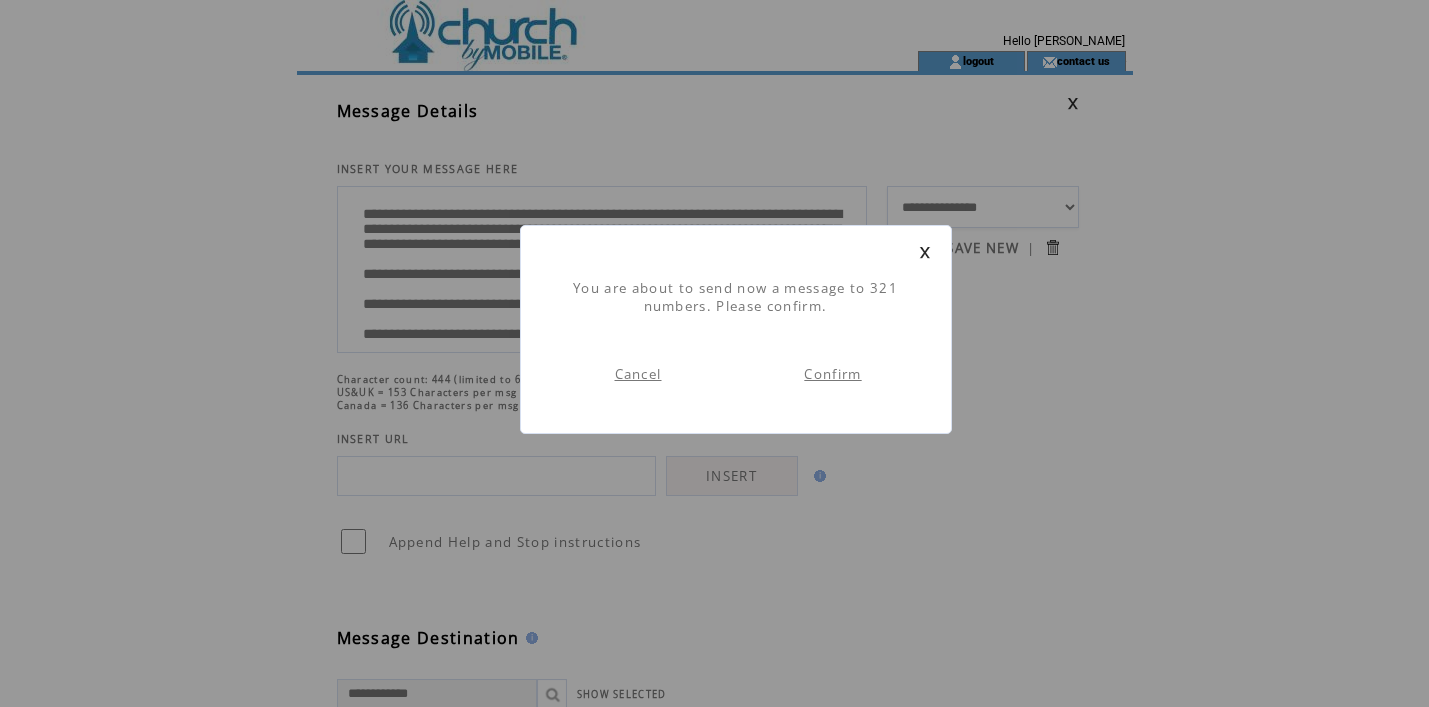 scroll, scrollTop: 1, scrollLeft: 0, axis: vertical 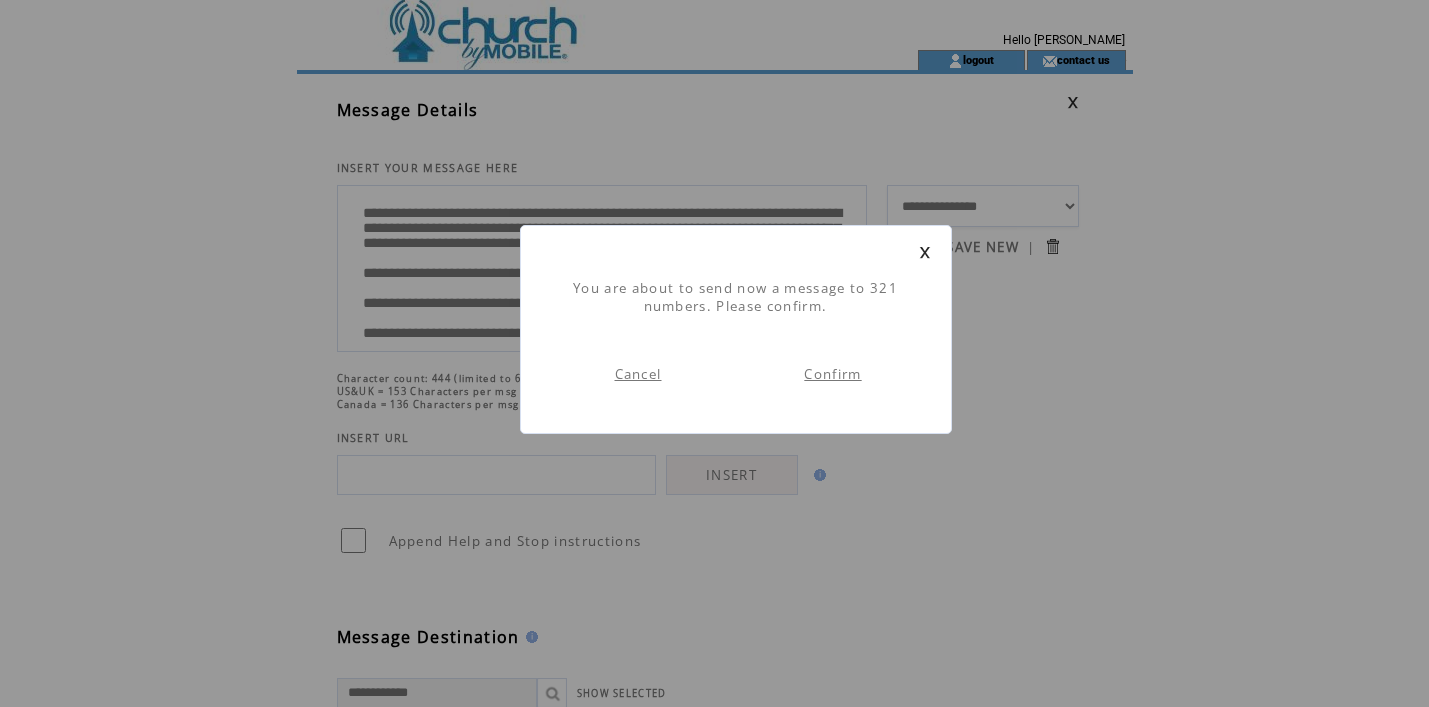 click on "Confirm" at bounding box center (832, 374) 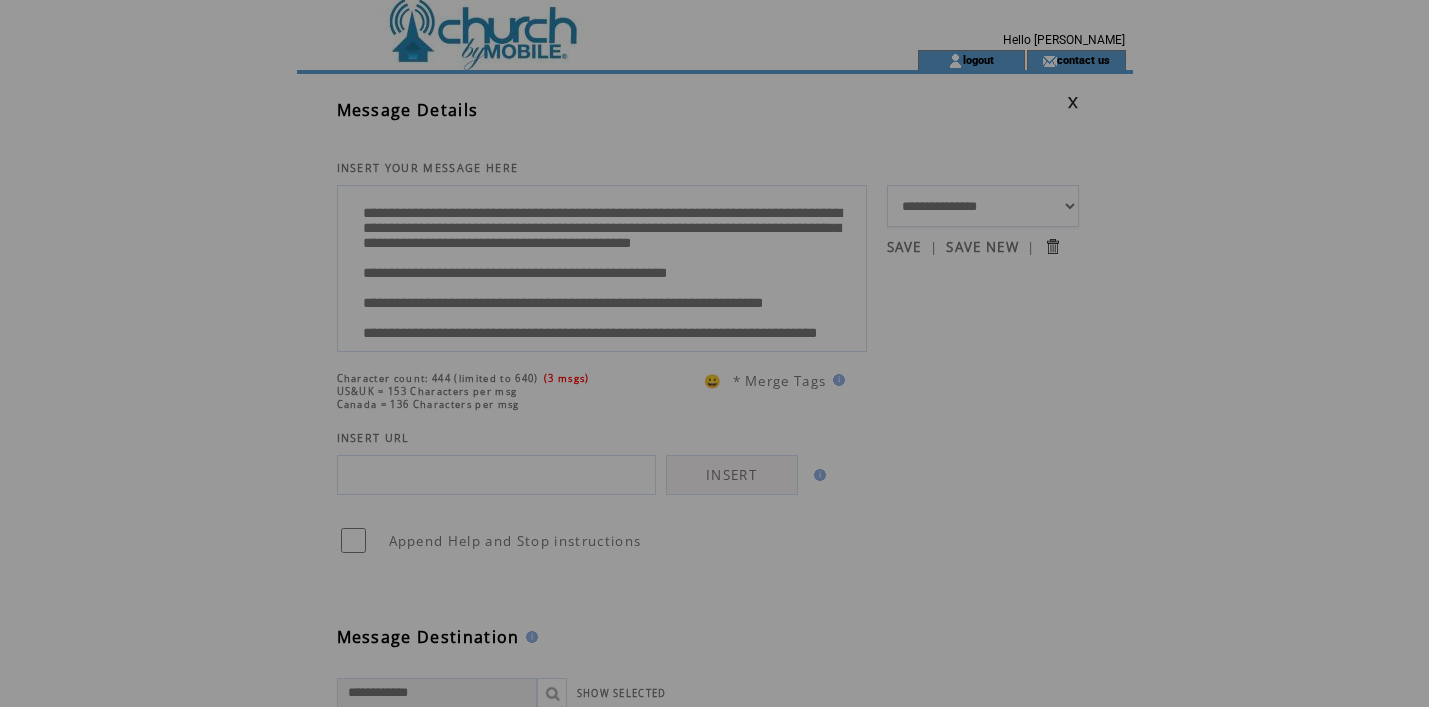 scroll, scrollTop: 0, scrollLeft: 0, axis: both 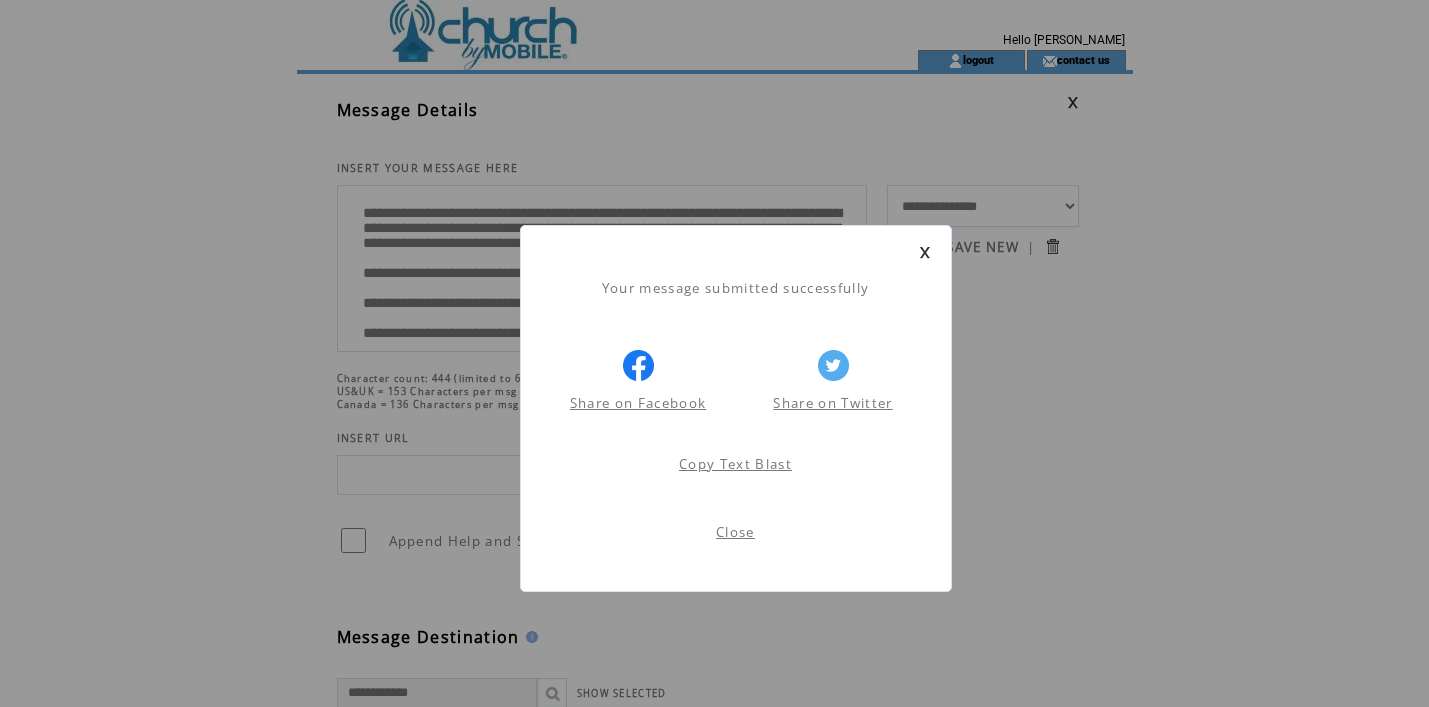 click on "Close" at bounding box center (735, 532) 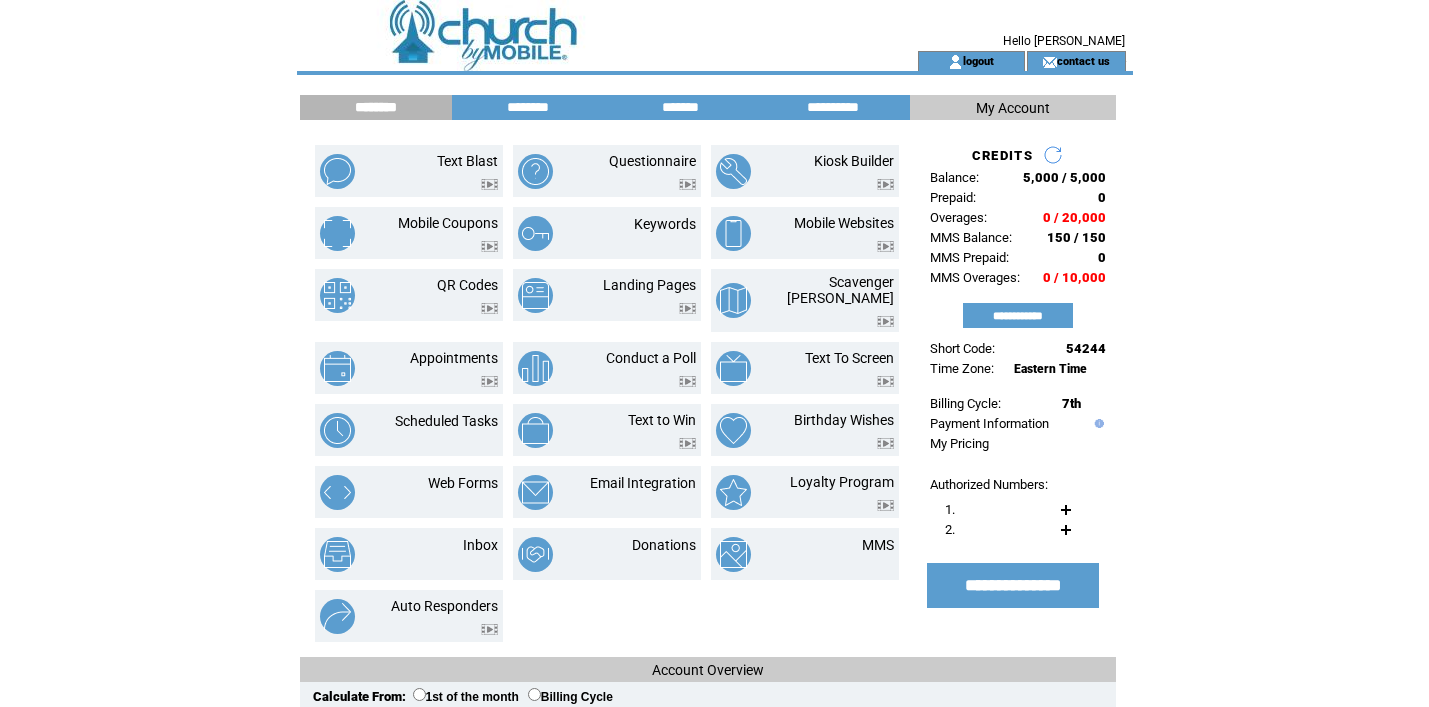 scroll, scrollTop: 0, scrollLeft: 0, axis: both 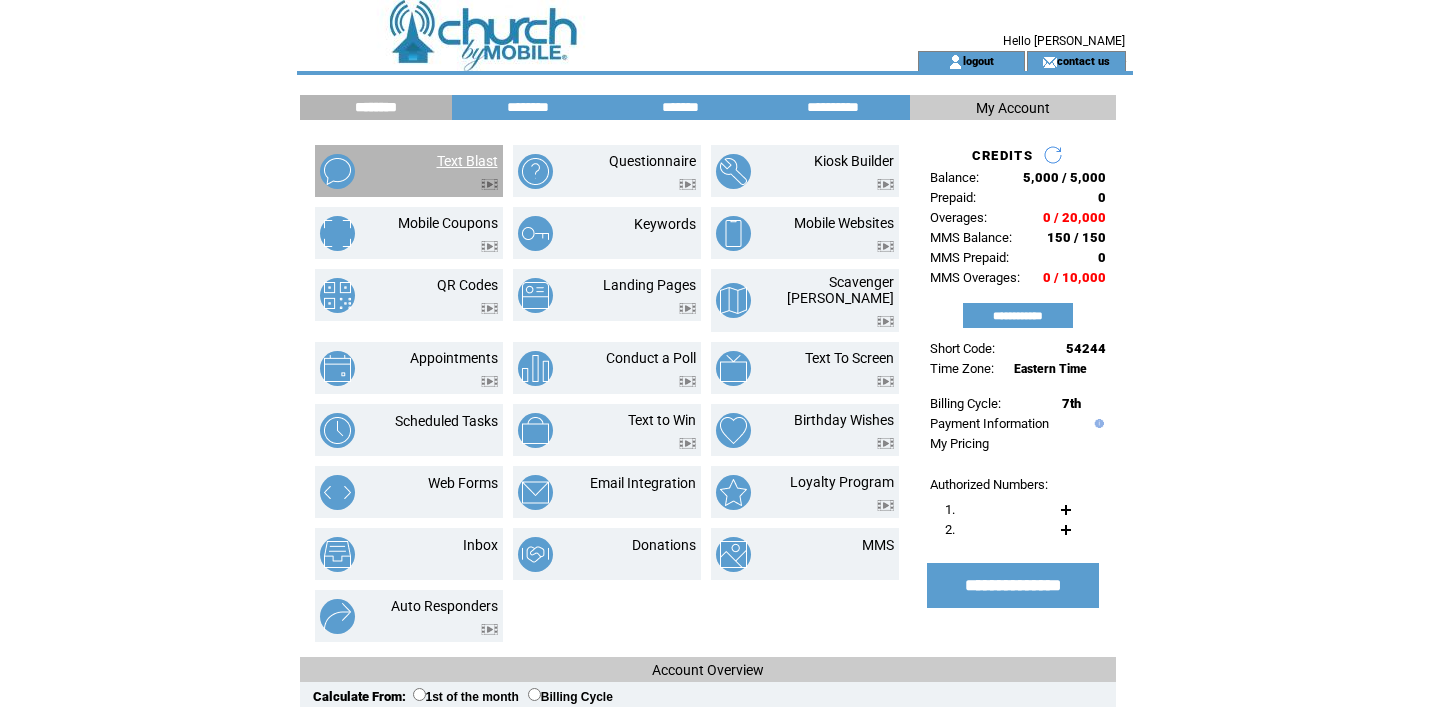click on "Text Blast" at bounding box center [467, 161] 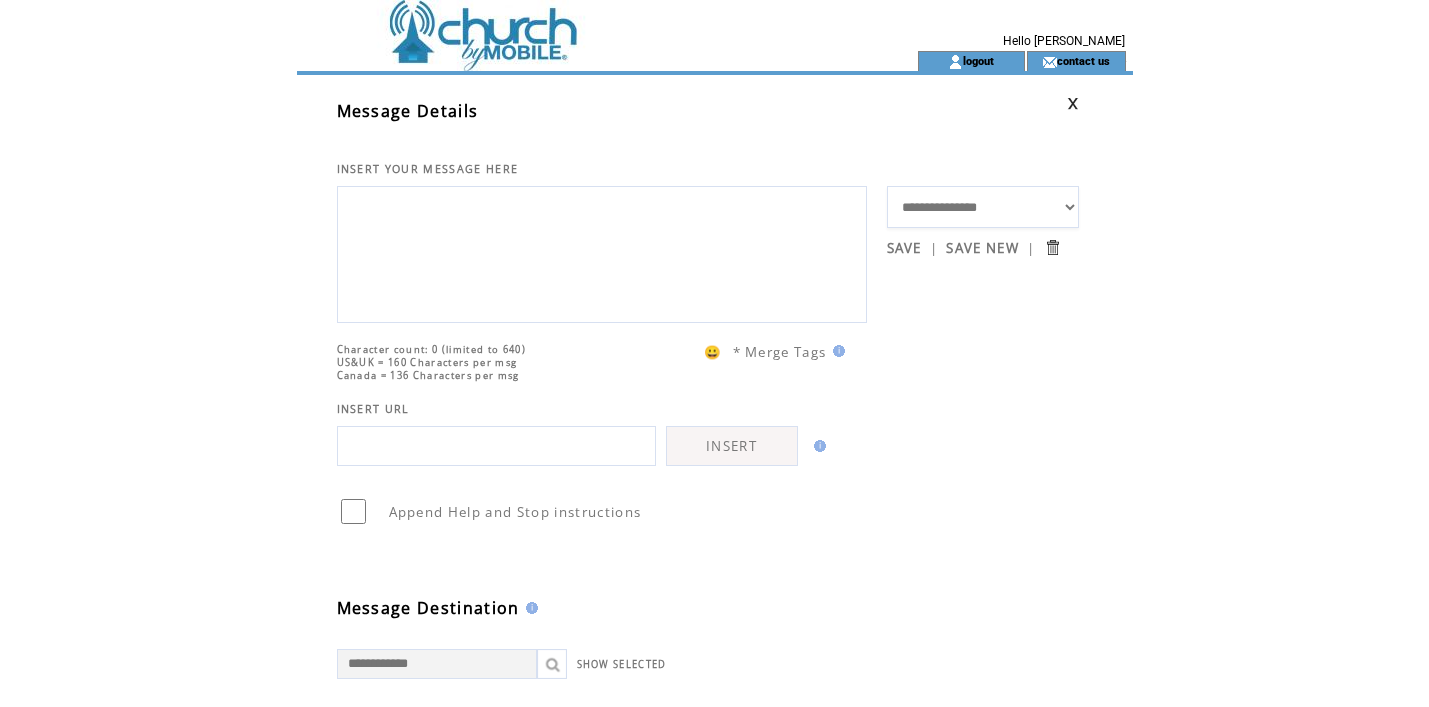 scroll, scrollTop: 0, scrollLeft: 0, axis: both 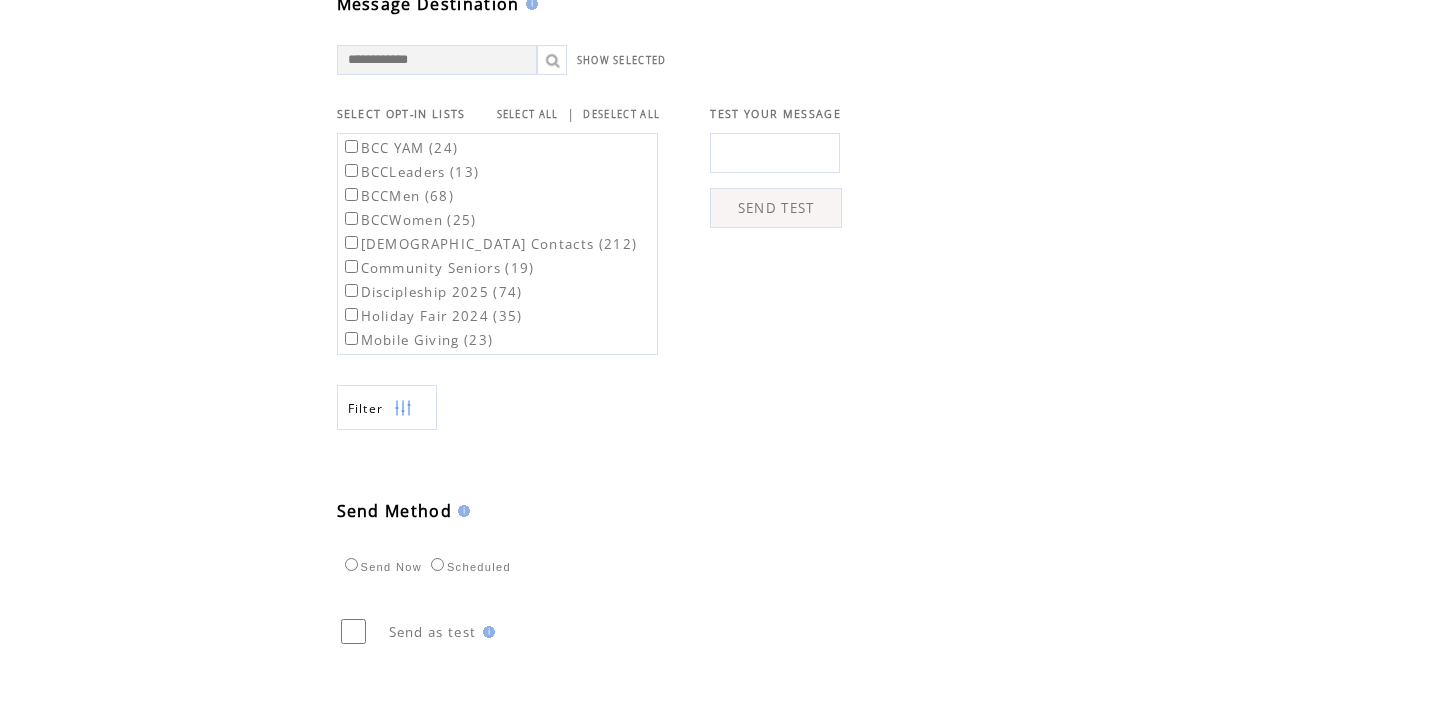 type on "**********" 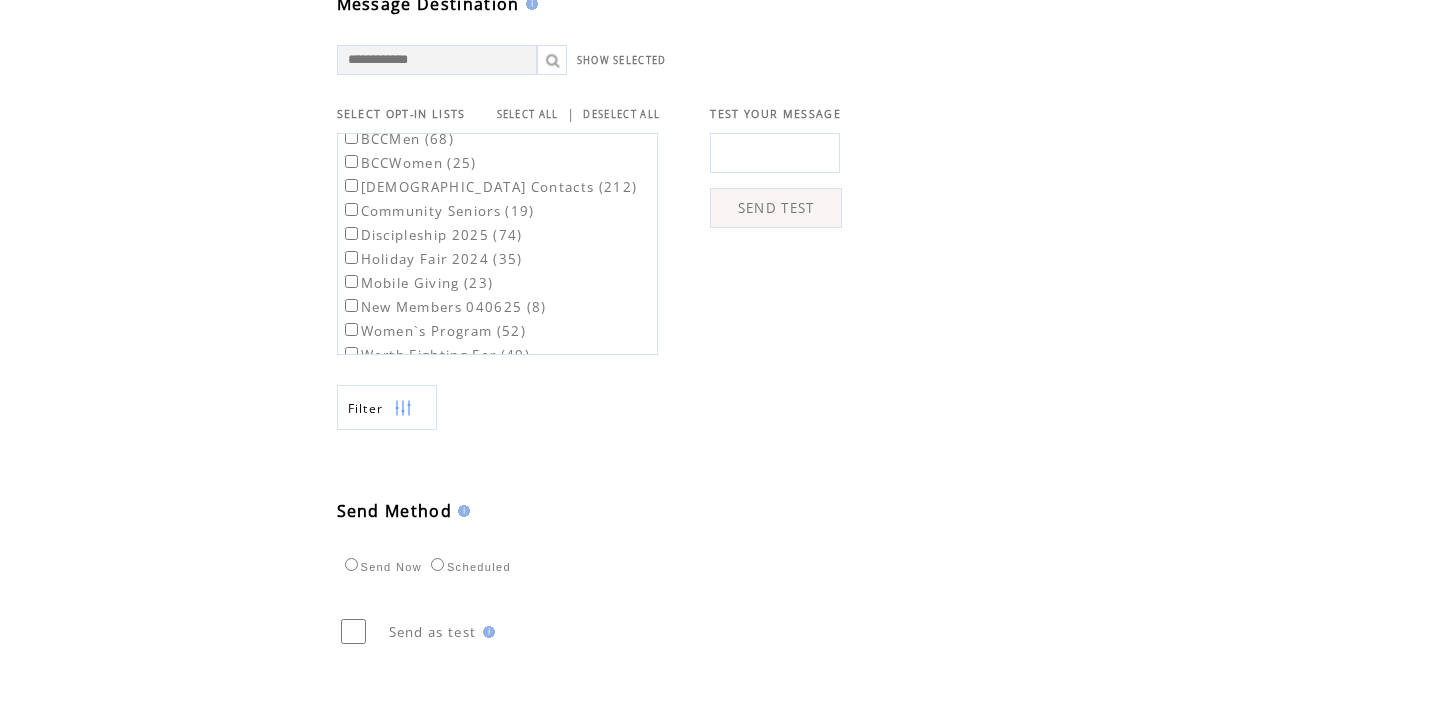scroll, scrollTop: 70, scrollLeft: 0, axis: vertical 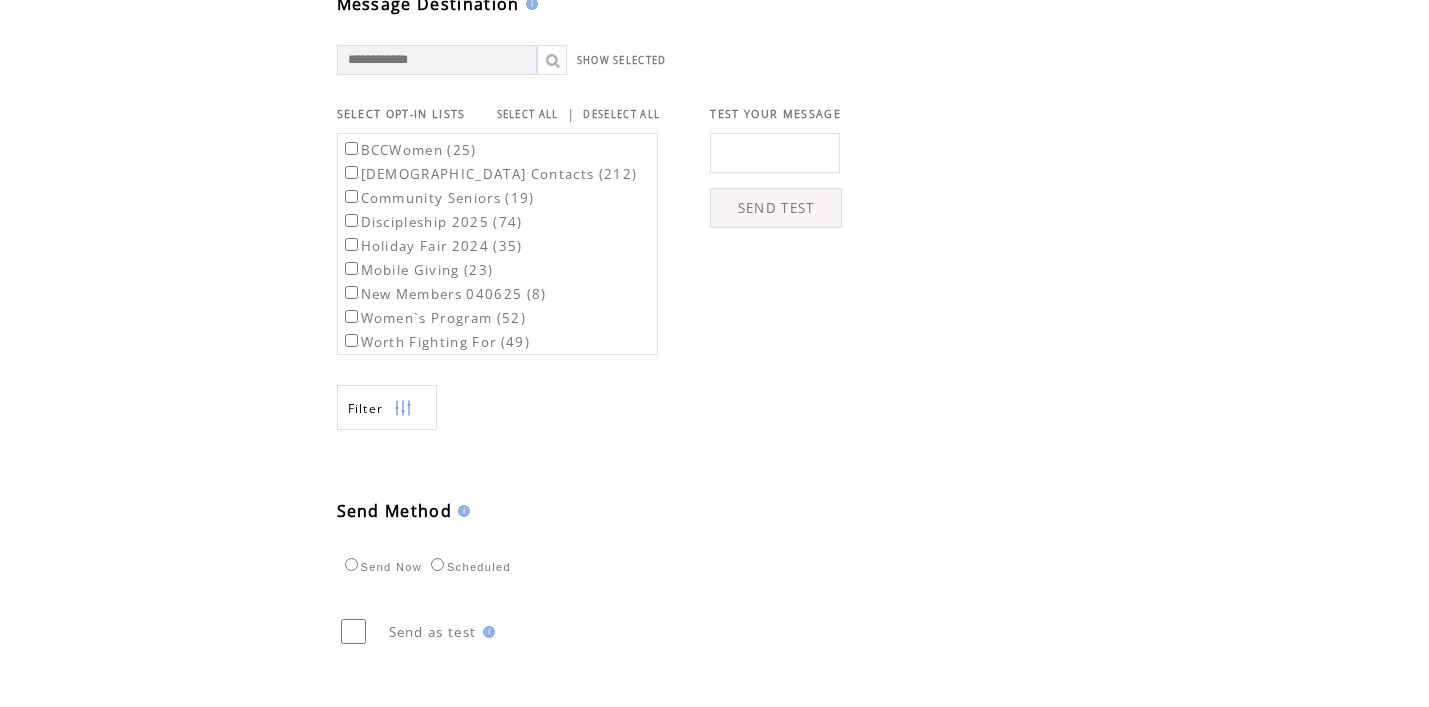 click on "Holiday Fair 2024 (35)" at bounding box center [432, 246] 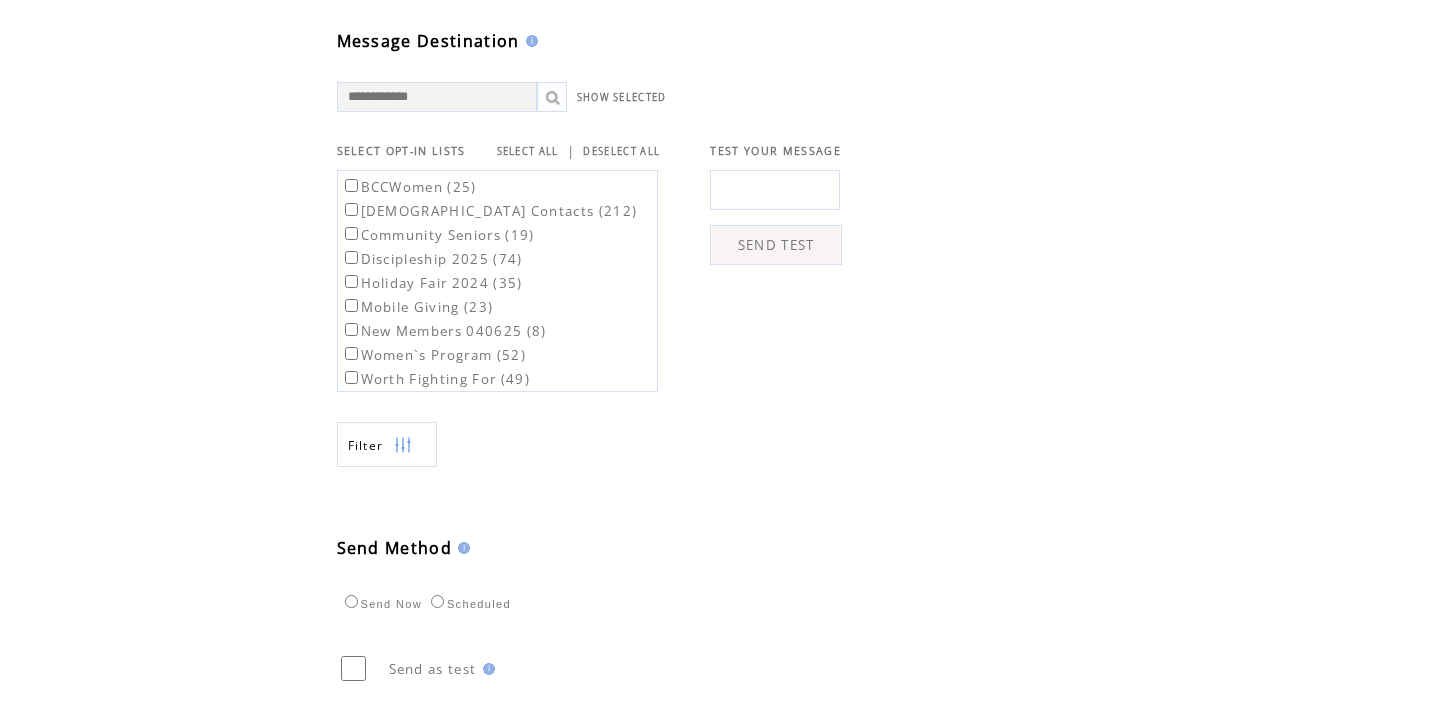 scroll, scrollTop: 734, scrollLeft: 0, axis: vertical 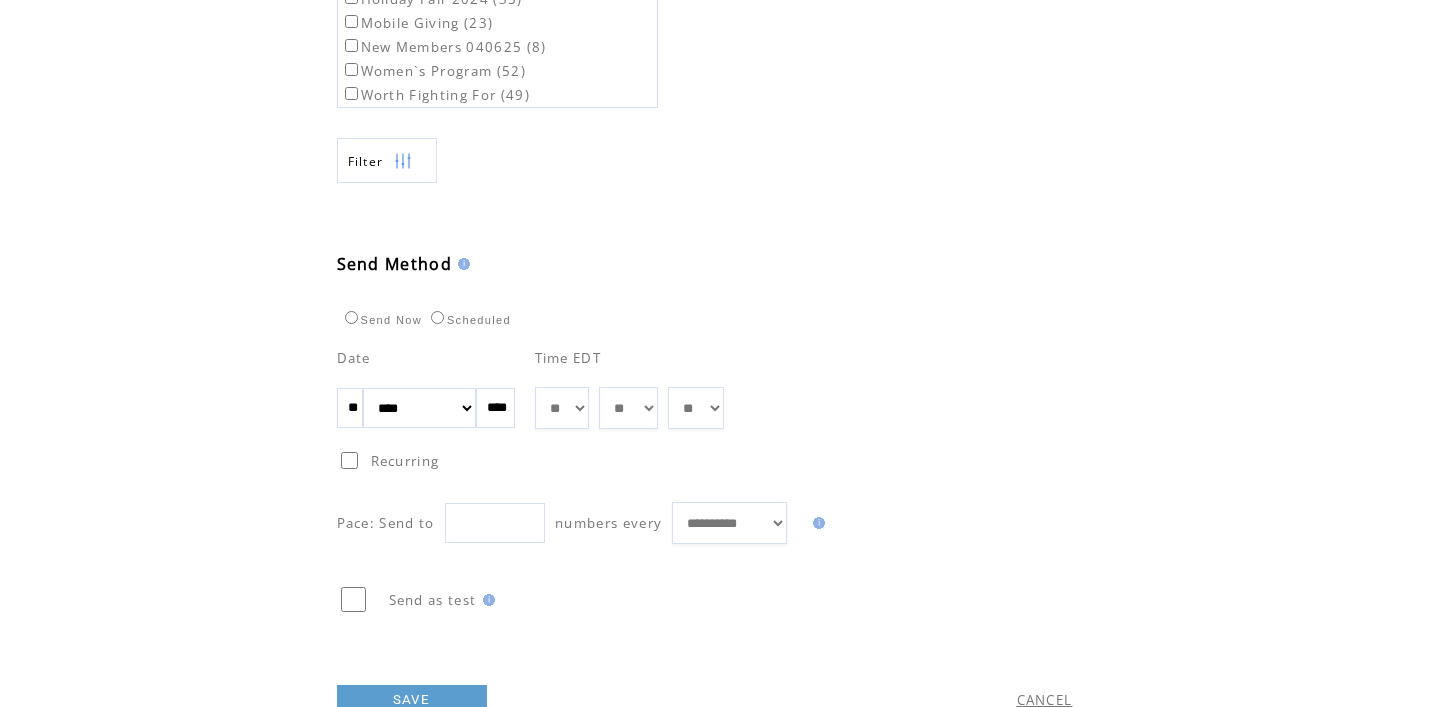 click on "**" at bounding box center [350, 408] 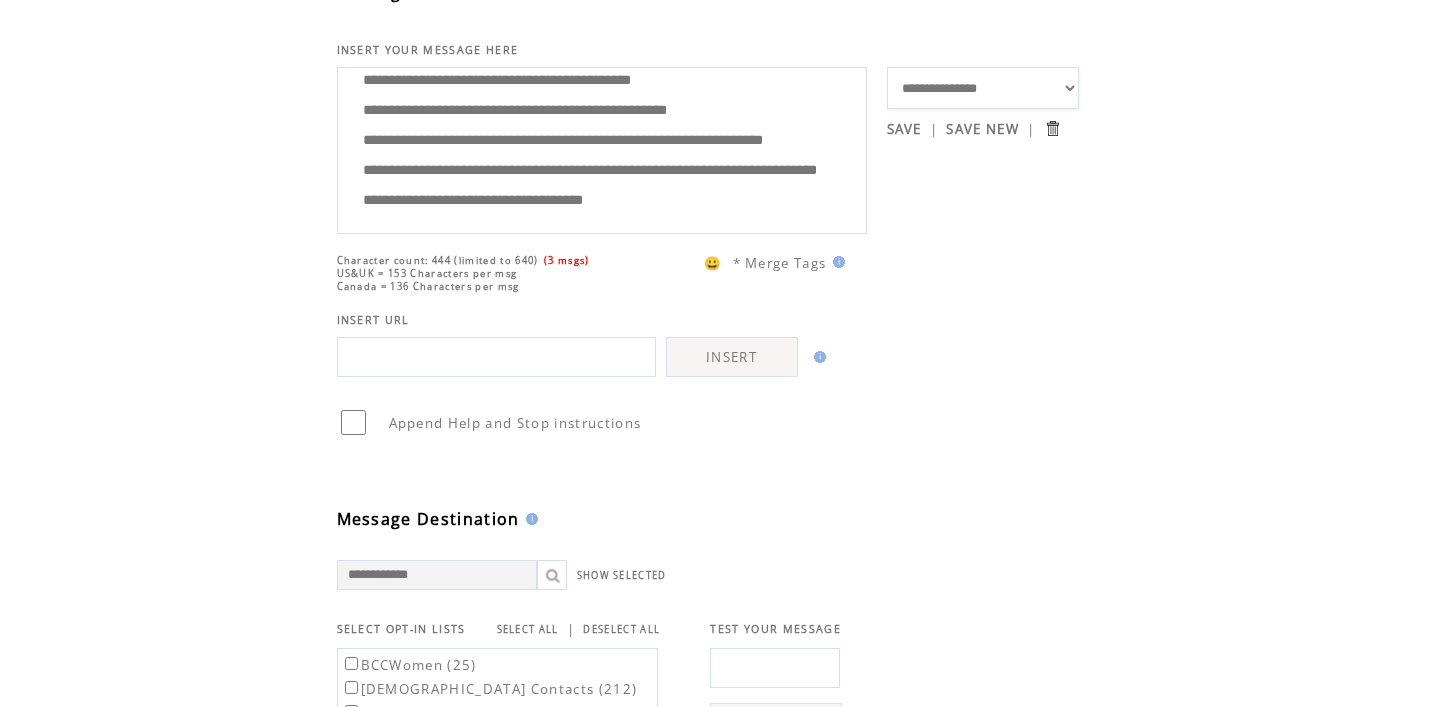 scroll, scrollTop: 0, scrollLeft: 0, axis: both 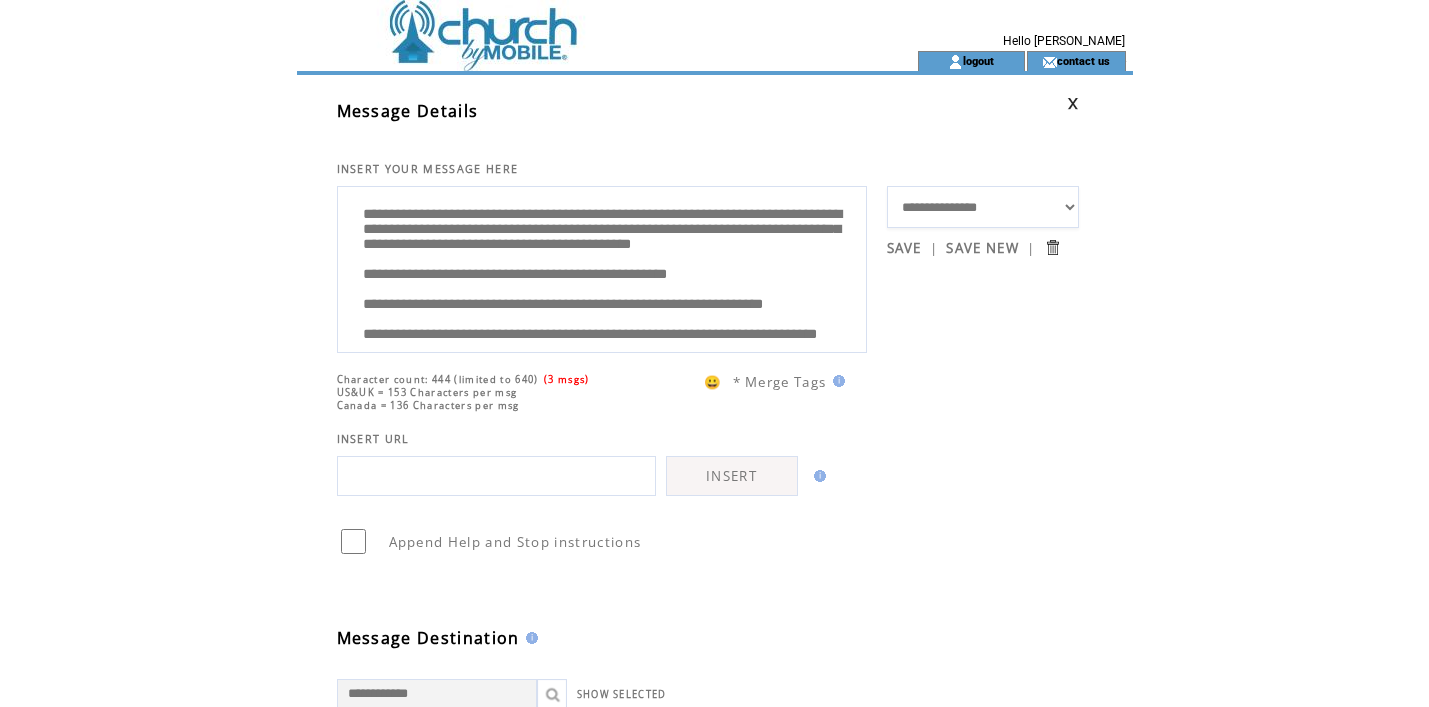 click on "**********" at bounding box center (602, 267) 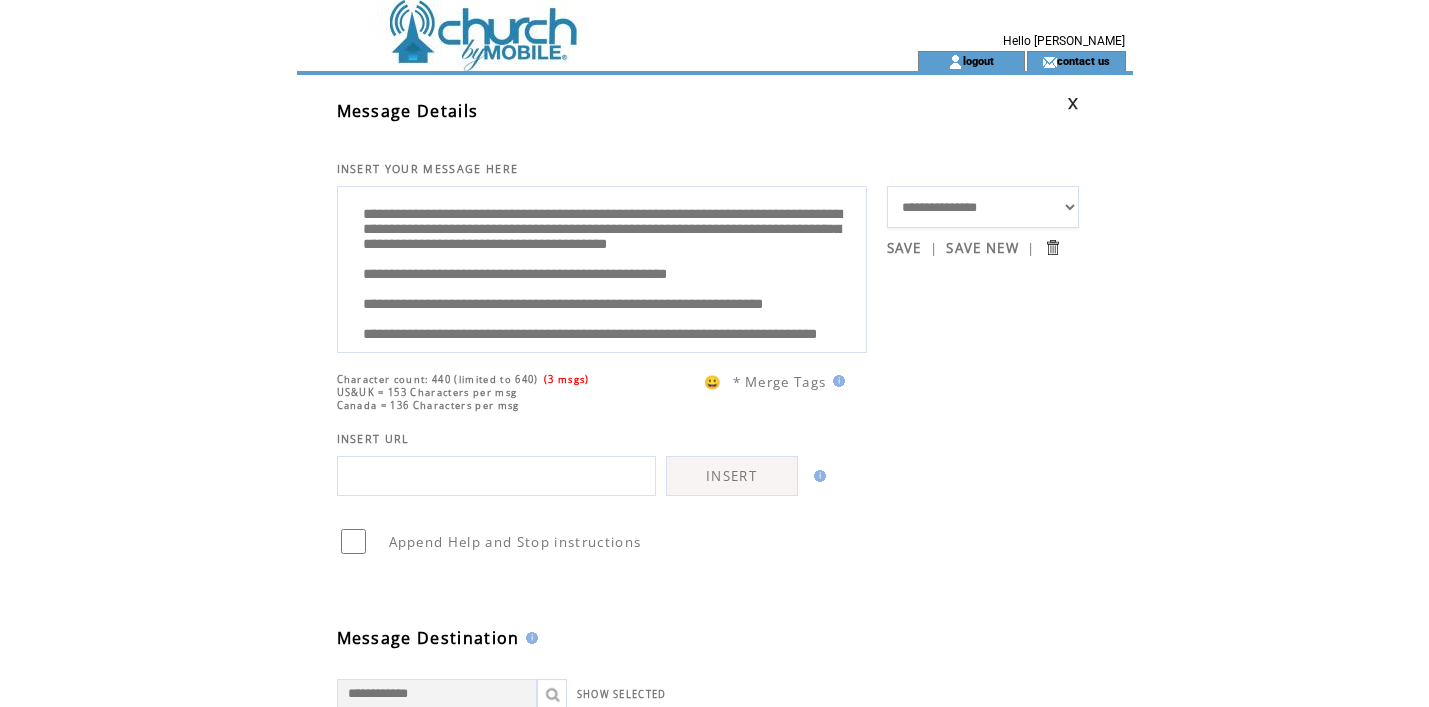 scroll, scrollTop: 160, scrollLeft: 0, axis: vertical 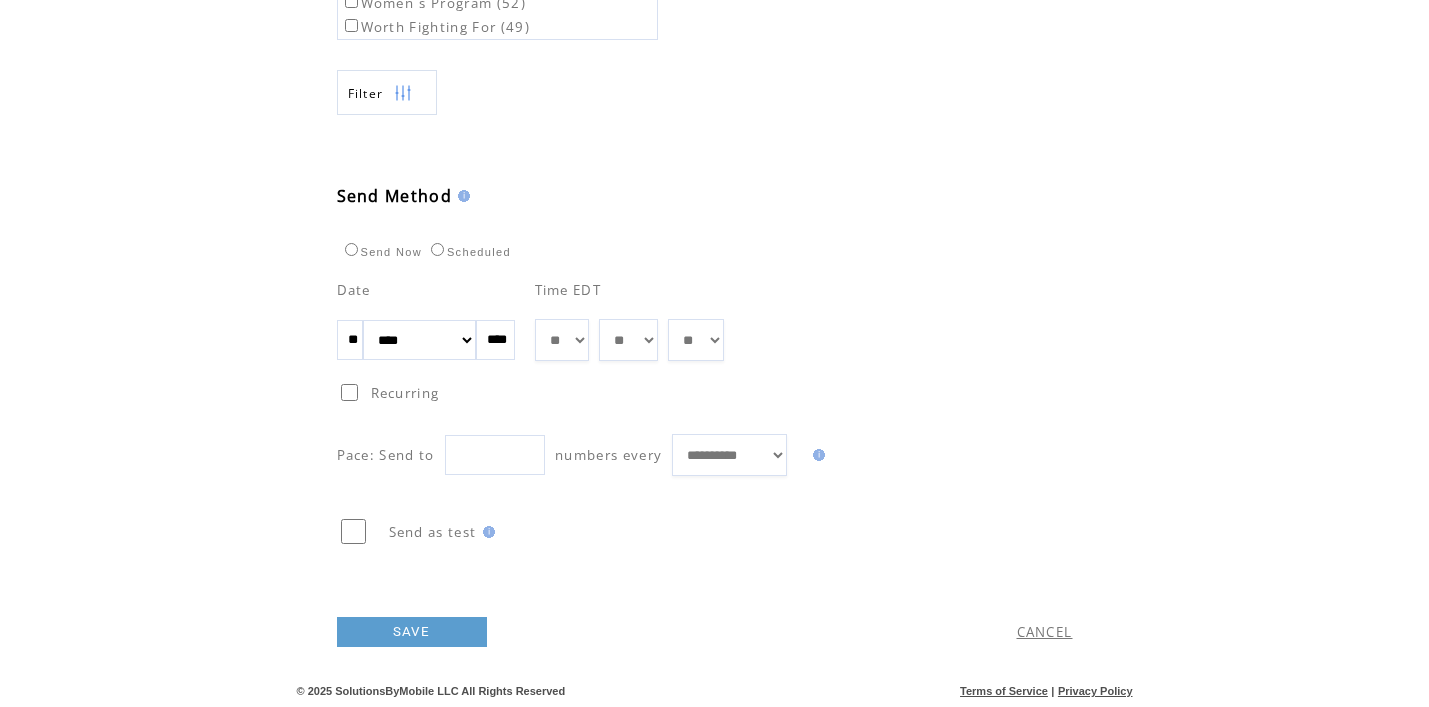 type on "**********" 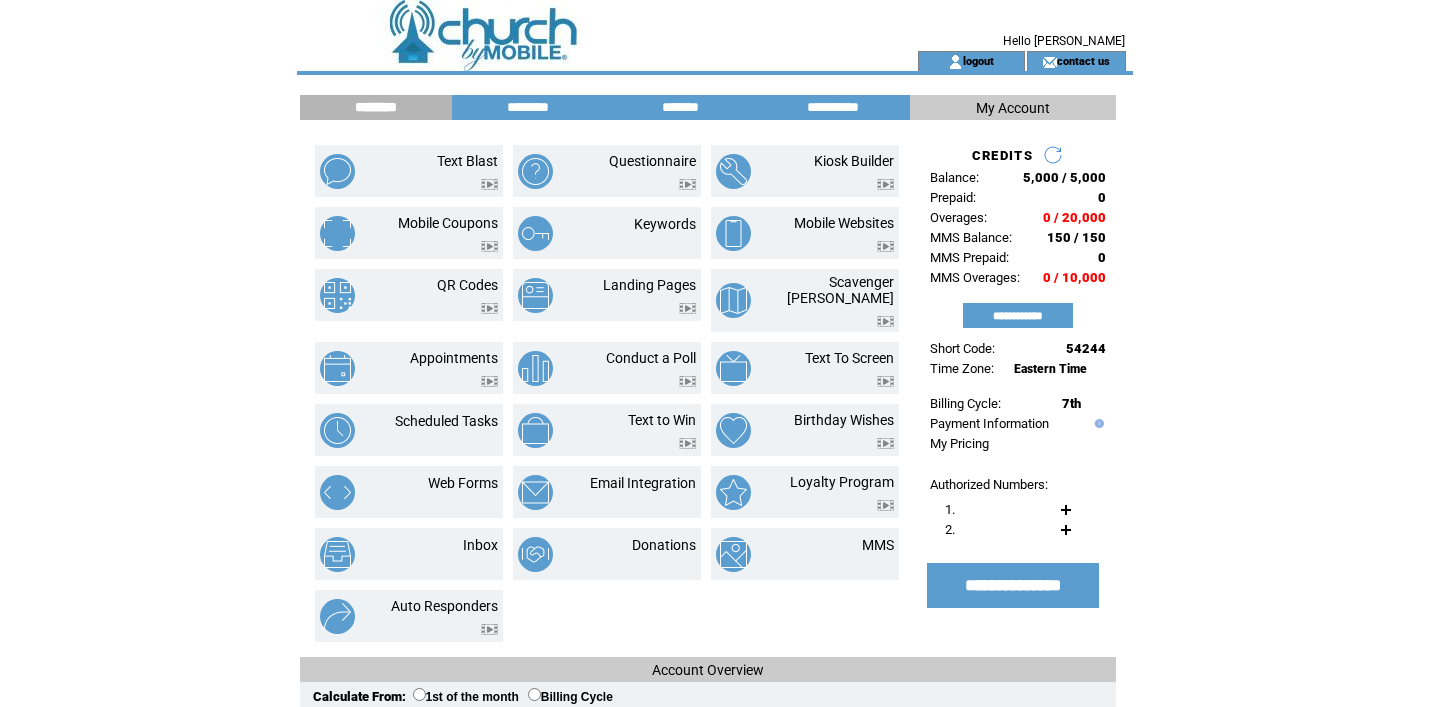 scroll, scrollTop: 0, scrollLeft: 0, axis: both 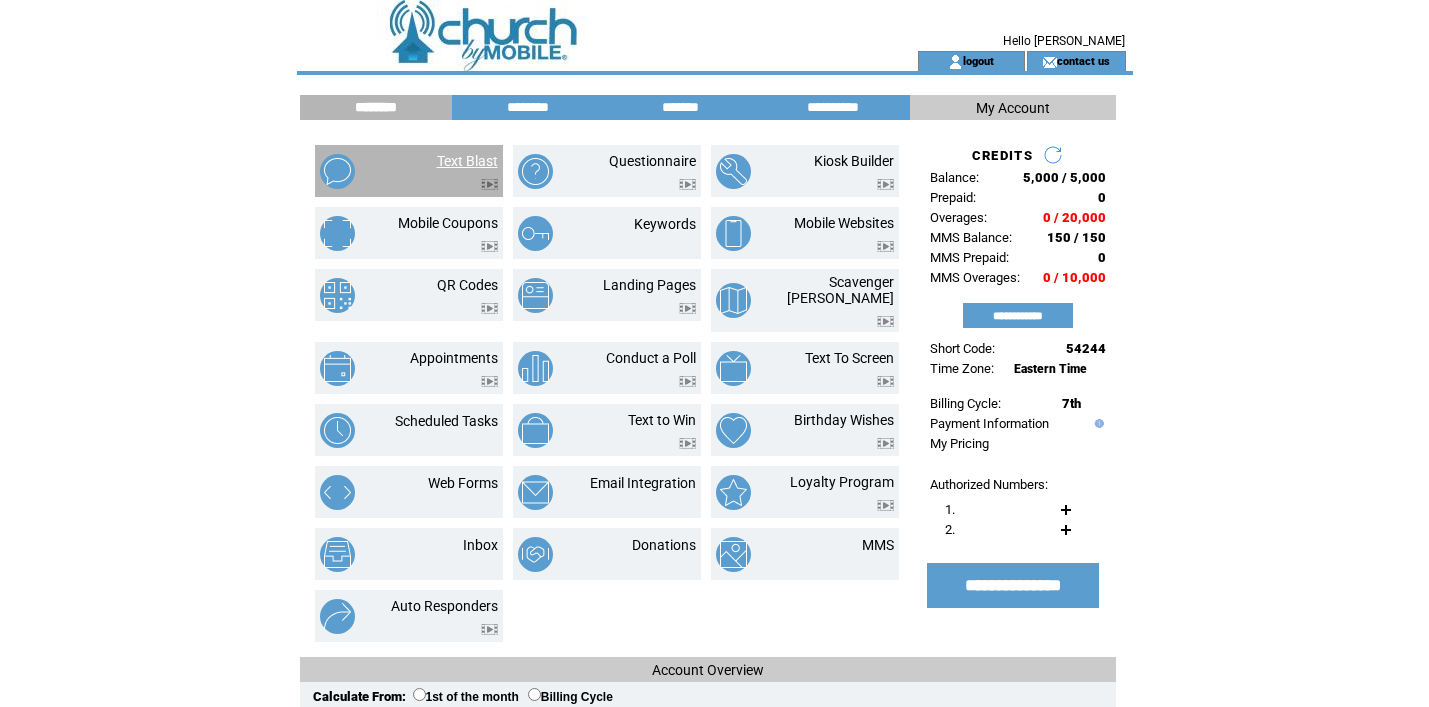 click on "Text Blast" at bounding box center [467, 161] 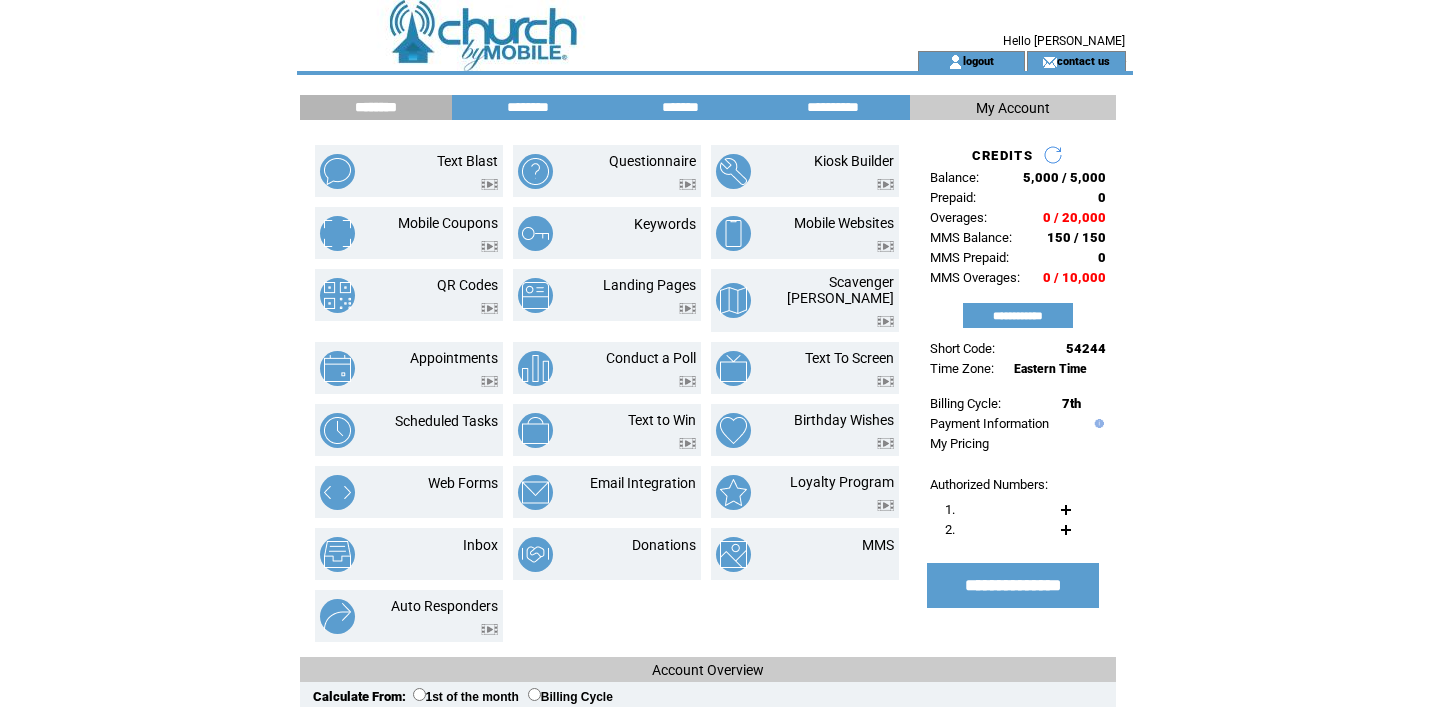 scroll, scrollTop: 0, scrollLeft: 0, axis: both 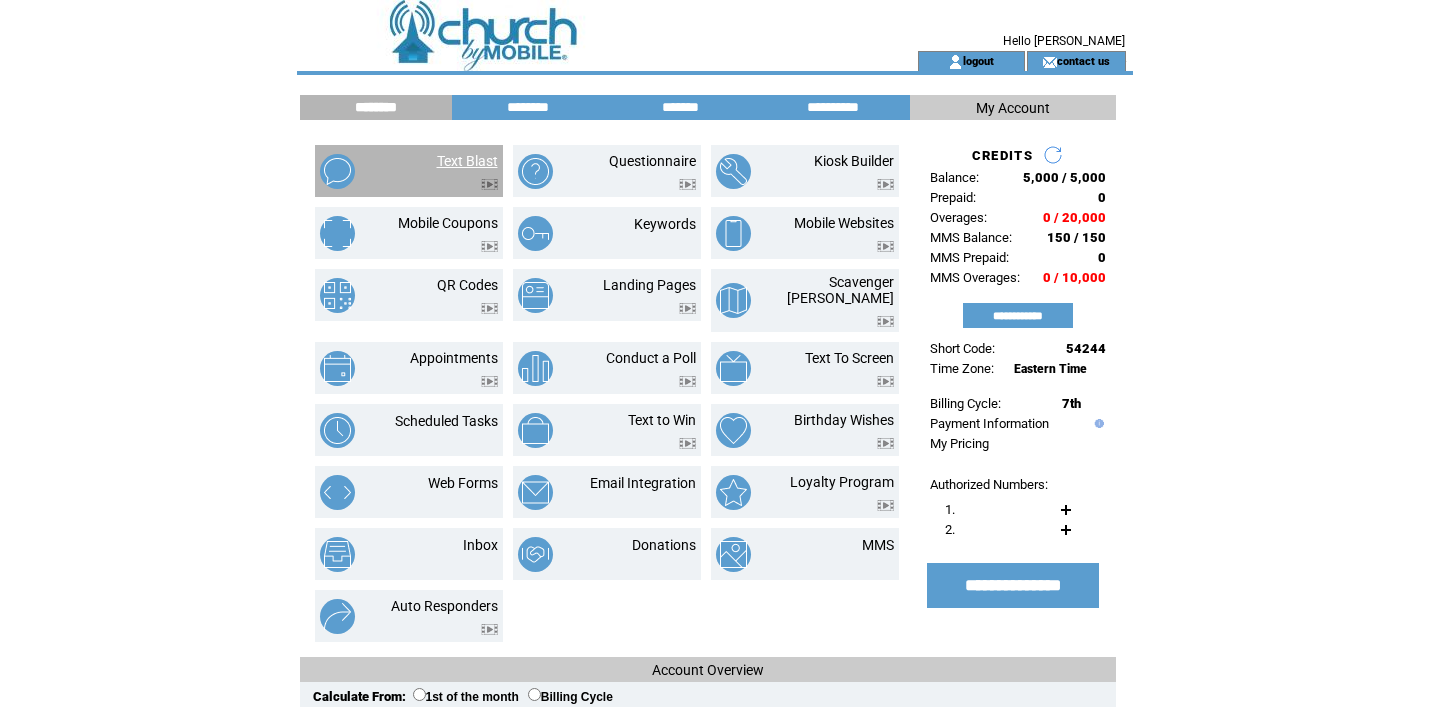click on "Text Blast" at bounding box center [467, 161] 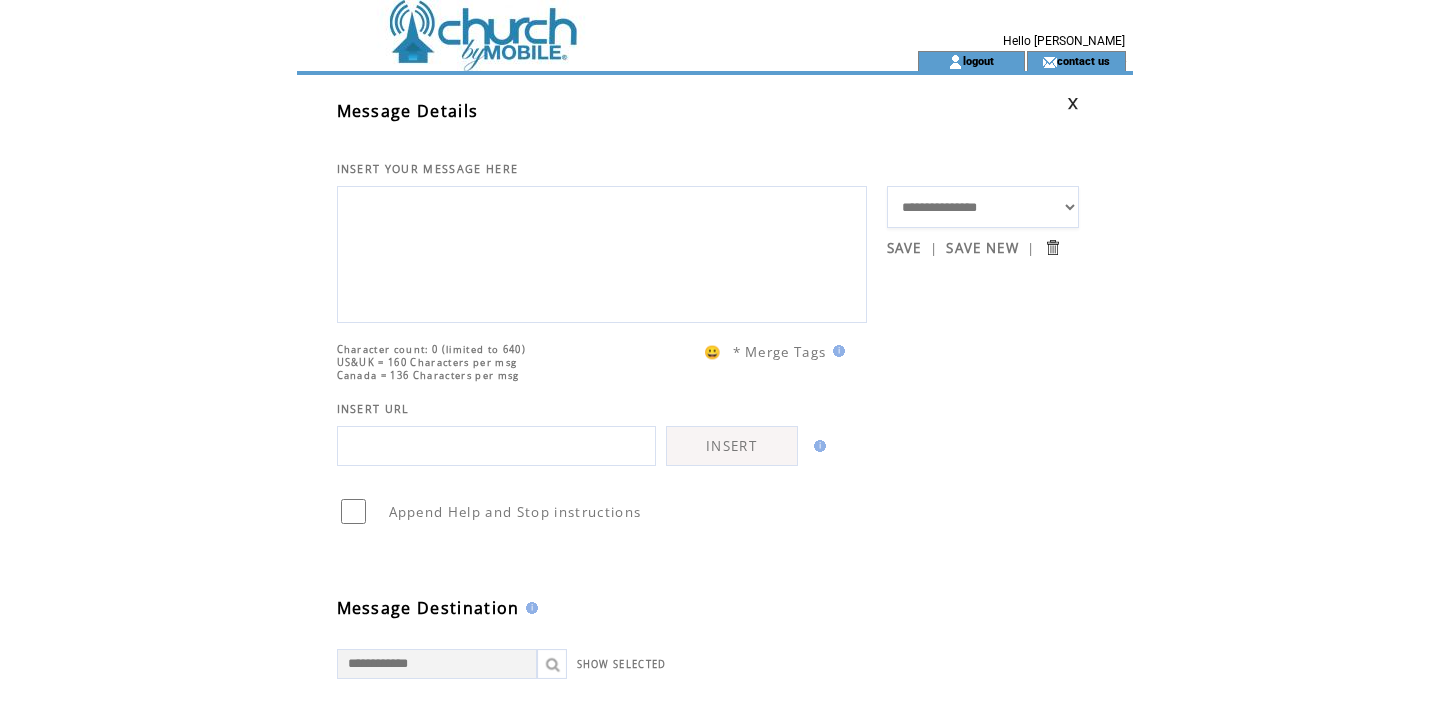 scroll, scrollTop: 0, scrollLeft: 0, axis: both 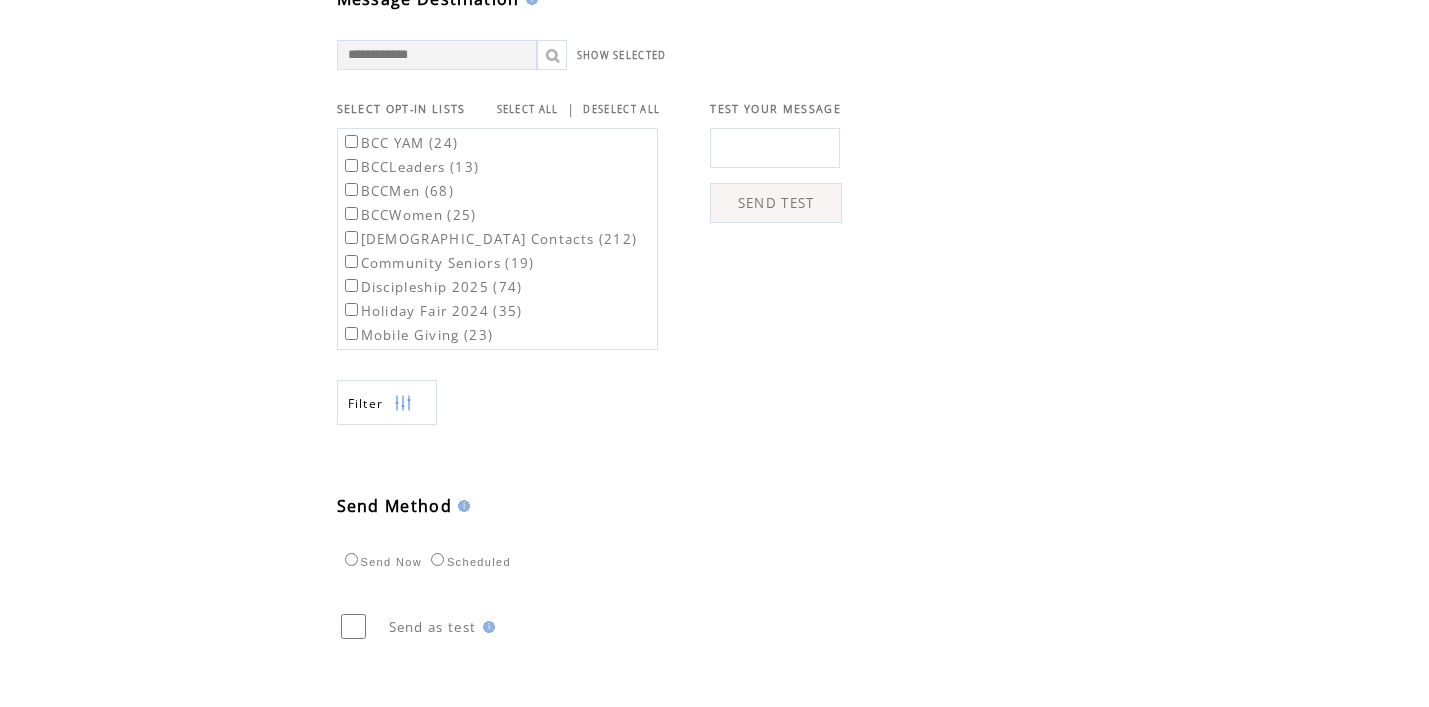 type on "**********" 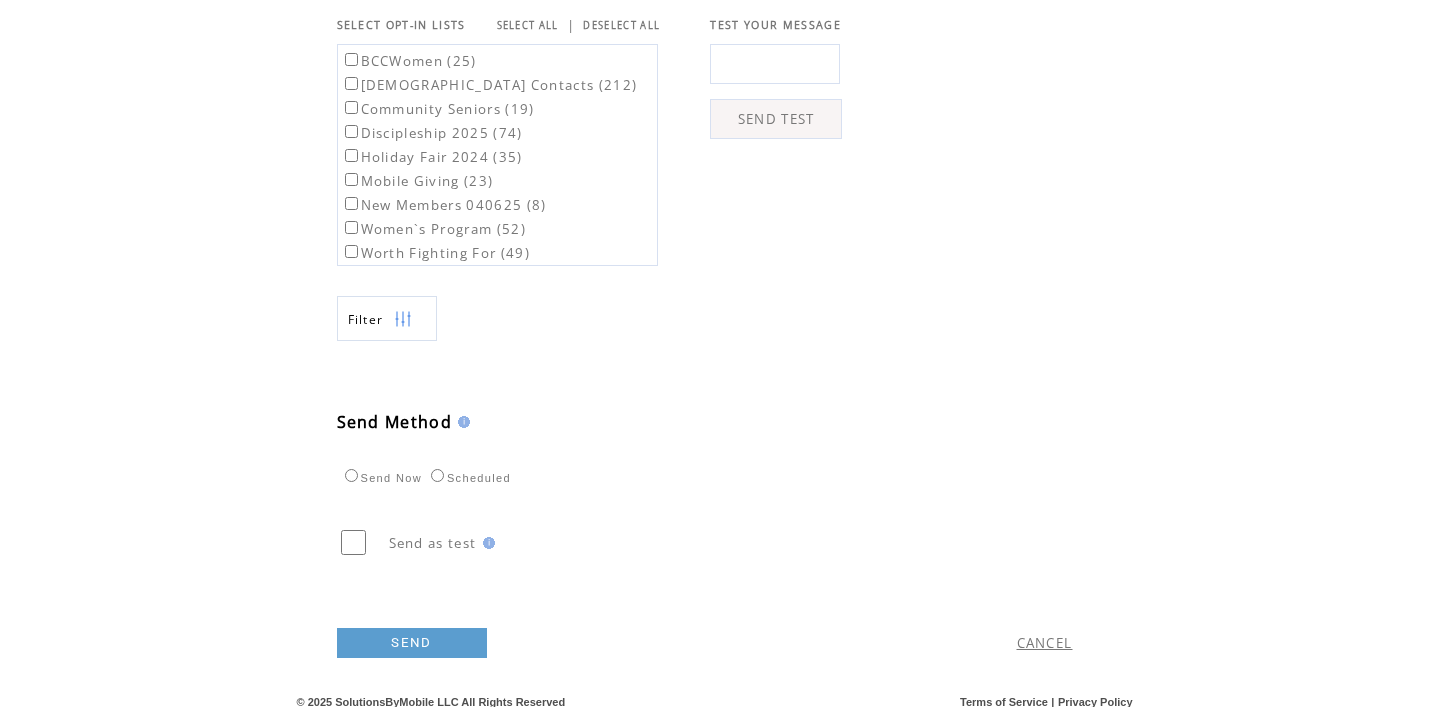 scroll, scrollTop: 734, scrollLeft: 0, axis: vertical 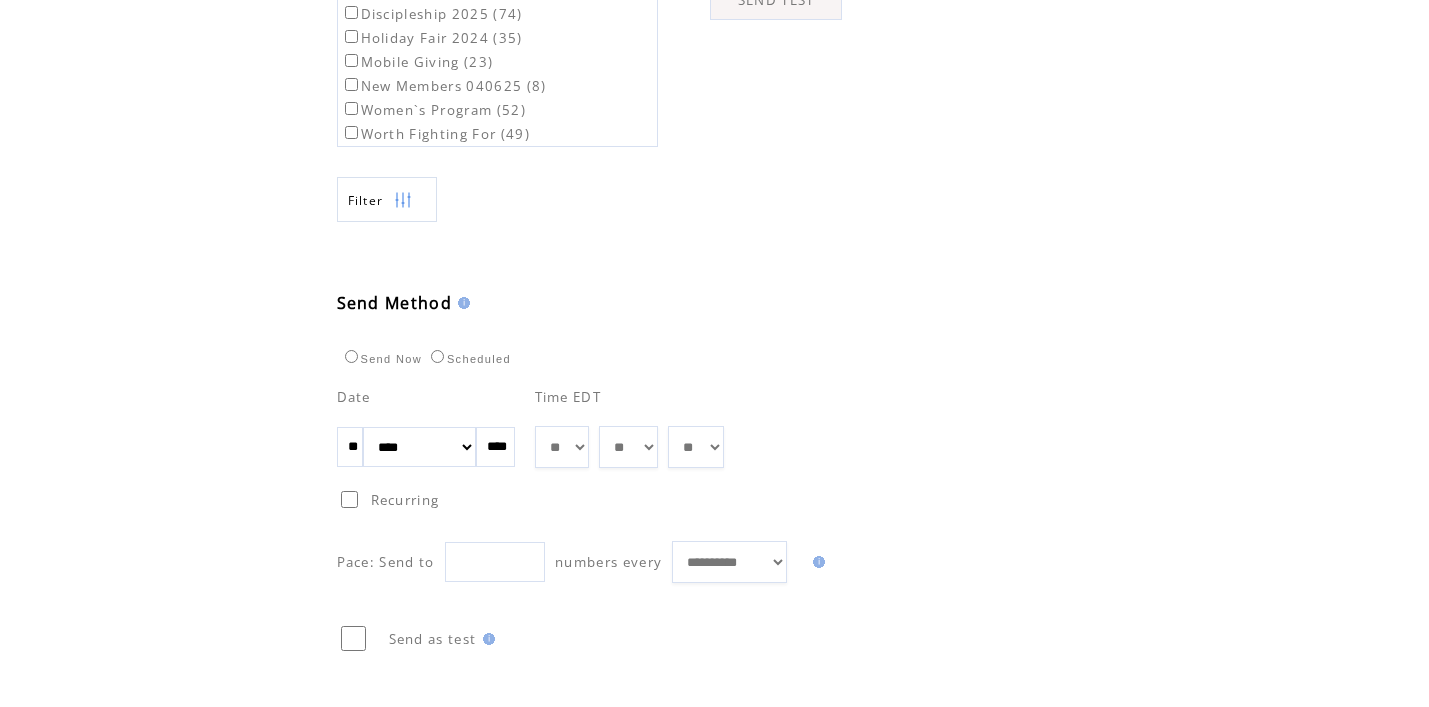 click on "**" at bounding box center (350, 447) 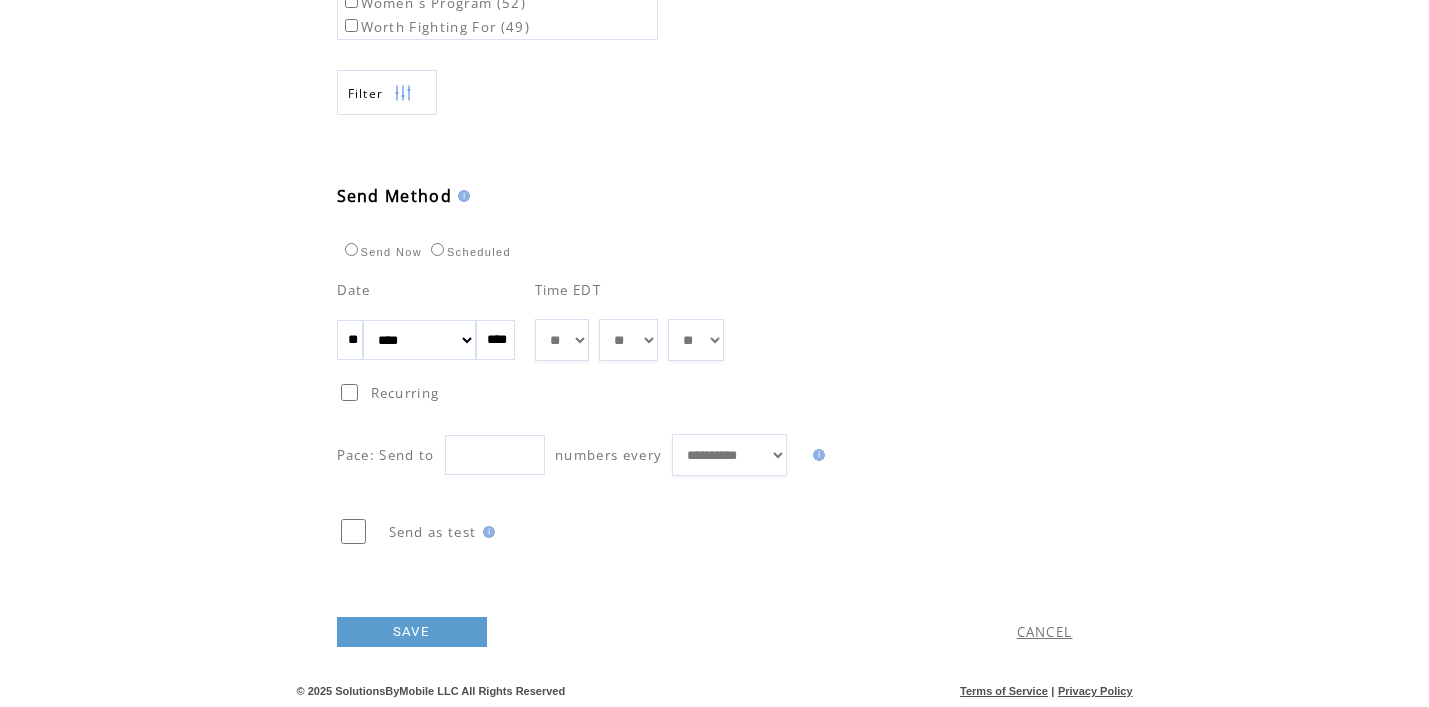 click on "SAVE" at bounding box center (412, 632) 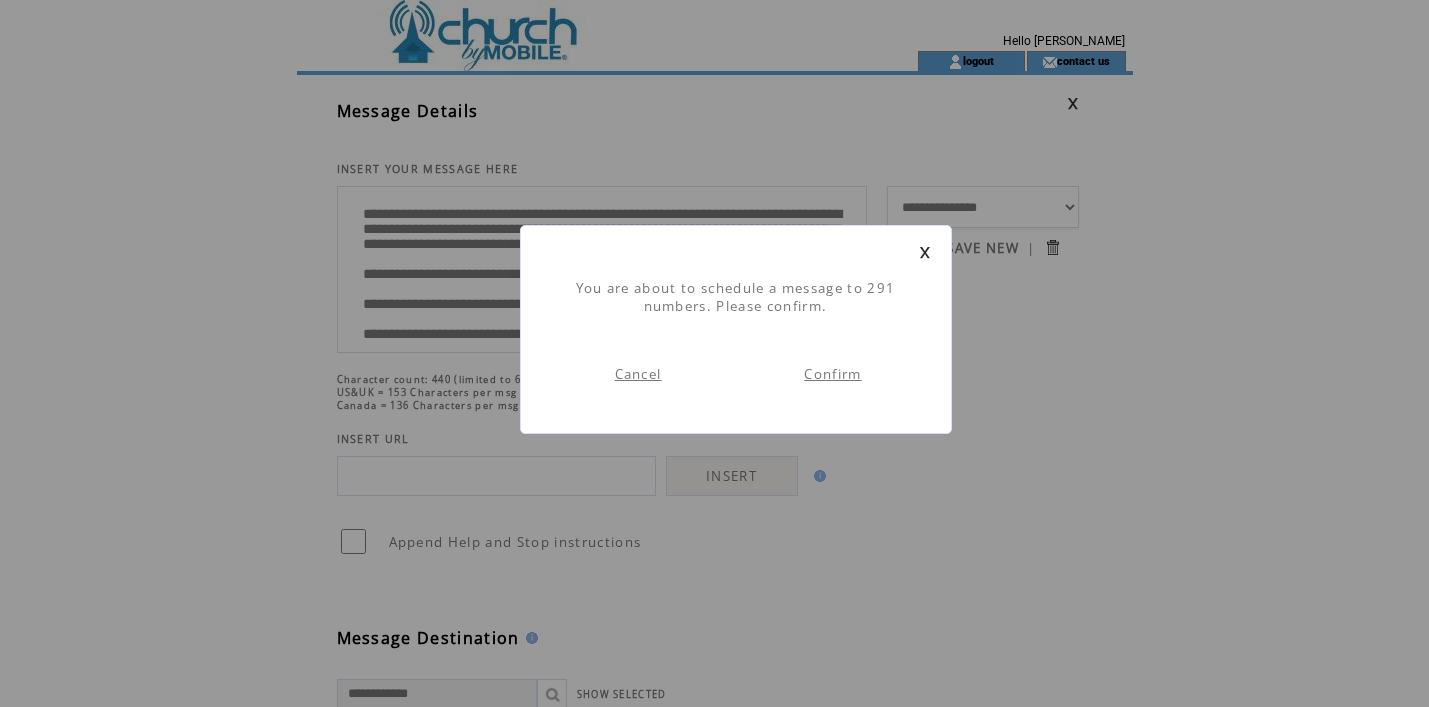 scroll, scrollTop: 1, scrollLeft: 0, axis: vertical 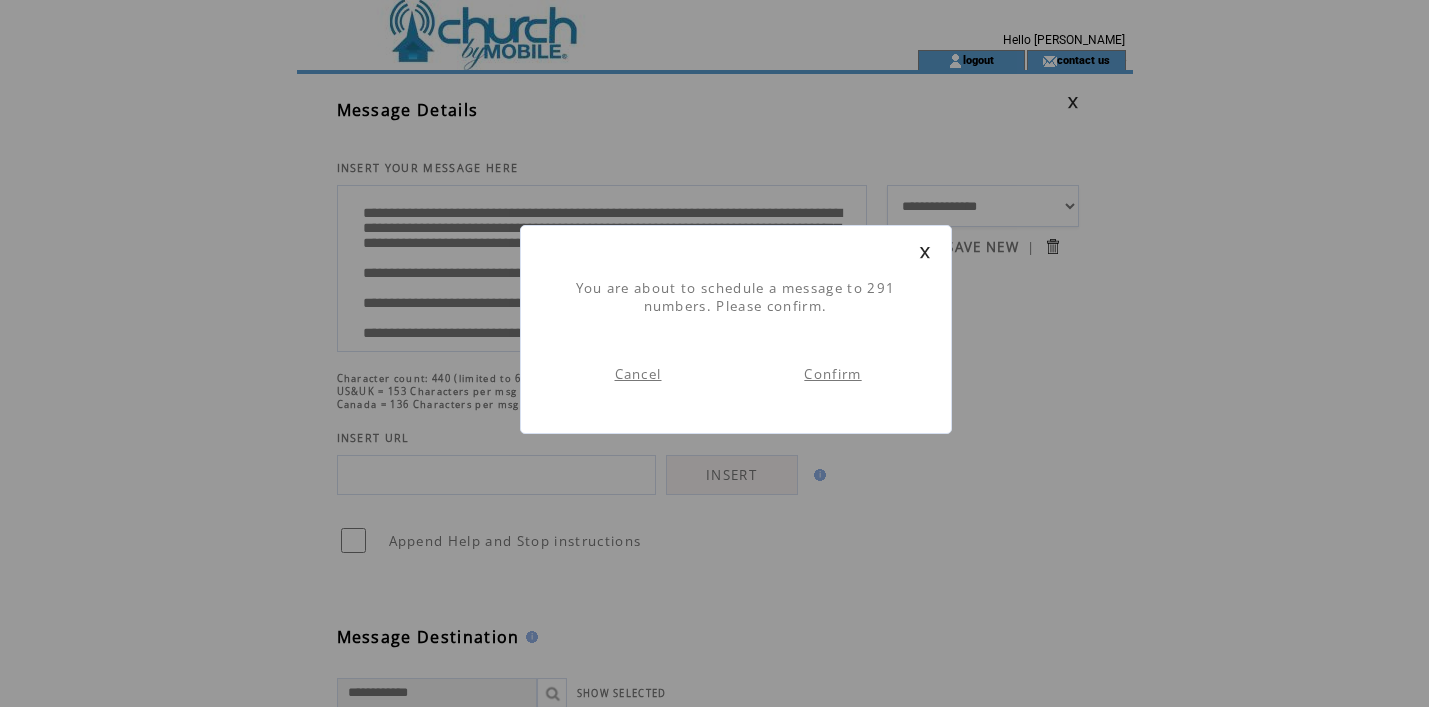 click on "Confirm" at bounding box center [832, 374] 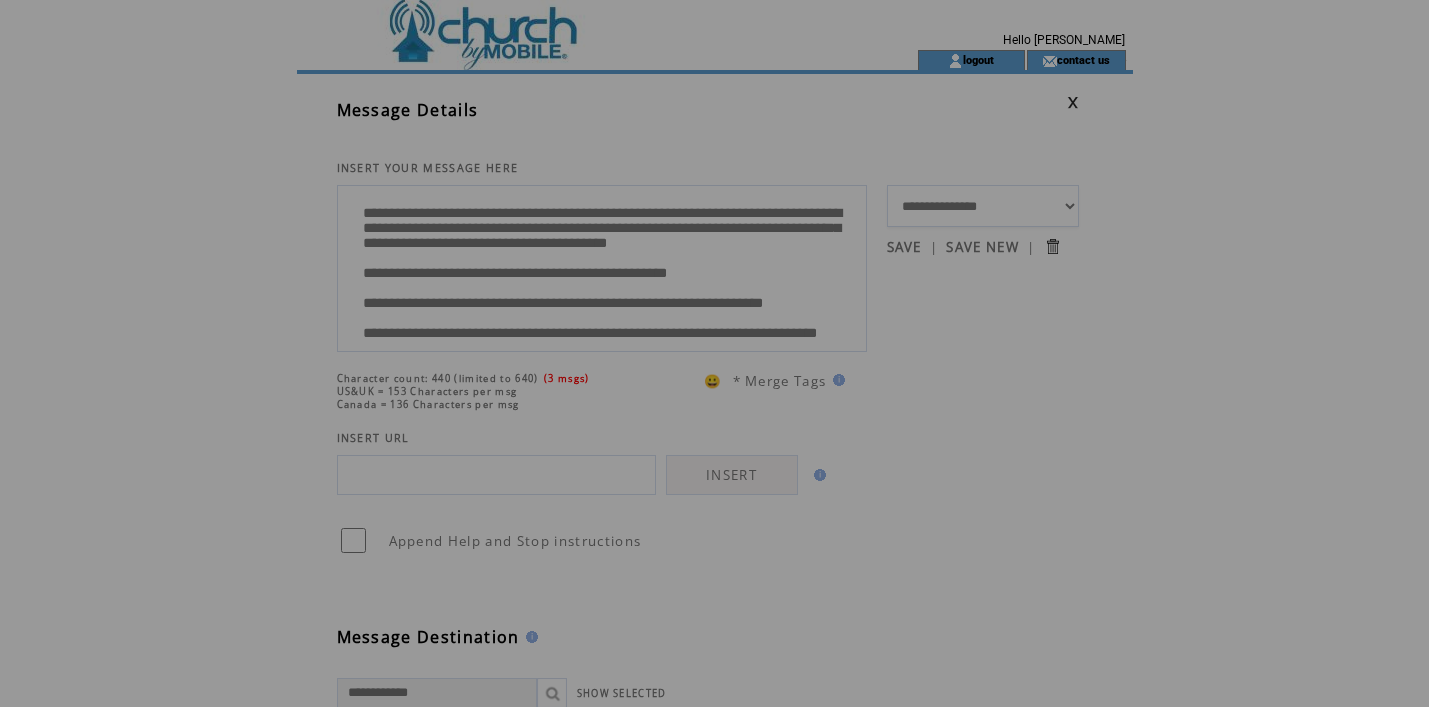 scroll, scrollTop: 0, scrollLeft: 0, axis: both 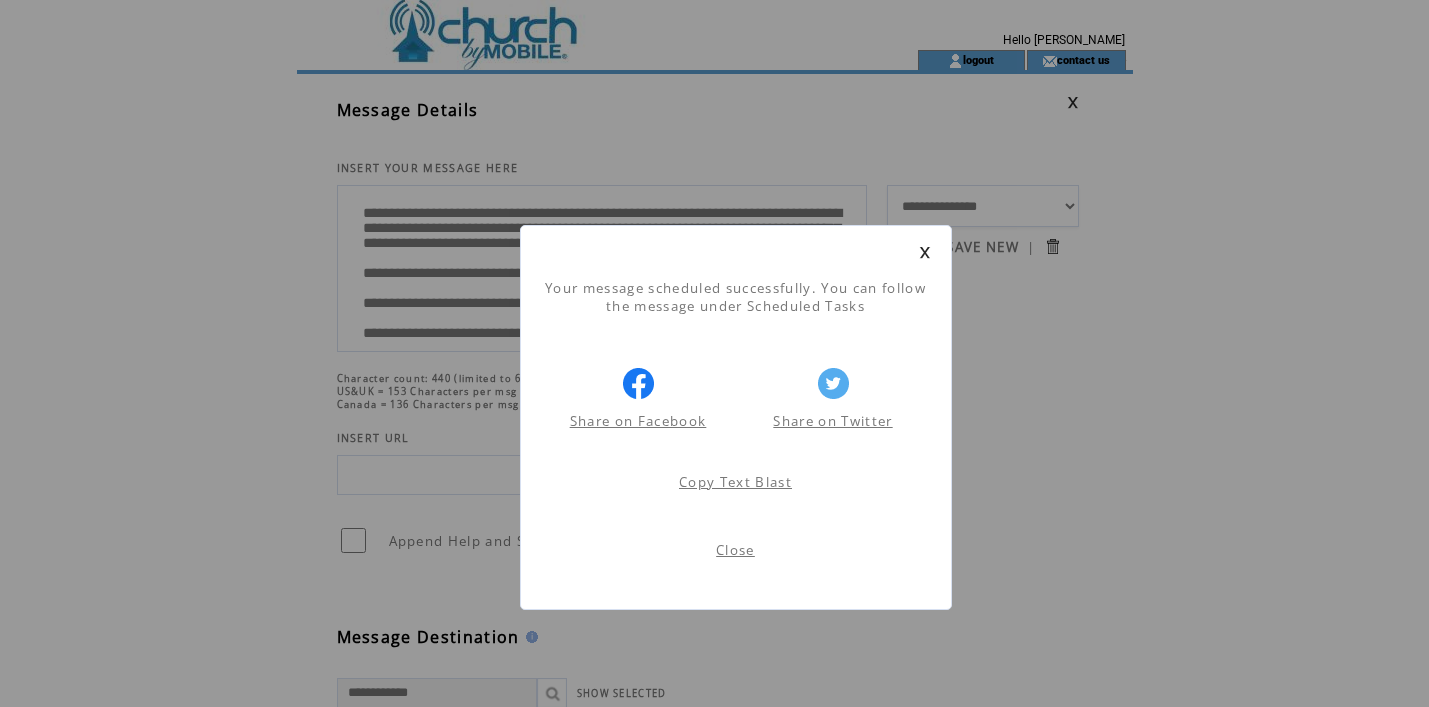 click on "Close" at bounding box center (735, 550) 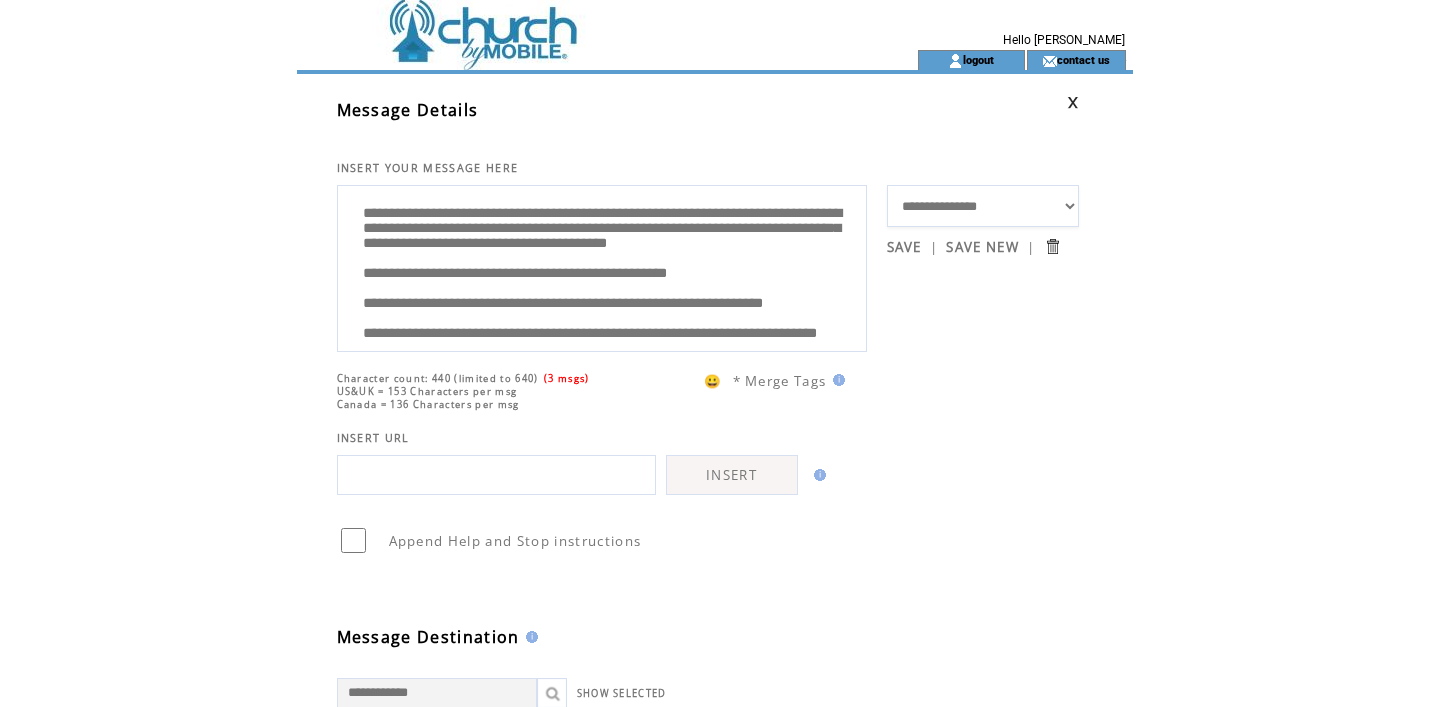 click on "**********" at bounding box center [602, 266] 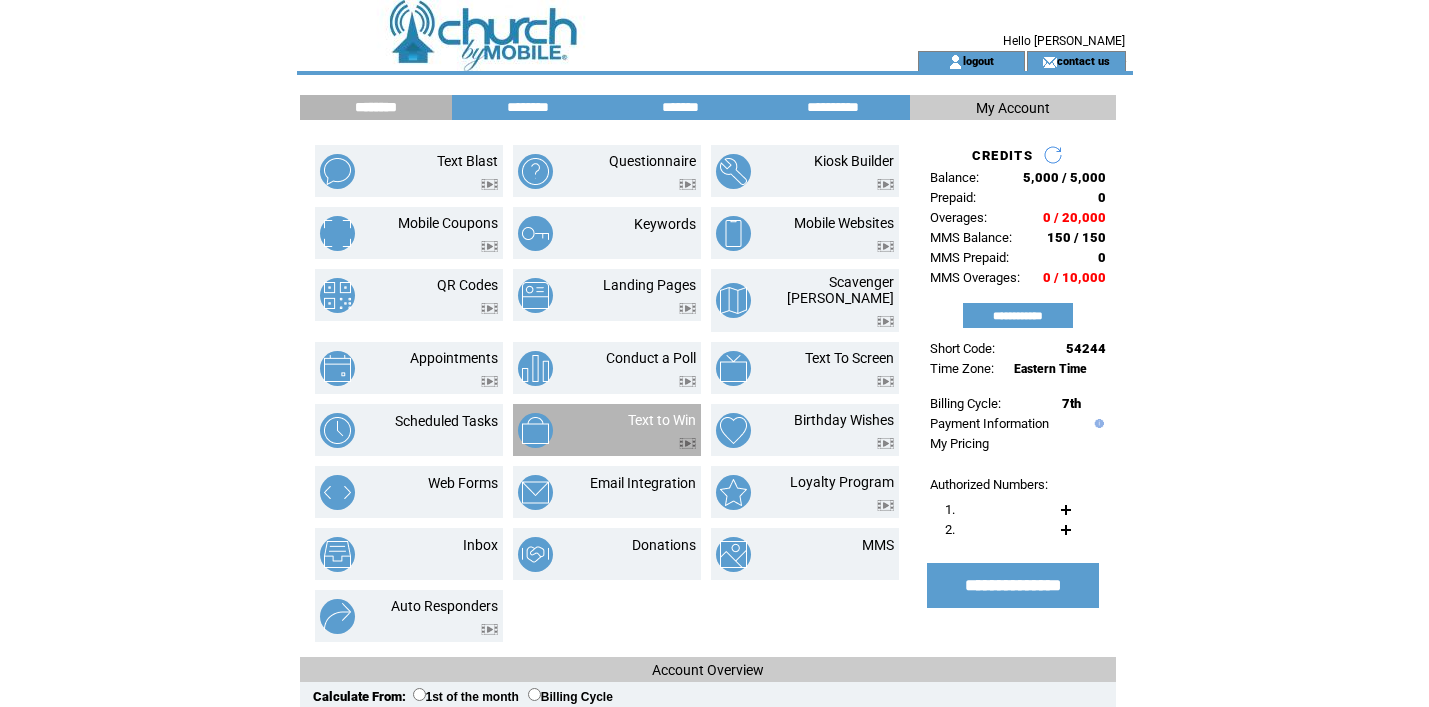 scroll, scrollTop: 0, scrollLeft: 0, axis: both 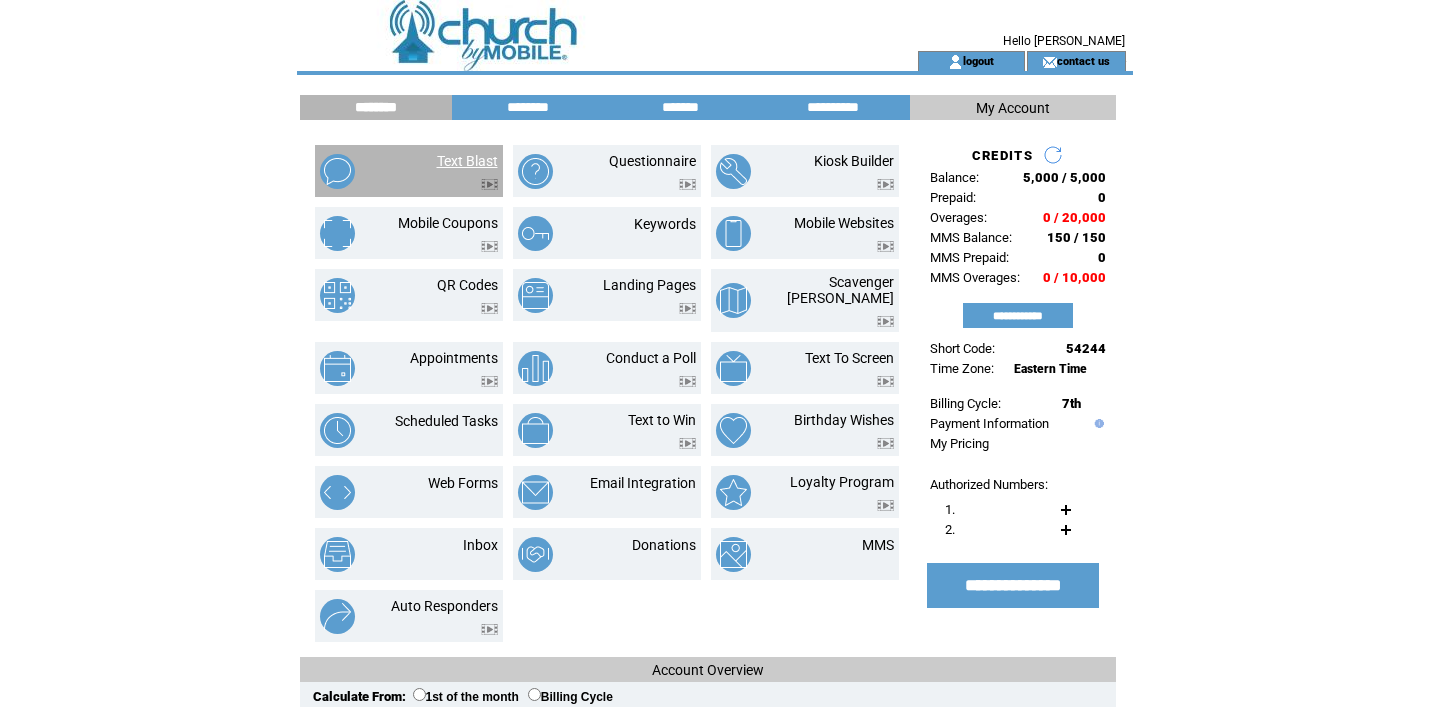 click on "Text Blast" at bounding box center (467, 161) 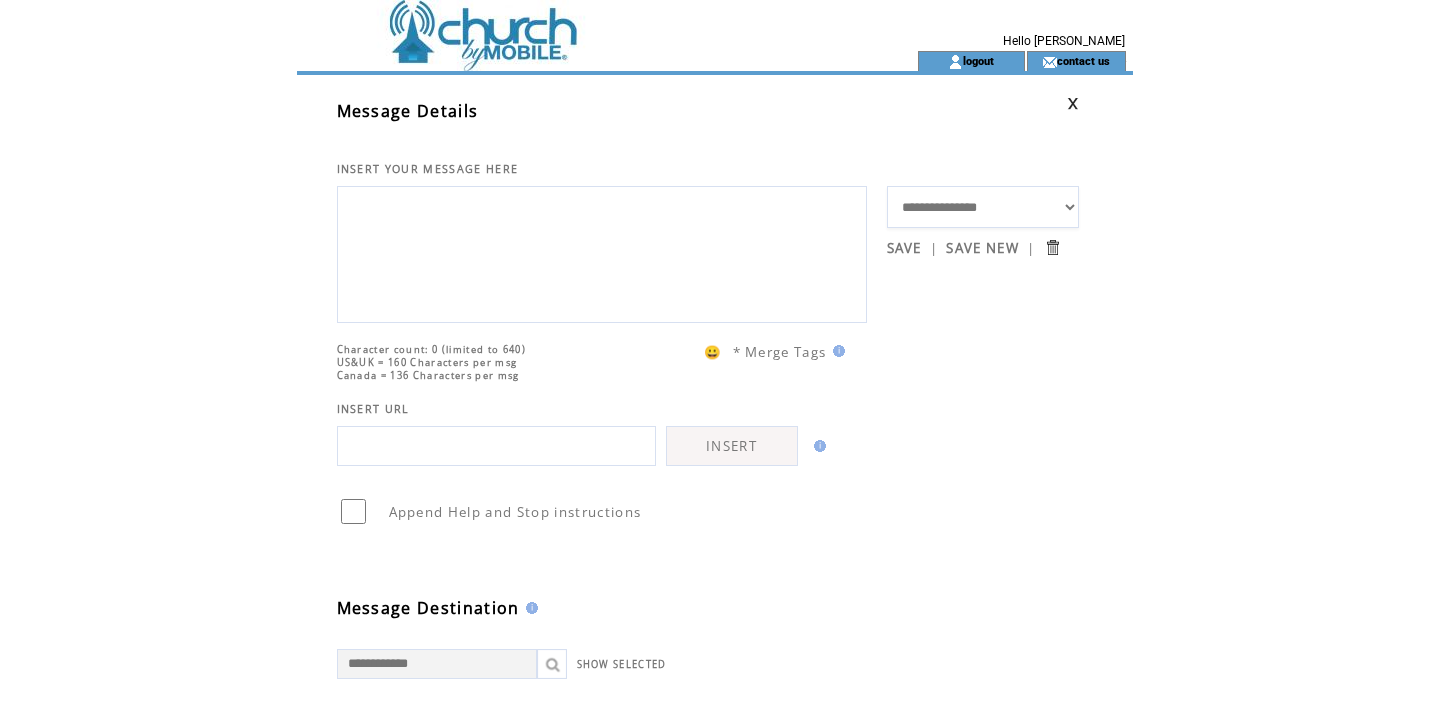 scroll, scrollTop: 0, scrollLeft: 0, axis: both 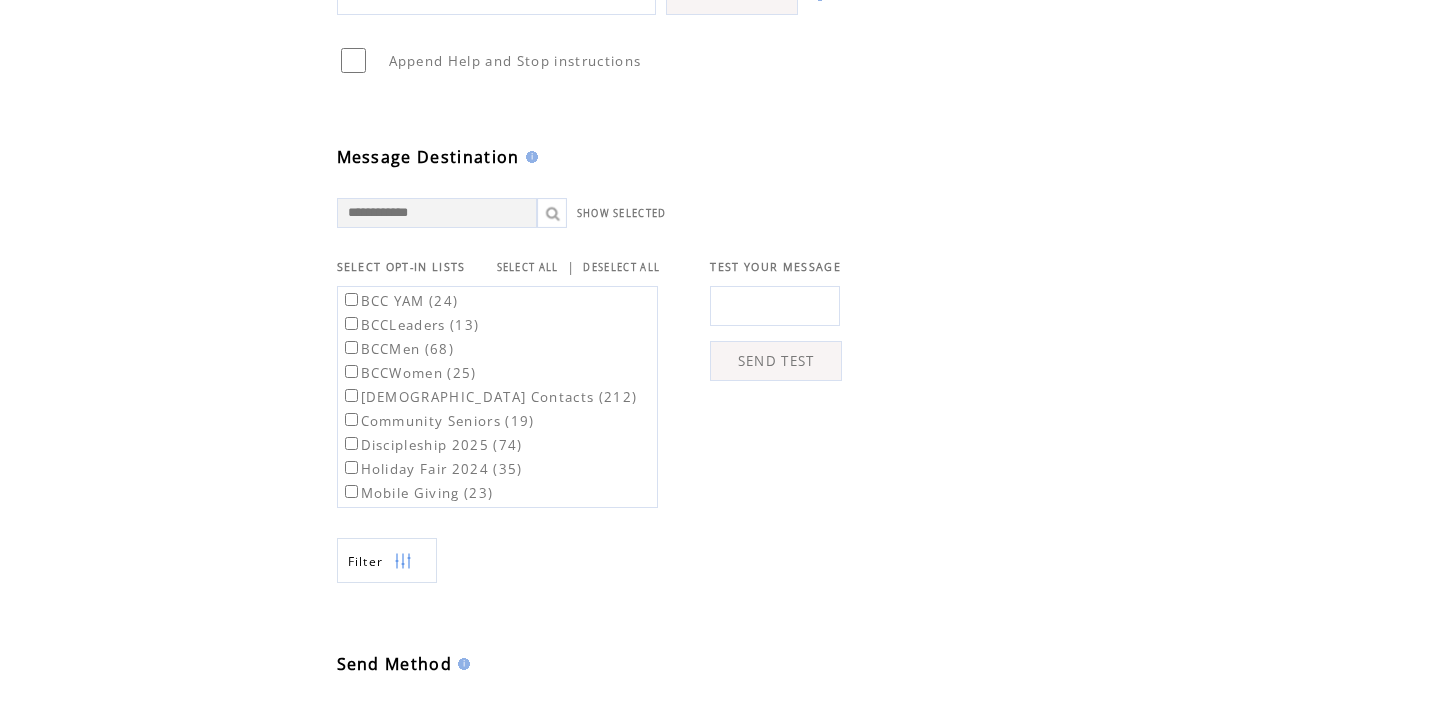 type on "**********" 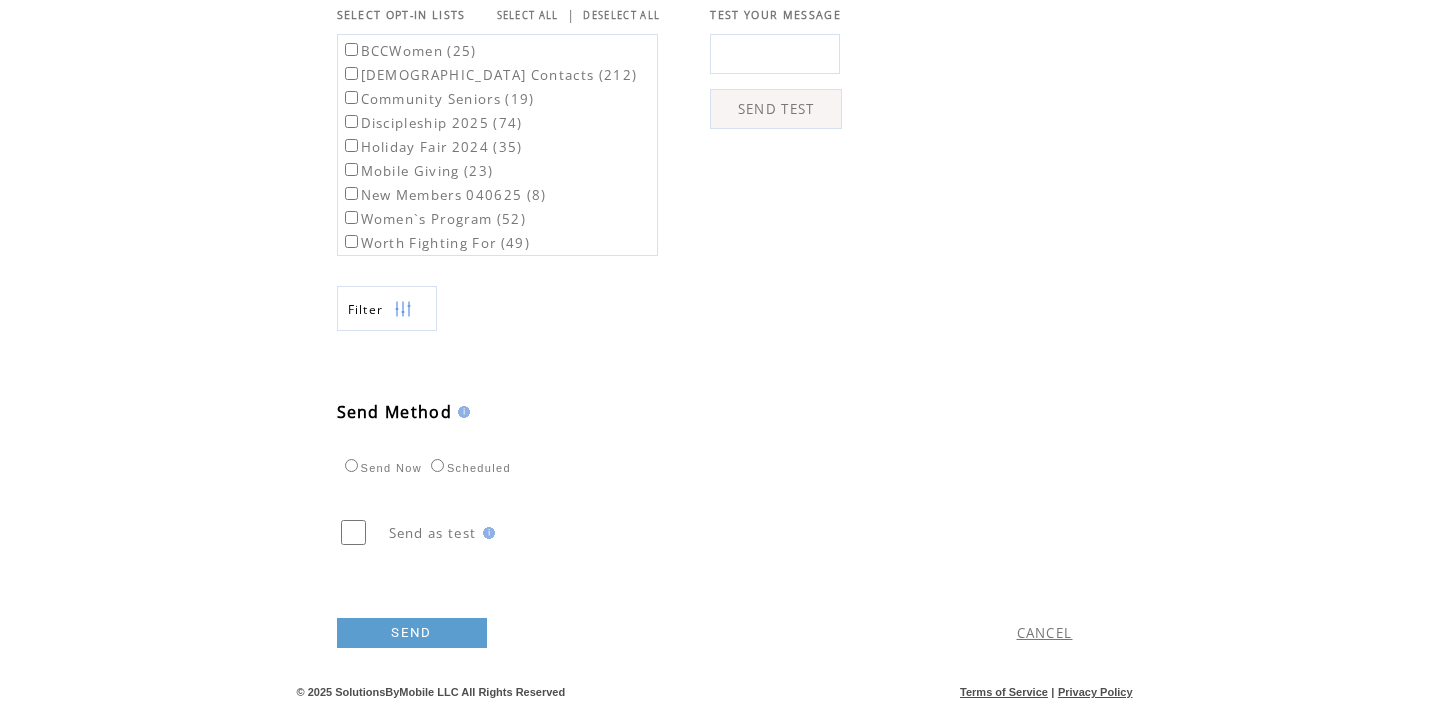 scroll, scrollTop: 734, scrollLeft: 0, axis: vertical 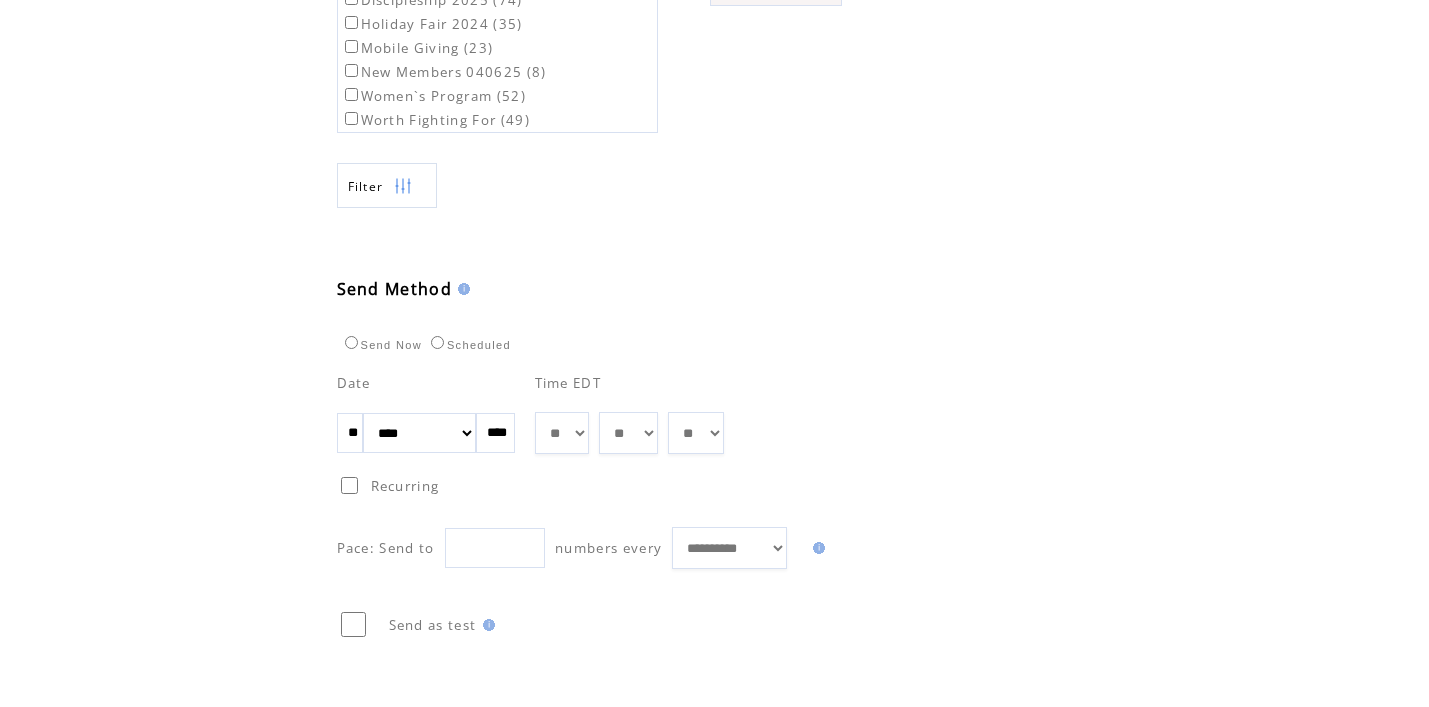 click on "**" at bounding box center [350, 433] 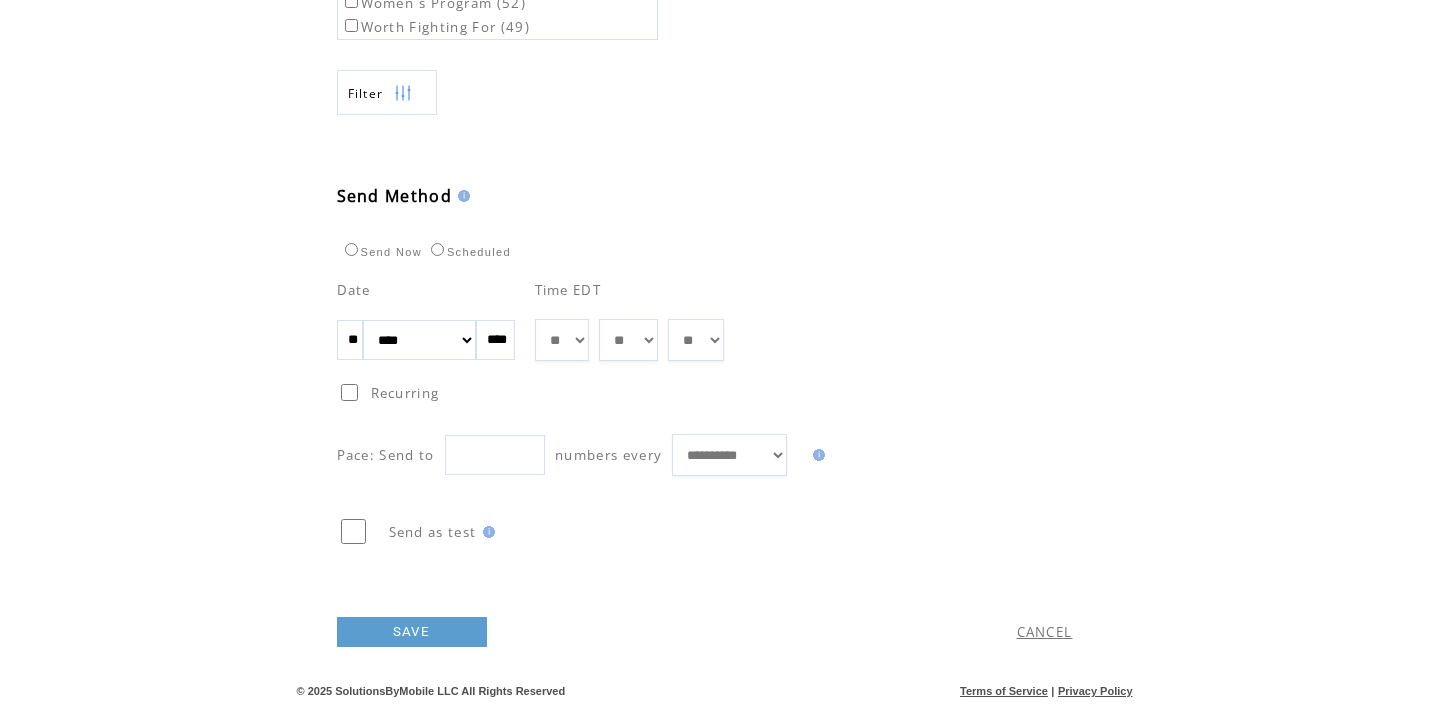 click on "SAVE" at bounding box center (412, 632) 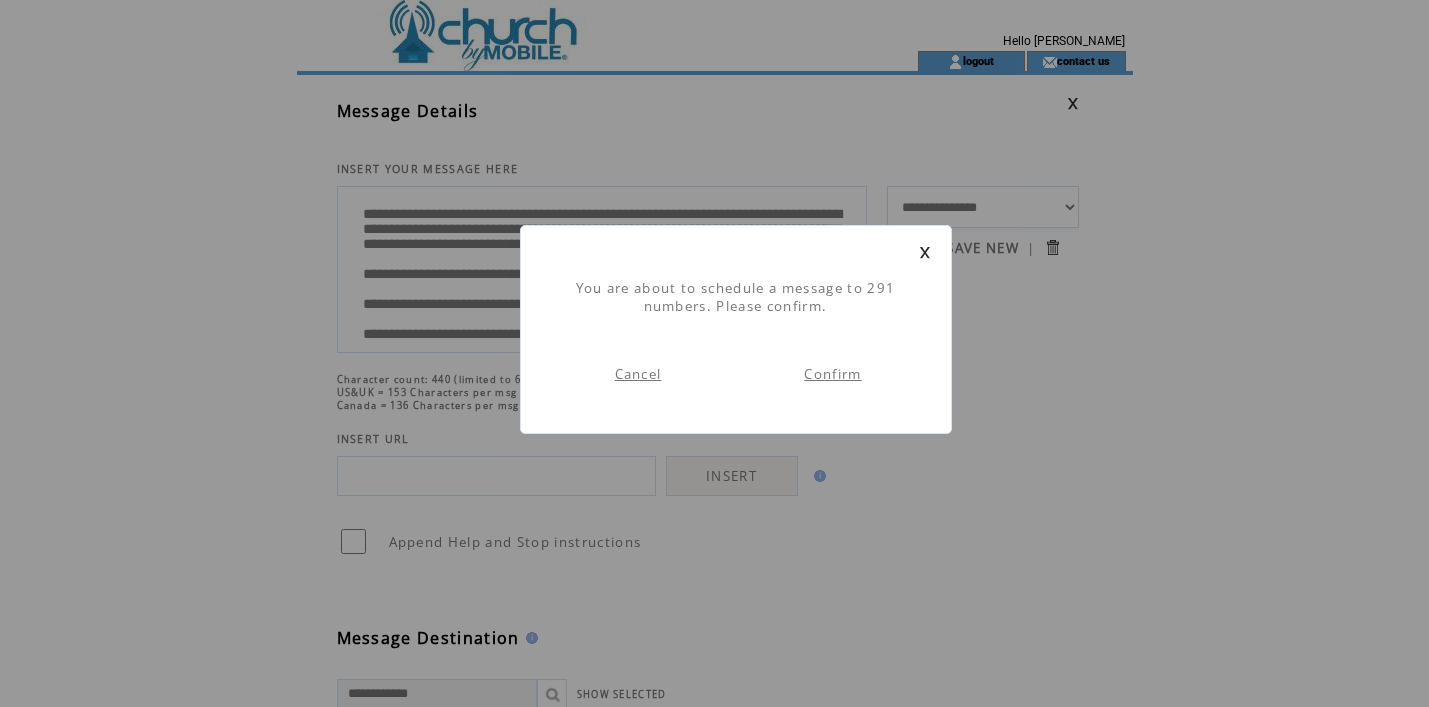 scroll, scrollTop: 1, scrollLeft: 0, axis: vertical 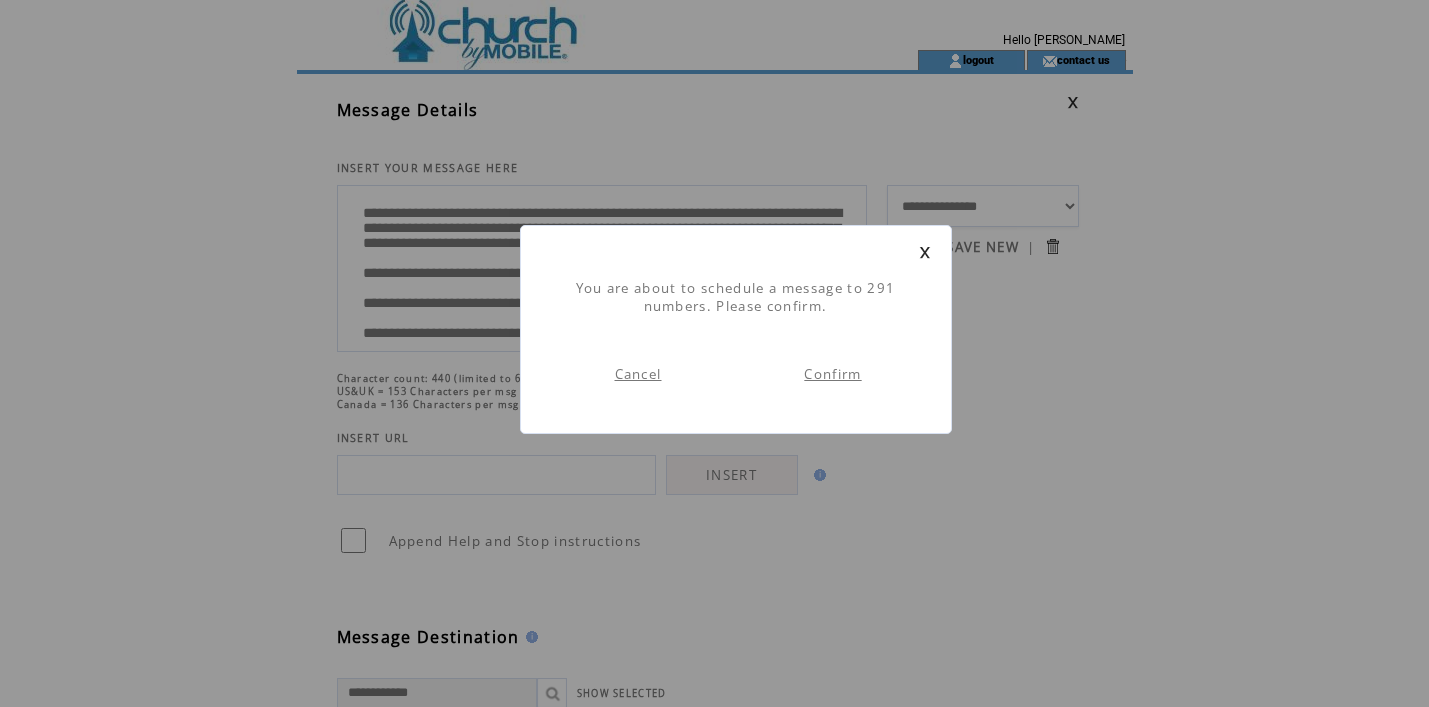 click on "Confirm" at bounding box center [832, 374] 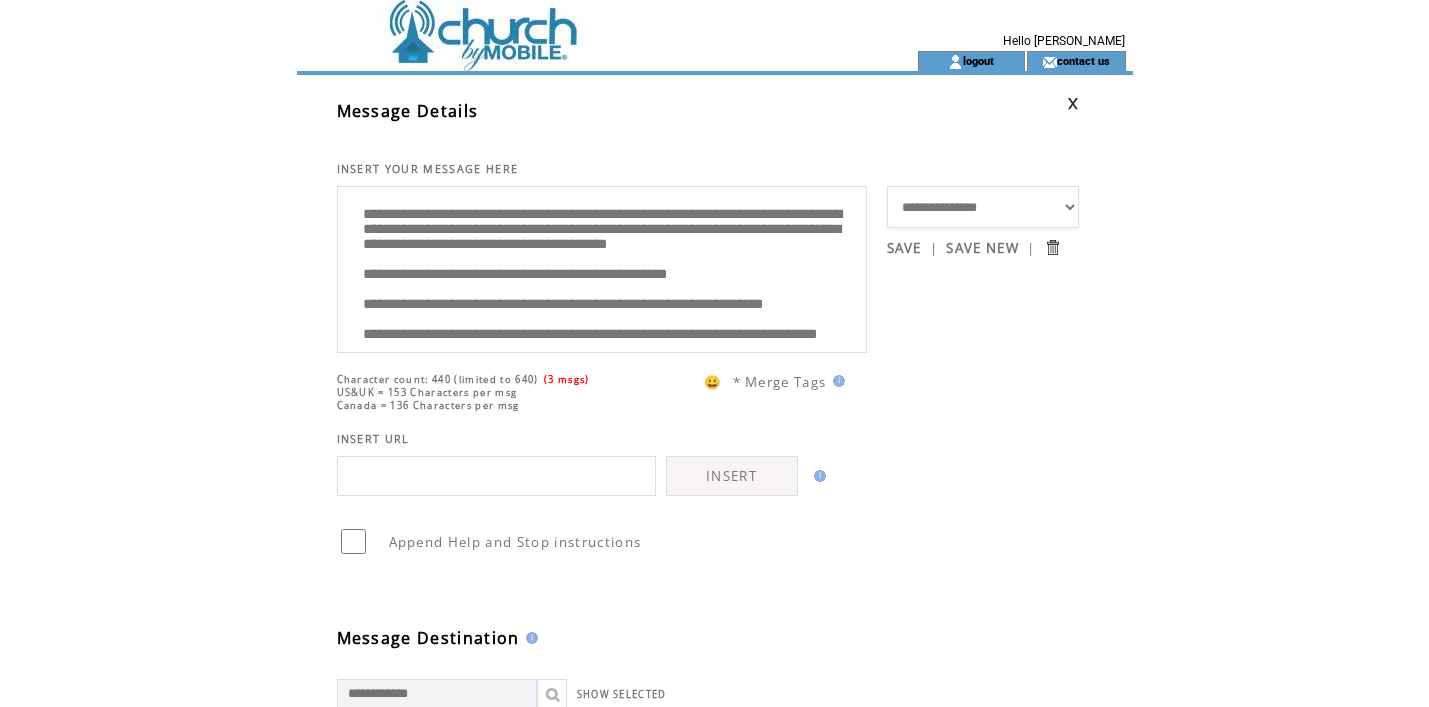 scroll, scrollTop: 1, scrollLeft: 0, axis: vertical 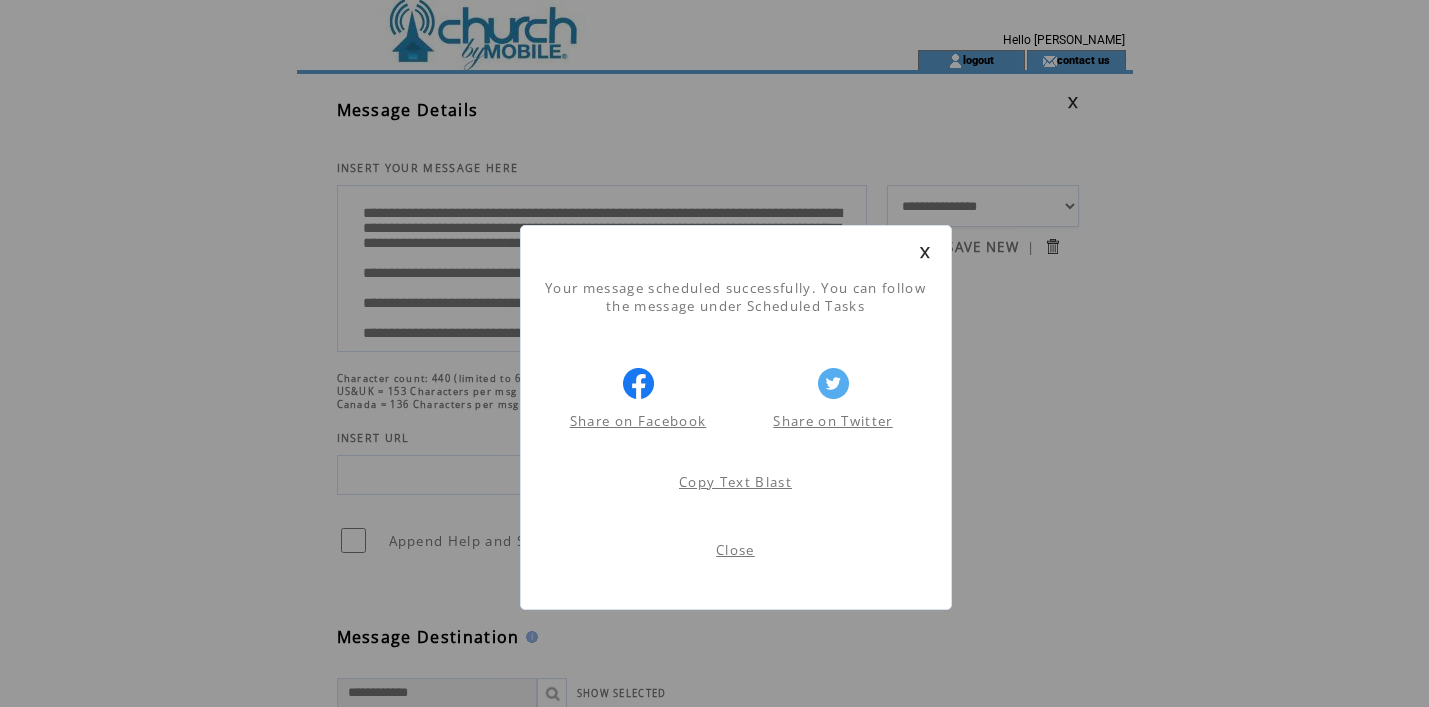 click on "Close" at bounding box center [735, 550] 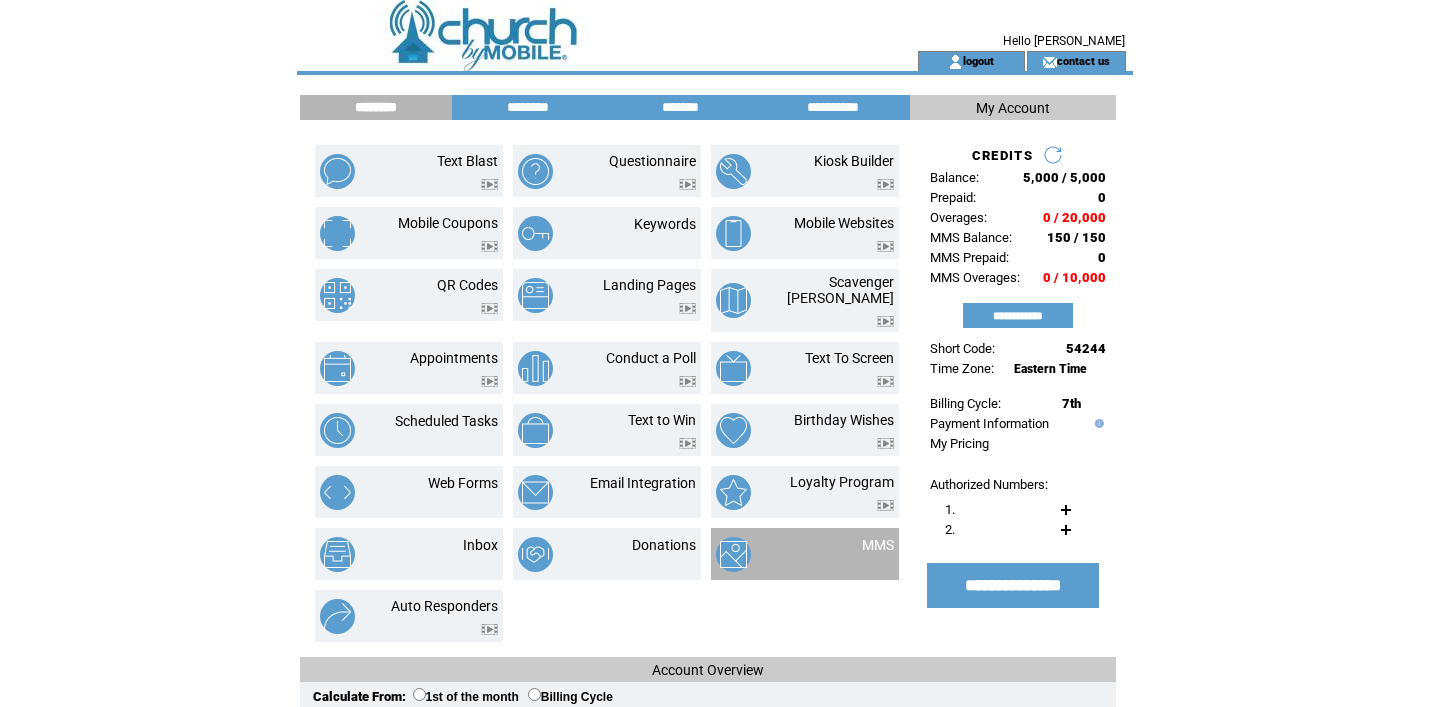 scroll, scrollTop: 0, scrollLeft: 0, axis: both 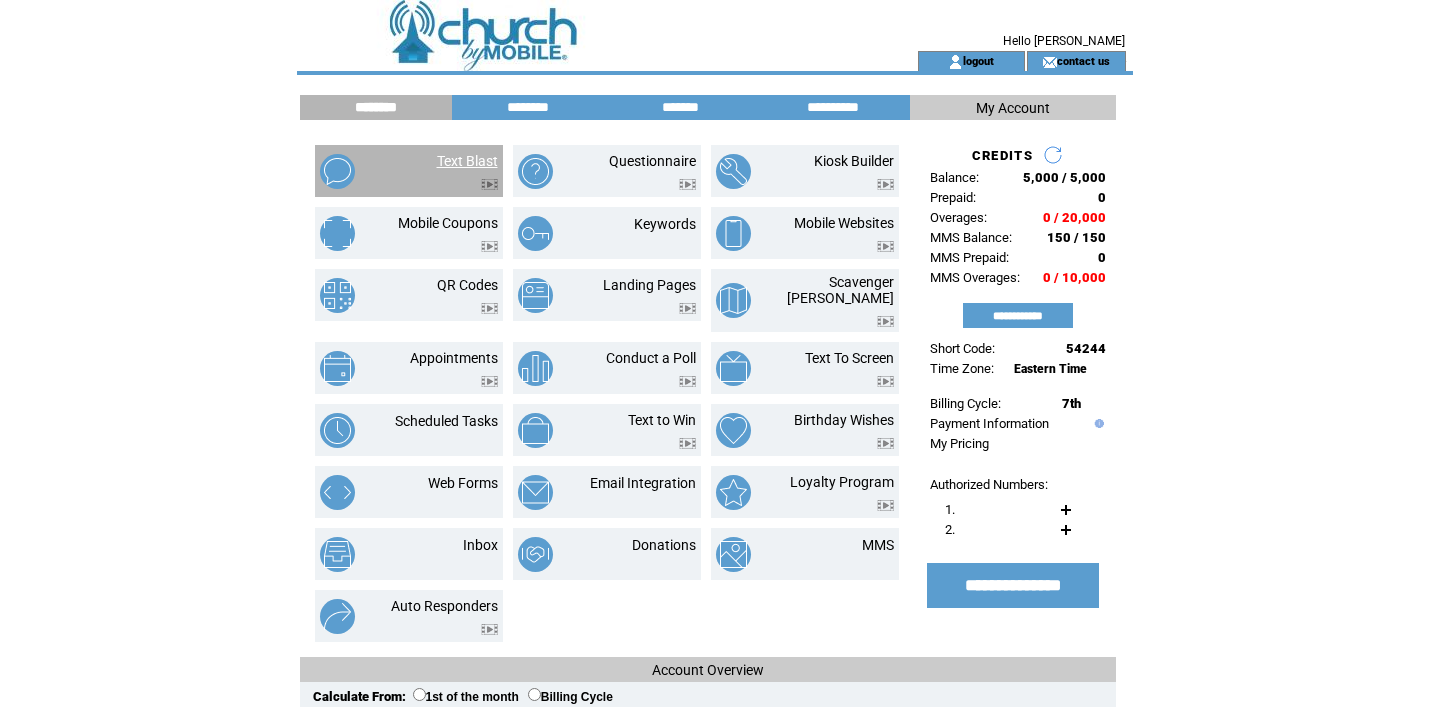 click on "Text Blast" at bounding box center (467, 161) 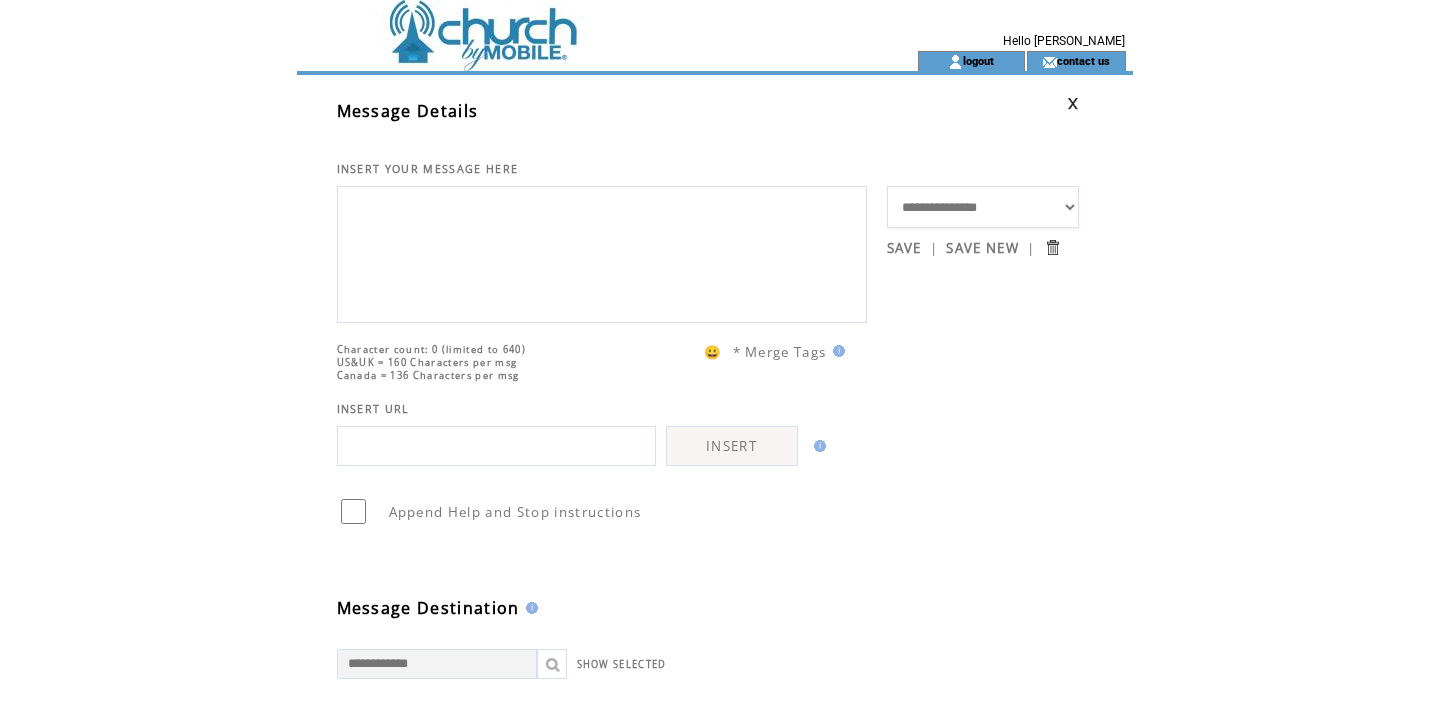 scroll, scrollTop: 0, scrollLeft: 0, axis: both 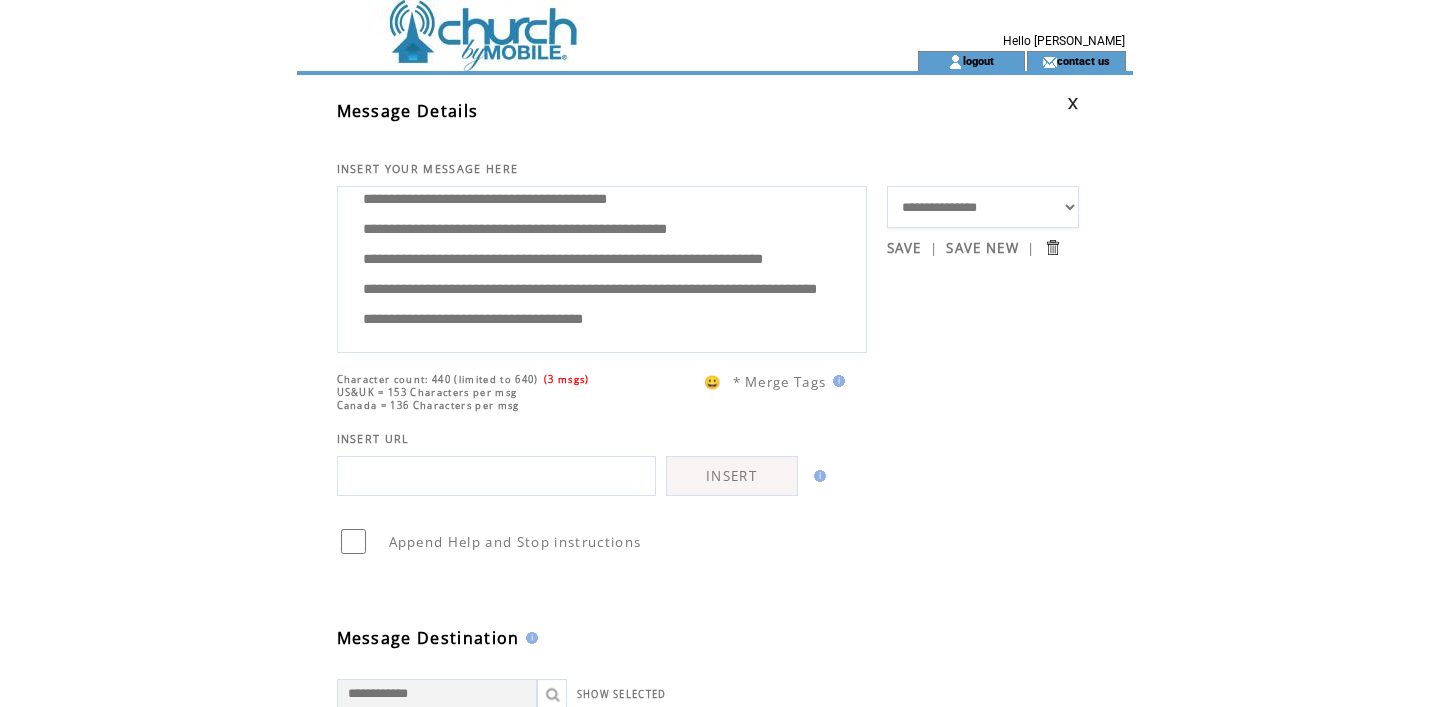 click on "**********" at bounding box center (602, 267) 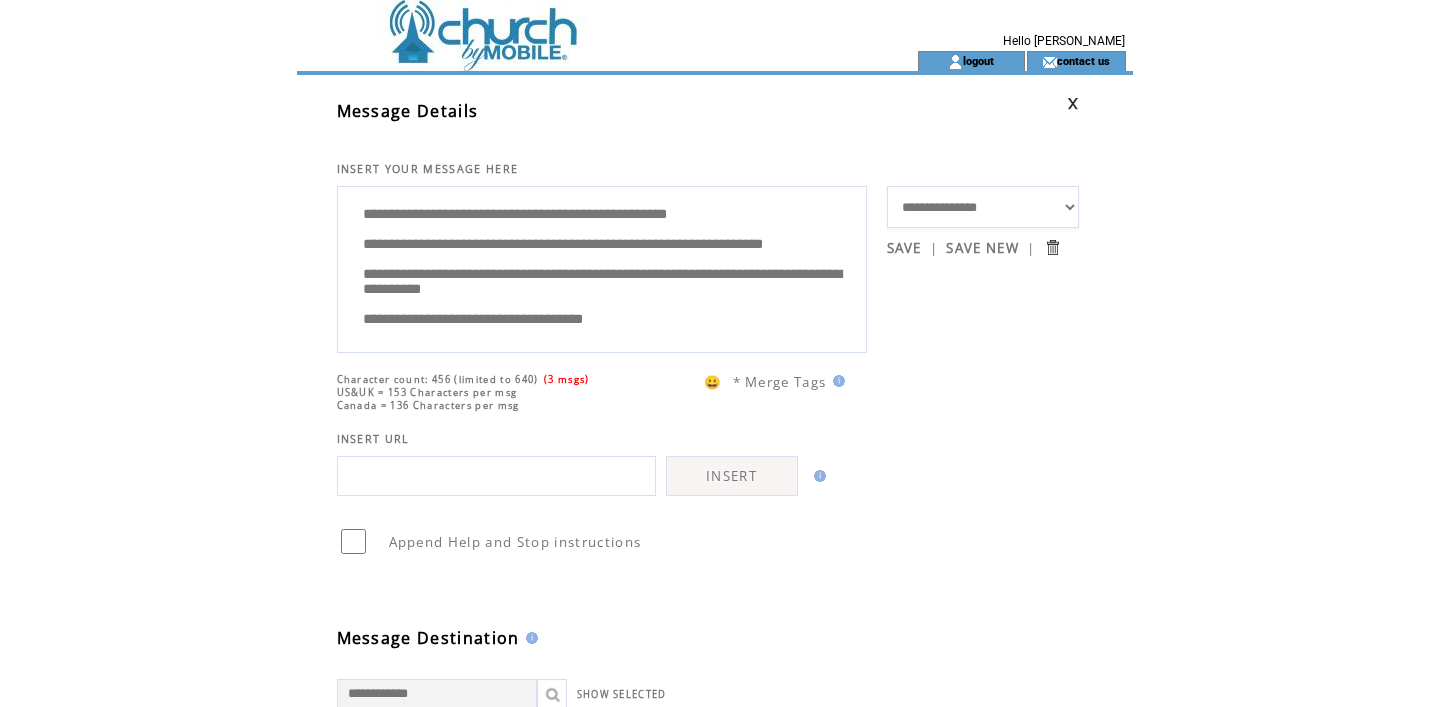scroll, scrollTop: 160, scrollLeft: 0, axis: vertical 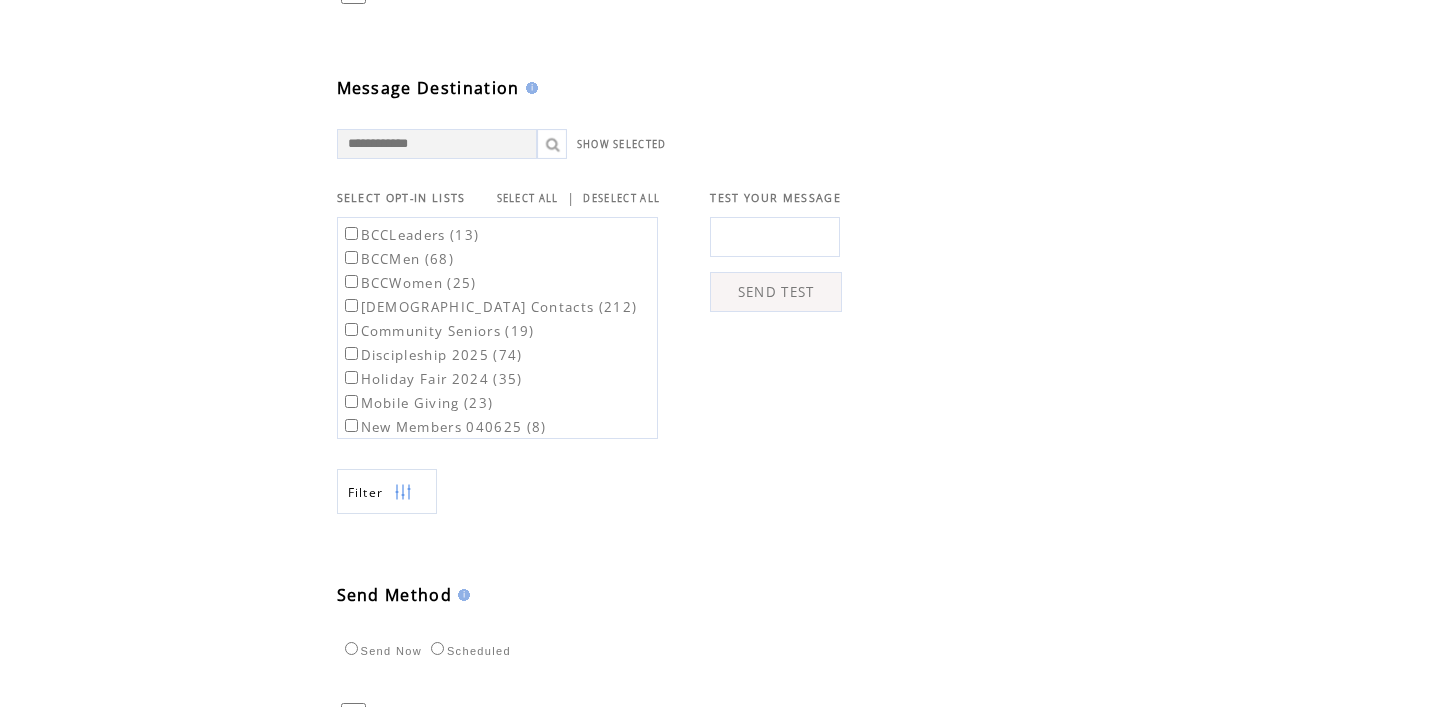 type on "**********" 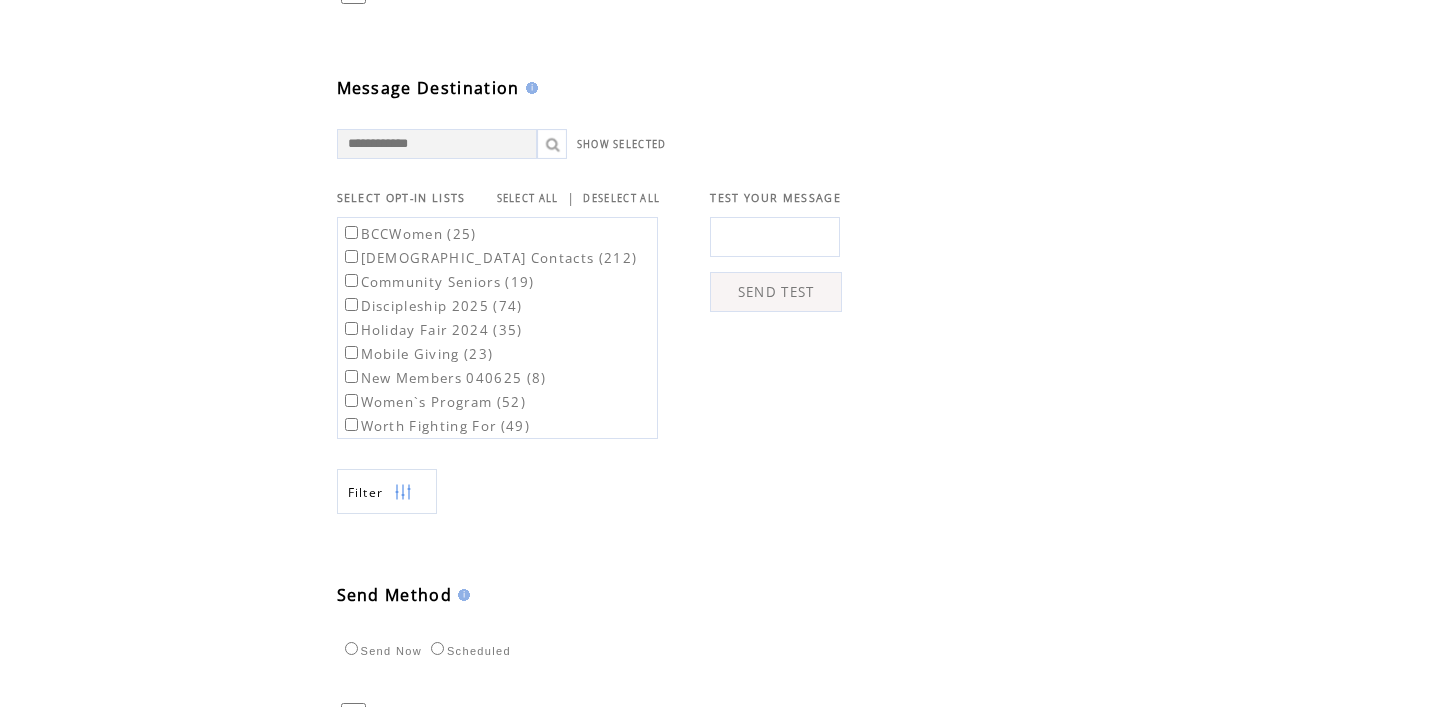 scroll, scrollTop: 734, scrollLeft: 0, axis: vertical 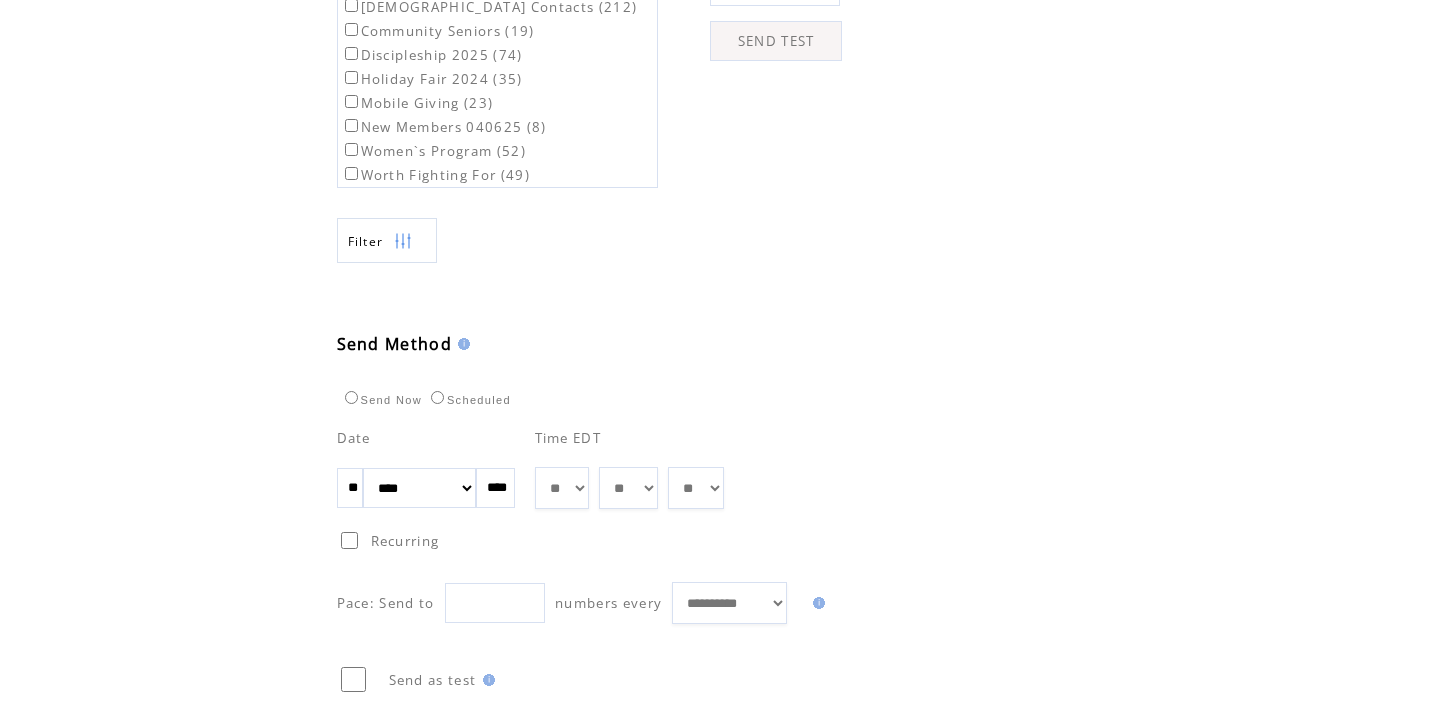 click on "**" at bounding box center (350, 488) 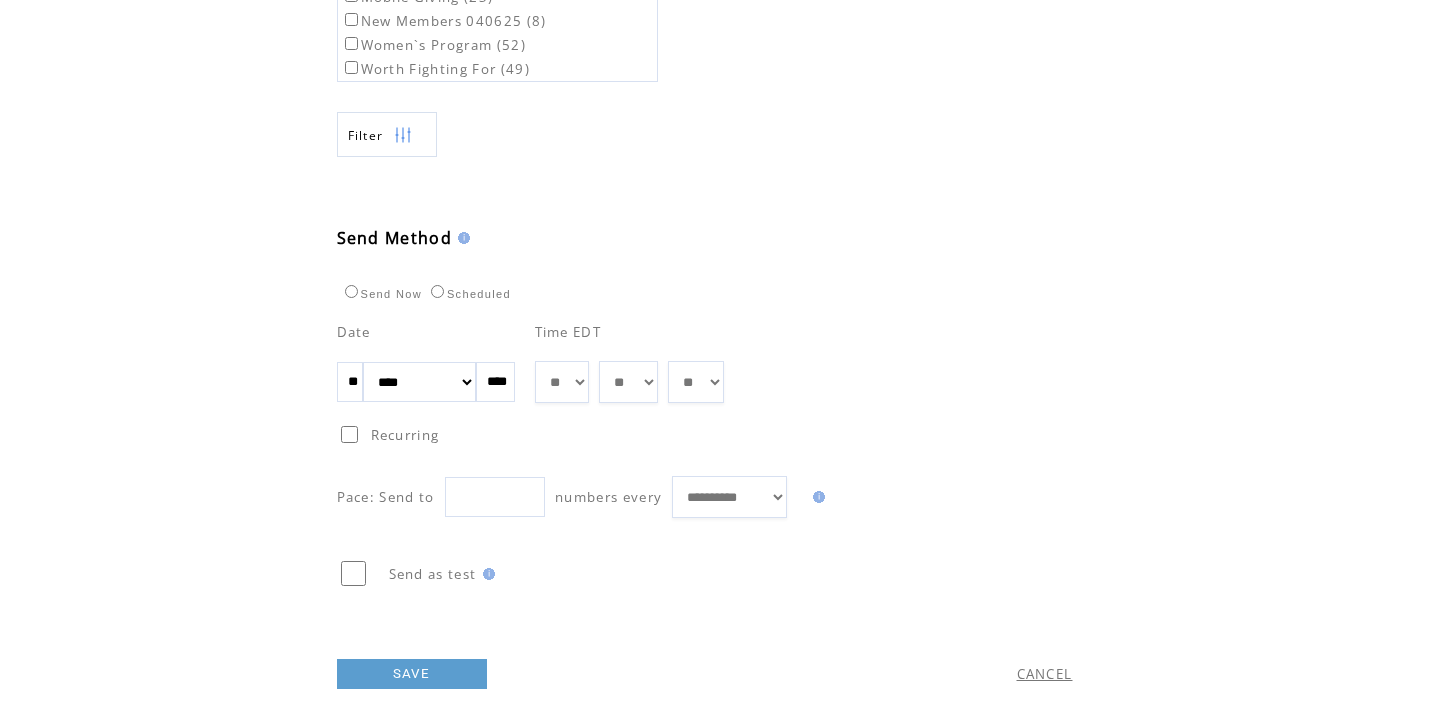 scroll, scrollTop: 949, scrollLeft: 0, axis: vertical 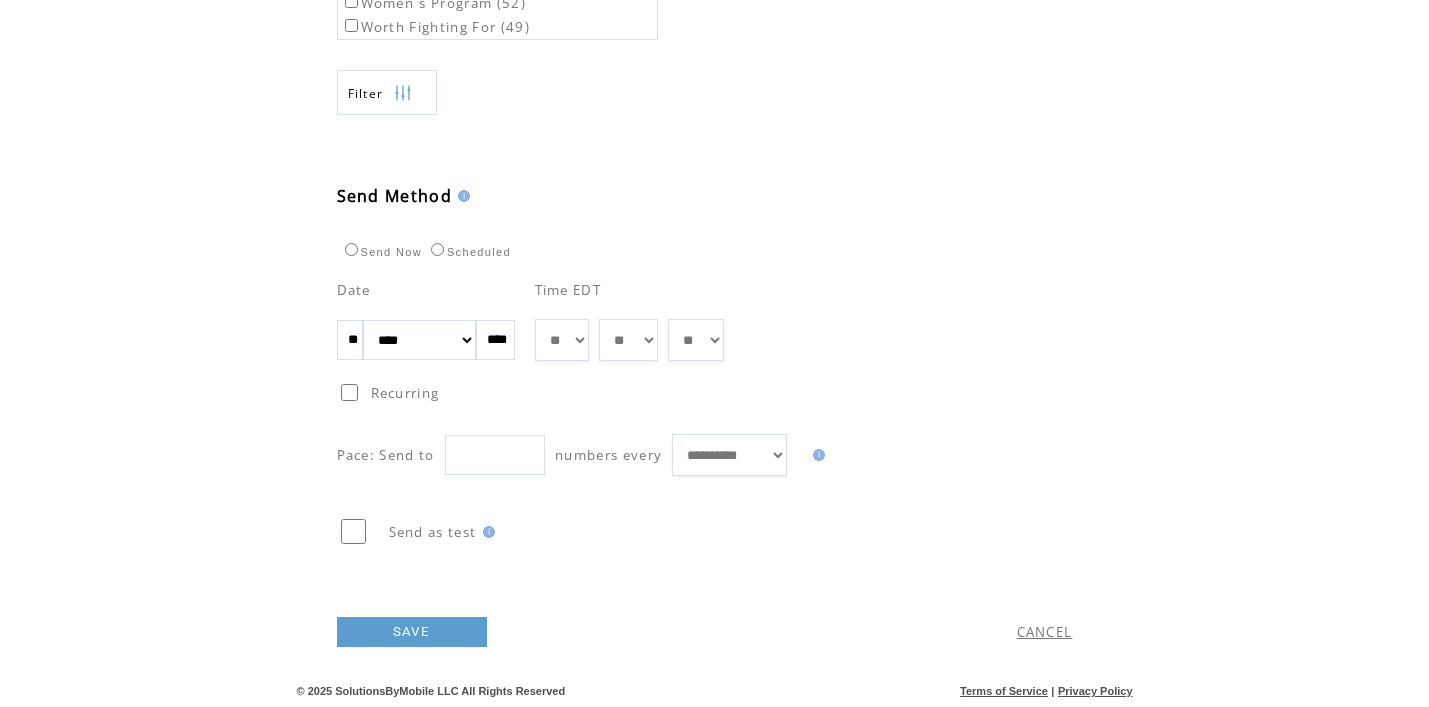 click on "SAVE" at bounding box center (412, 632) 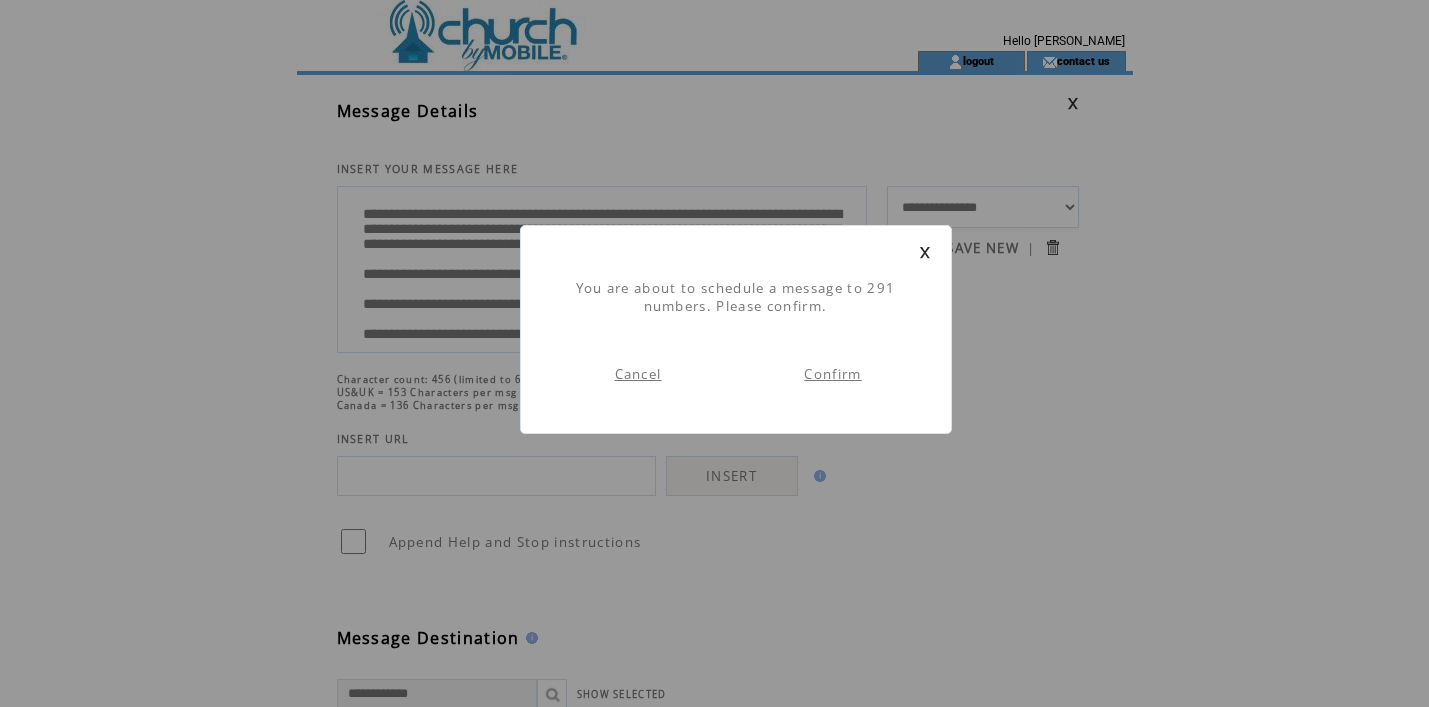 scroll, scrollTop: 1, scrollLeft: 0, axis: vertical 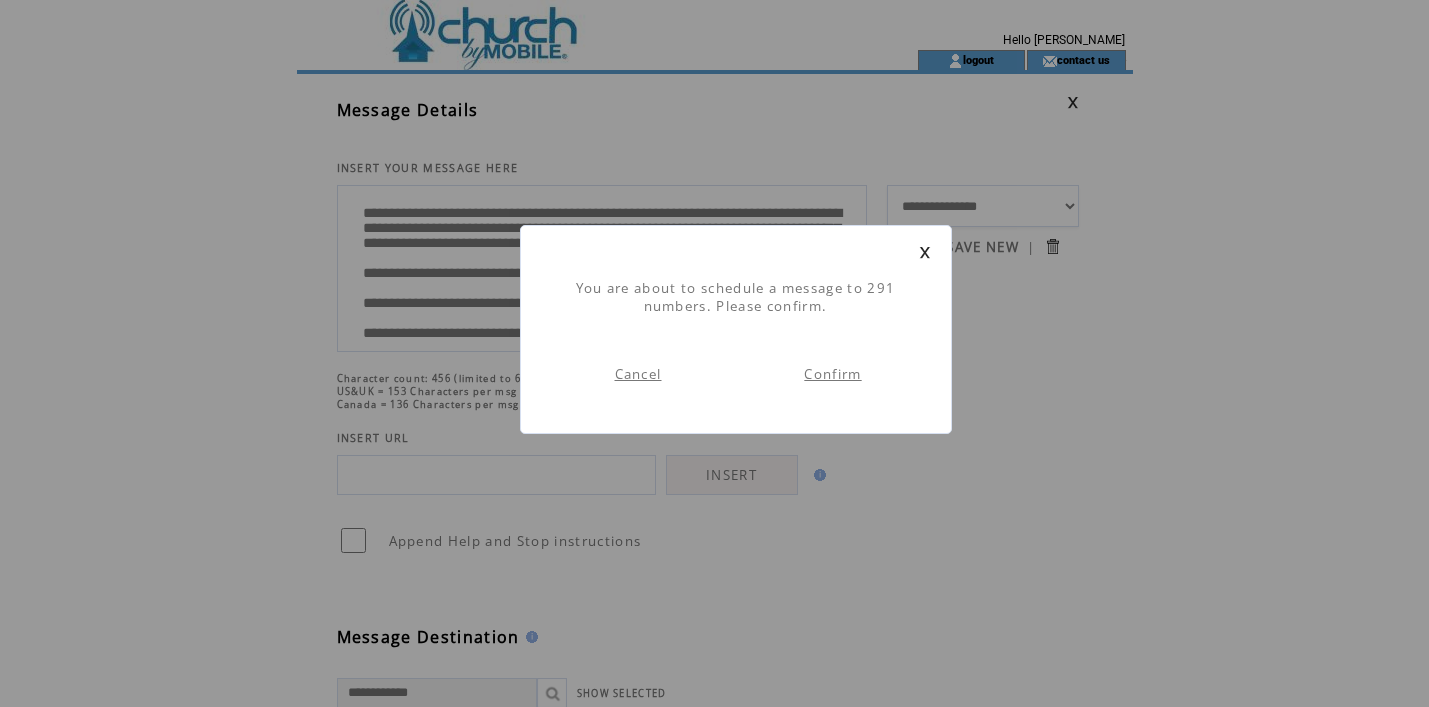 click on "Confirm" at bounding box center (832, 374) 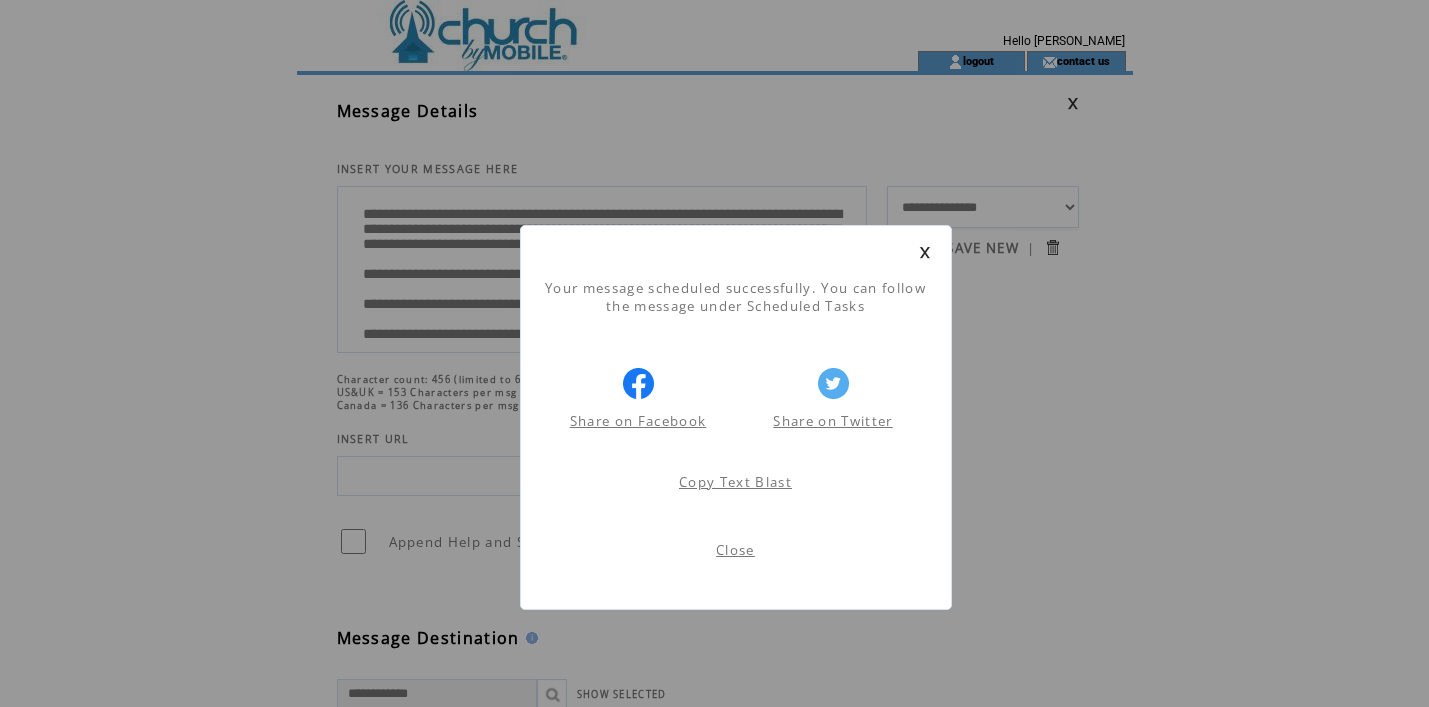 scroll, scrollTop: 1, scrollLeft: 0, axis: vertical 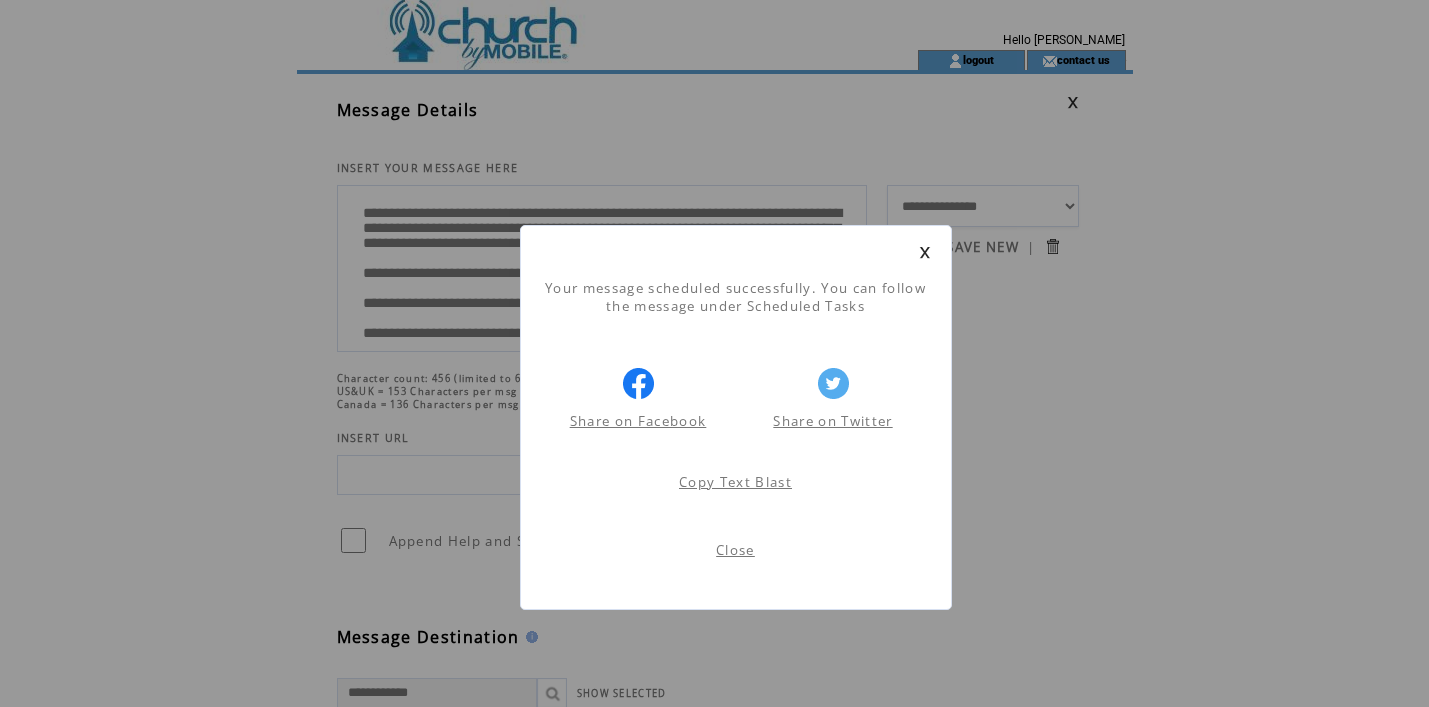 click on "Close" at bounding box center (735, 550) 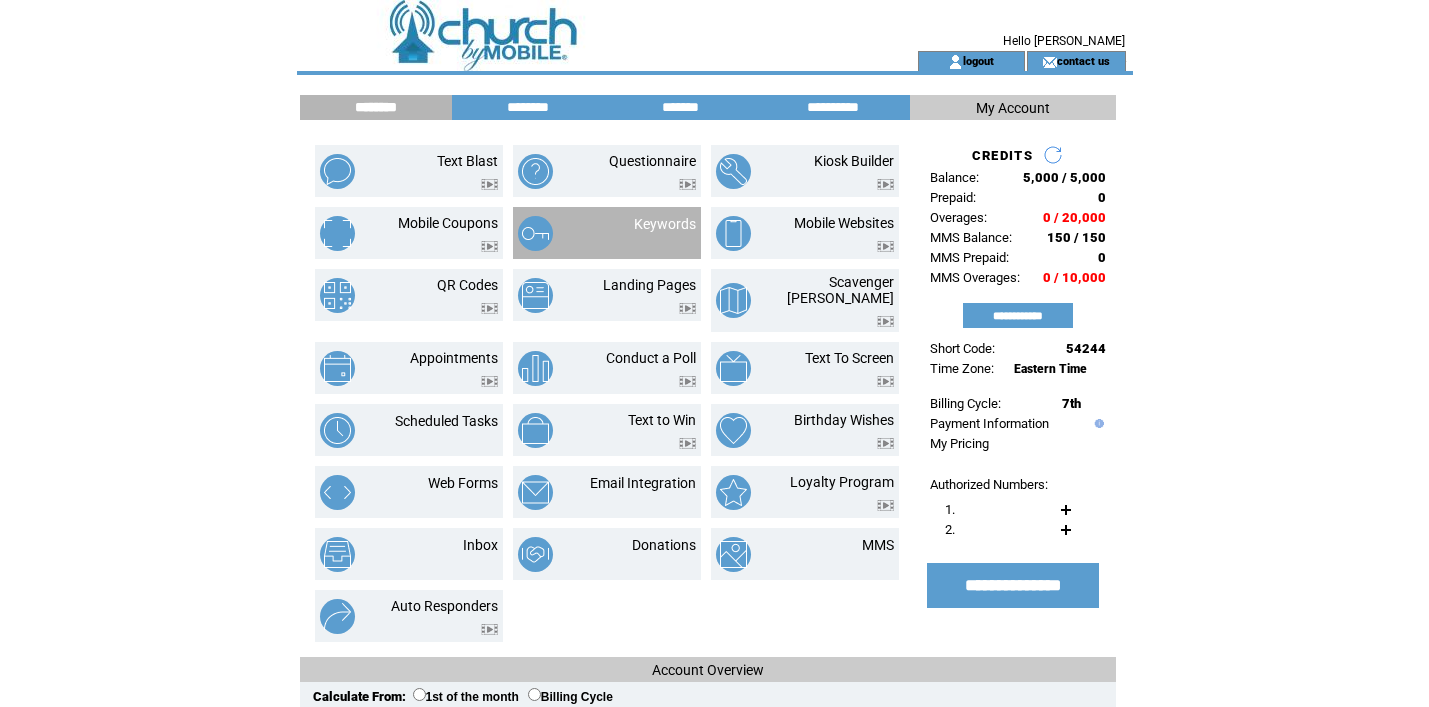scroll, scrollTop: 0, scrollLeft: 0, axis: both 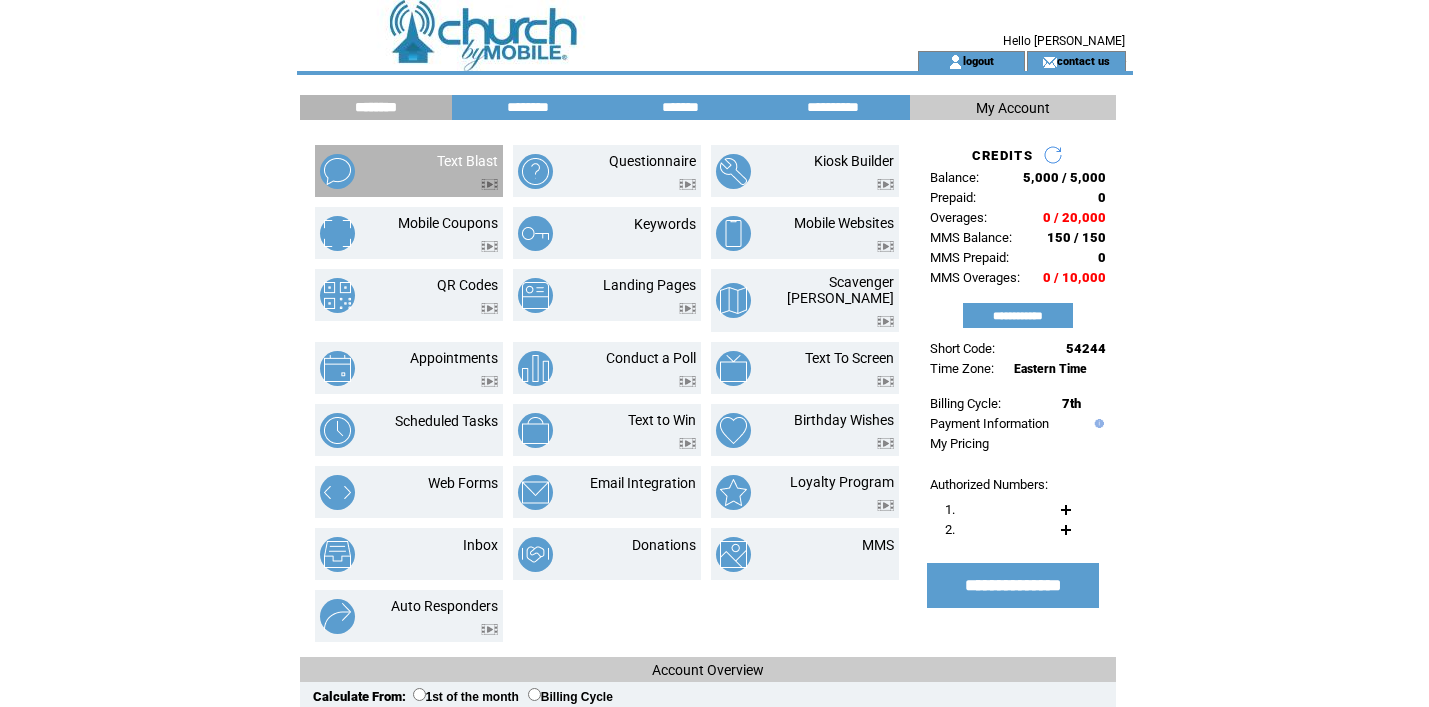 click on "Text Blast" at bounding box center (409, 171) 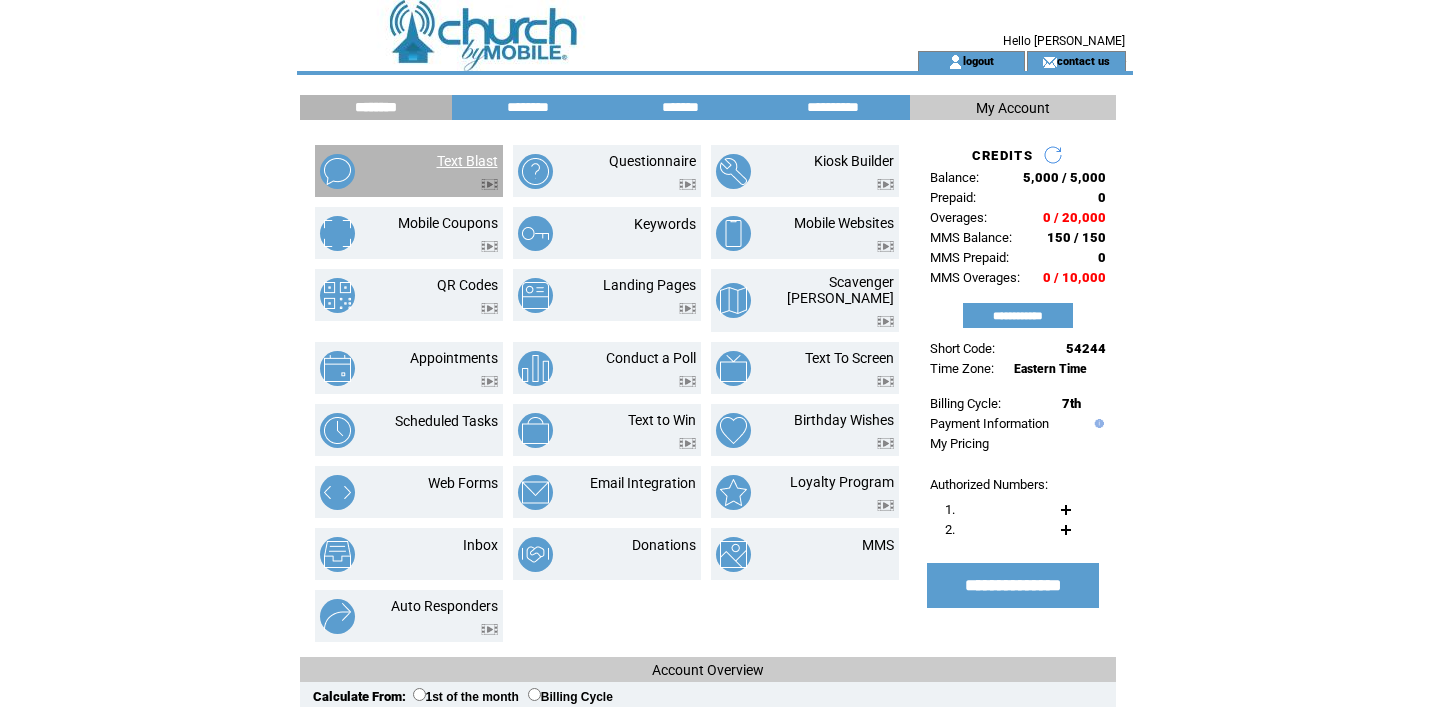 click on "Text Blast" at bounding box center [467, 161] 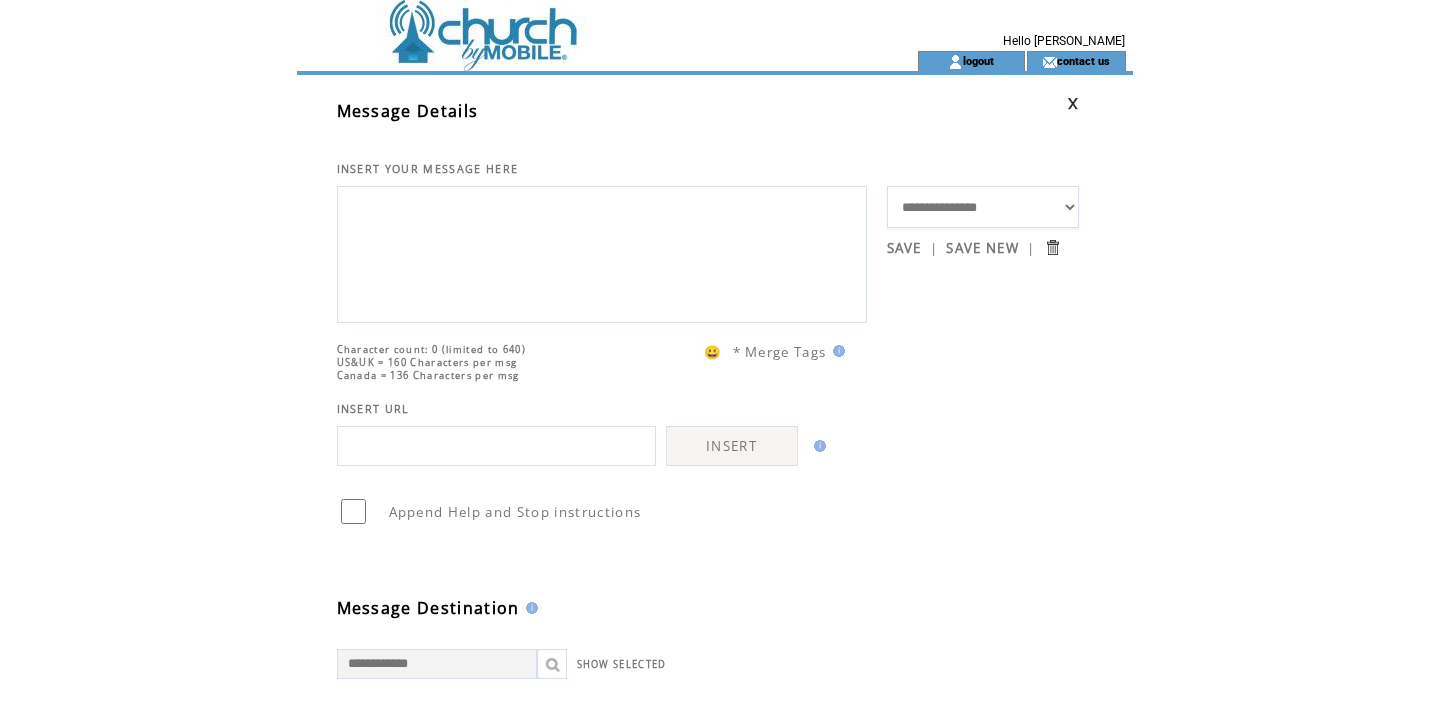 scroll, scrollTop: 0, scrollLeft: 0, axis: both 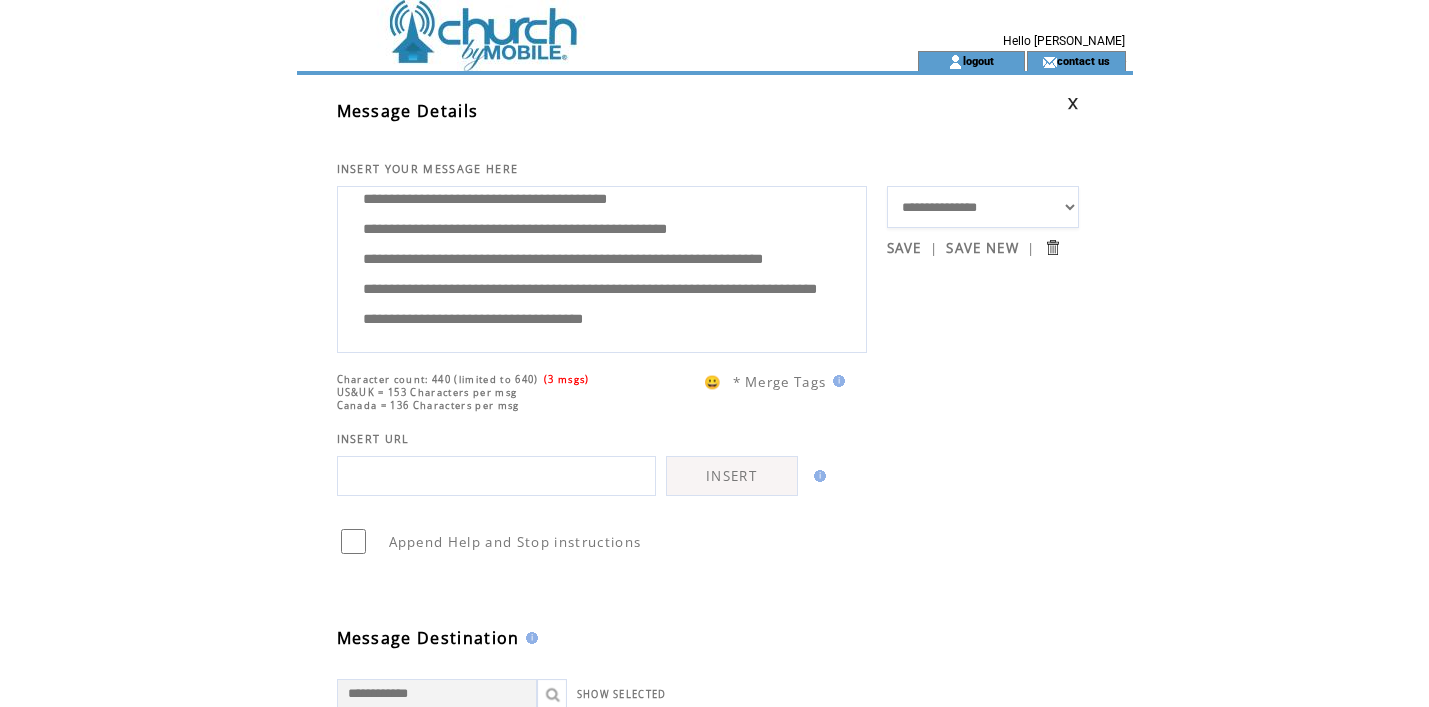 drag, startPoint x: 673, startPoint y: 277, endPoint x: 361, endPoint y: 251, distance: 313.08145 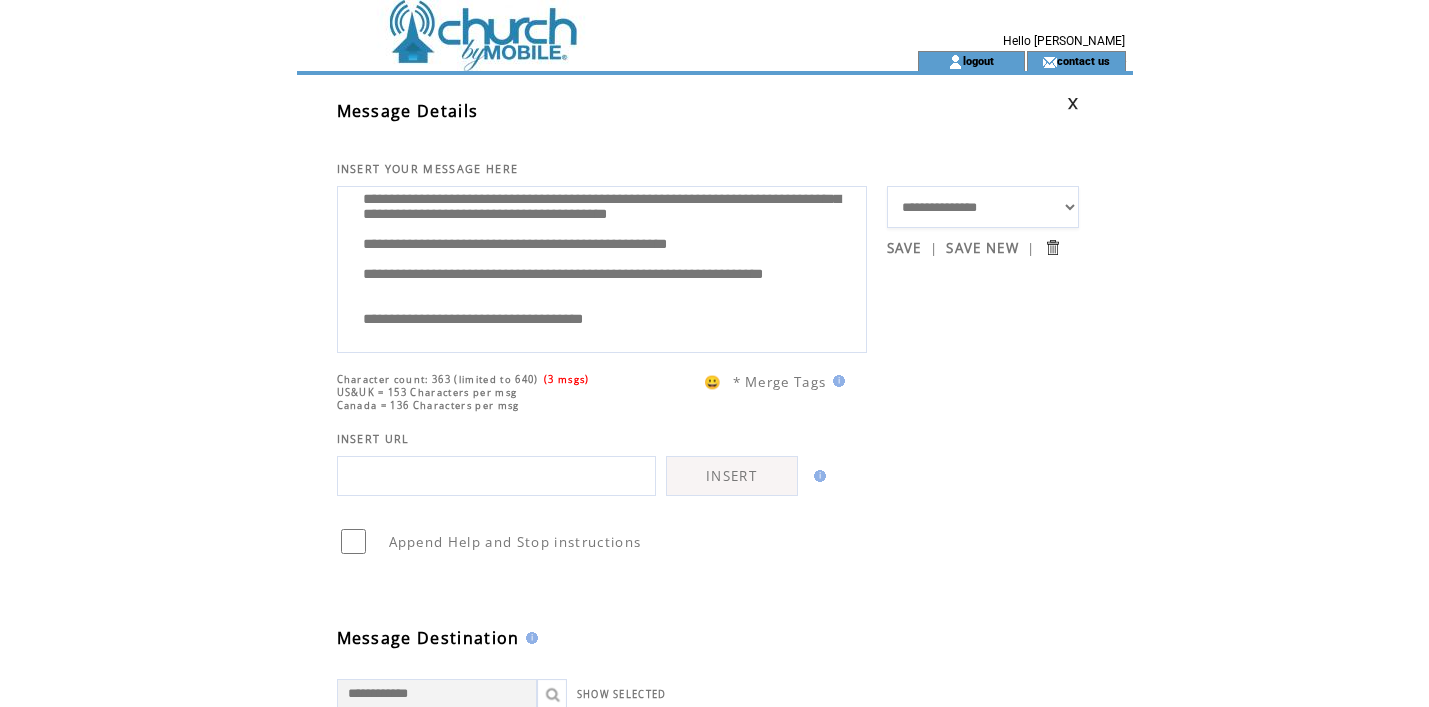 scroll, scrollTop: 120, scrollLeft: 0, axis: vertical 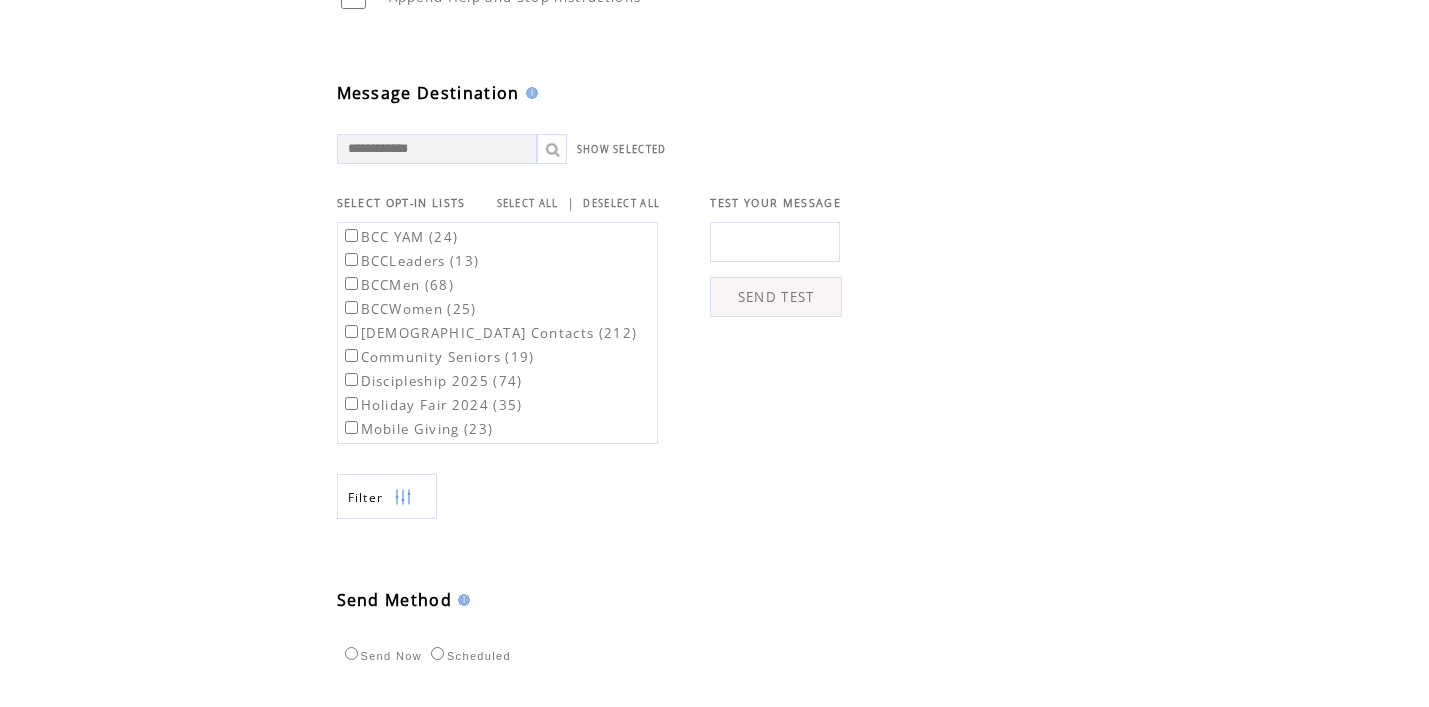 type on "**********" 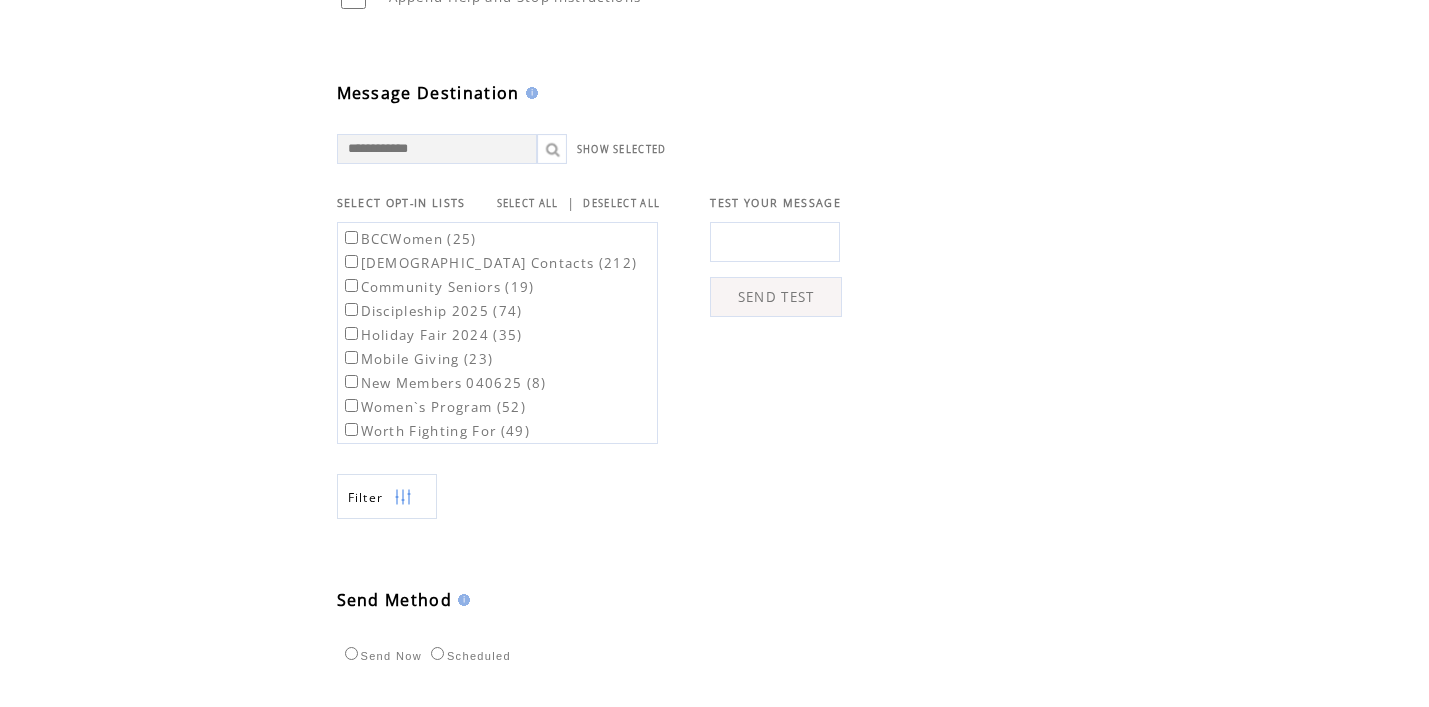 click on "Worth Fighting For (49)" at bounding box center (436, 431) 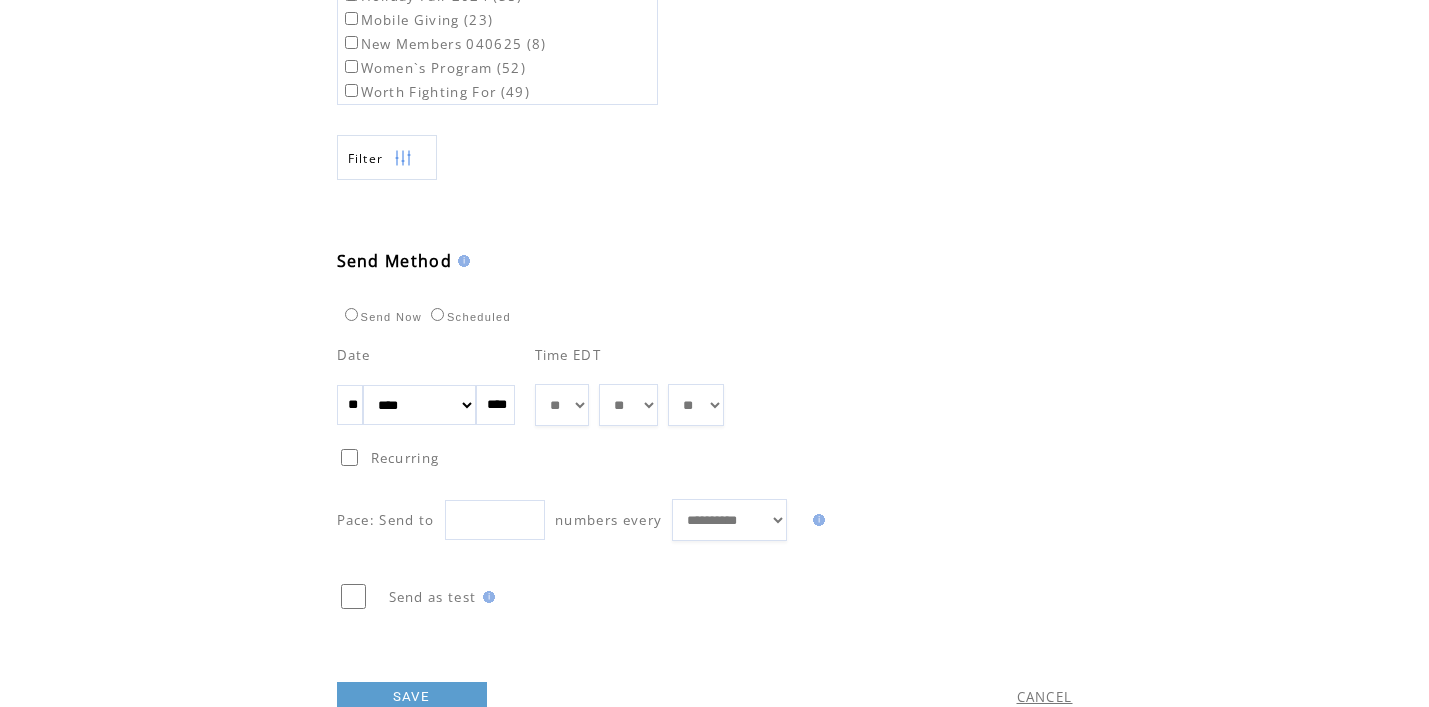 scroll, scrollTop: 889, scrollLeft: 0, axis: vertical 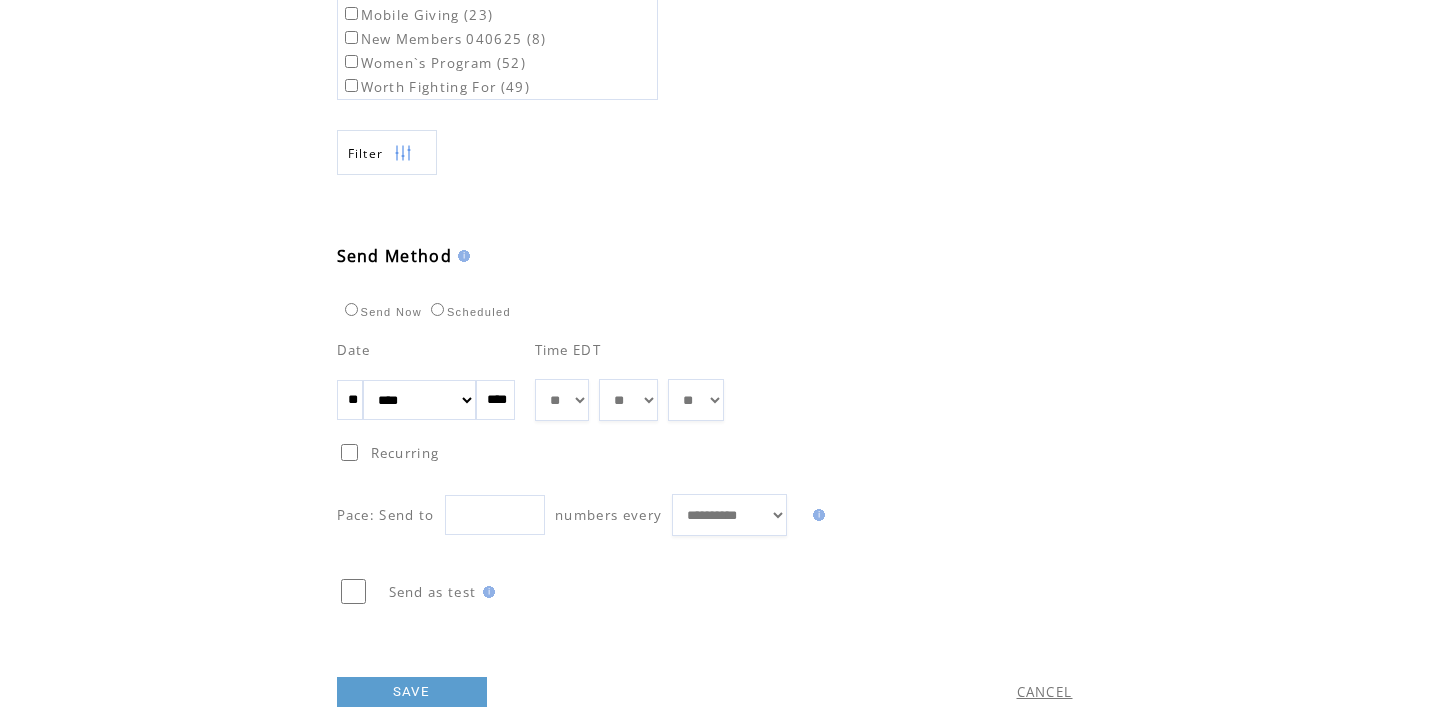 click on "**" at bounding box center [350, 400] 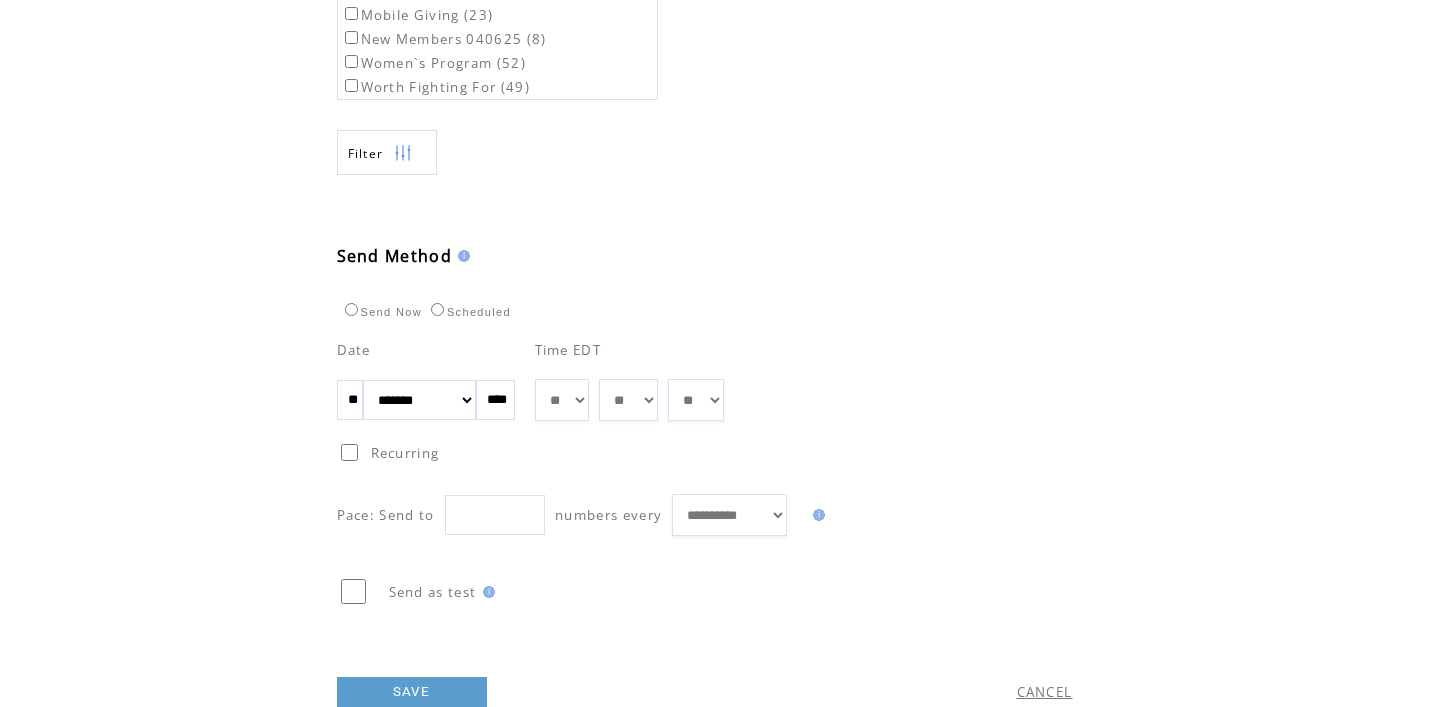 click on "** 	 ** 	 ** 	 ** 	 ** 	 ** 	 ** 	 ** 	 ** 	 ** 	 ** 	 ** 	 **" at bounding box center (562, 400) 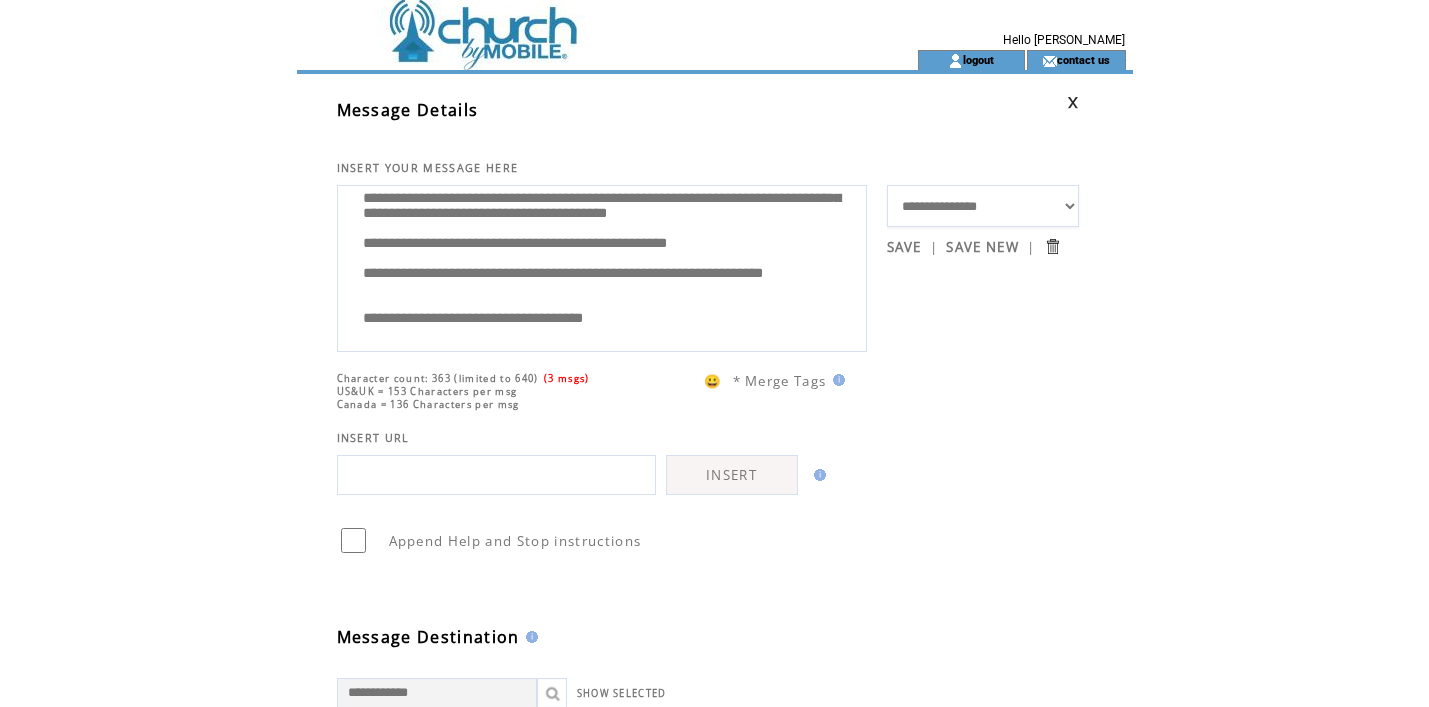 scroll, scrollTop: 0, scrollLeft: 0, axis: both 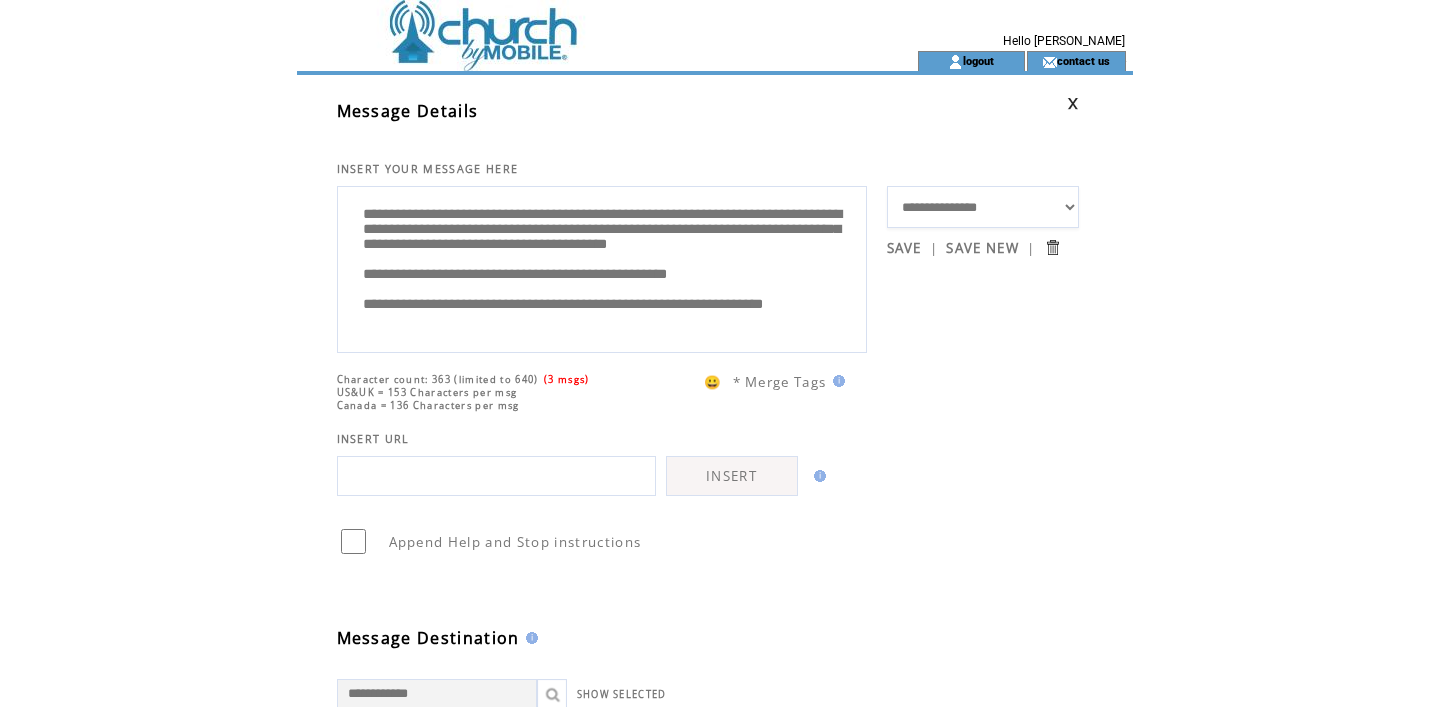 drag, startPoint x: 592, startPoint y: 216, endPoint x: 684, endPoint y: 277, distance: 110.38569 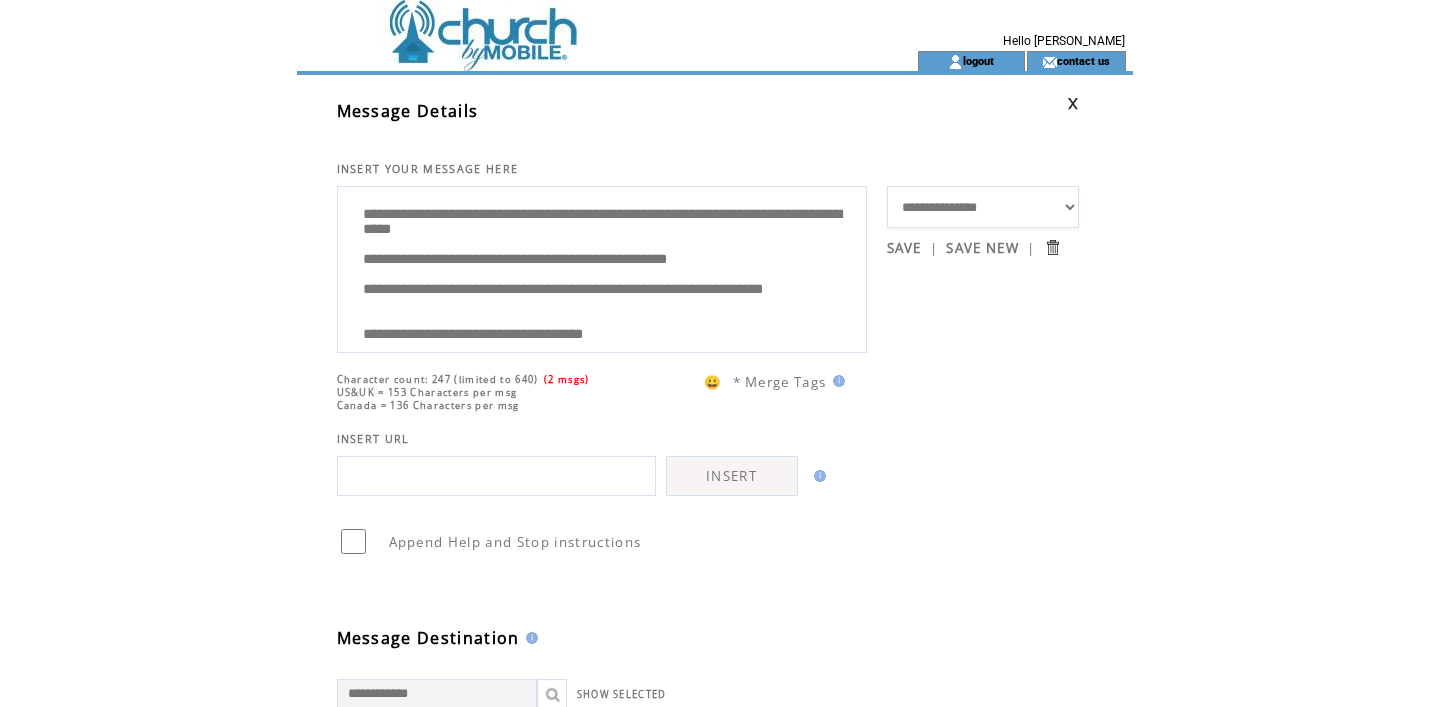 click on "**********" at bounding box center (602, 267) 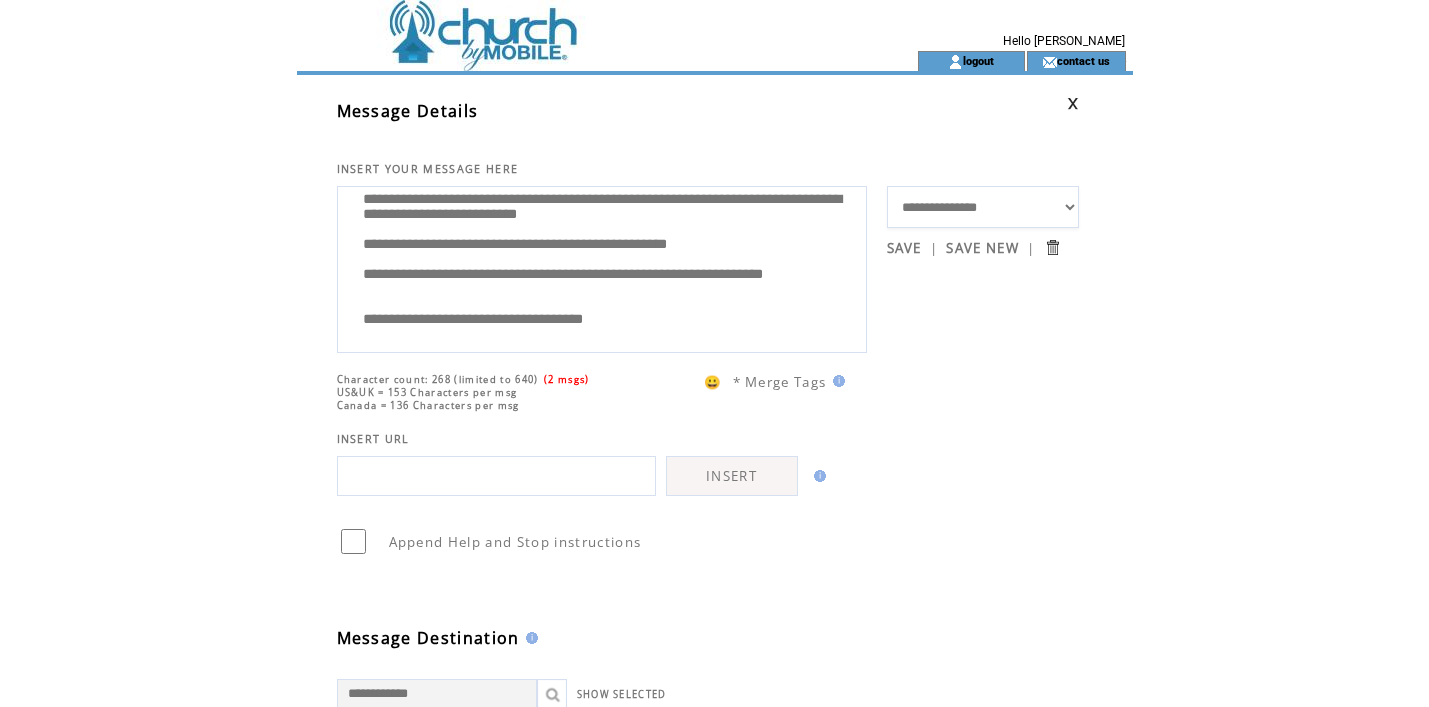 scroll, scrollTop: 34, scrollLeft: 0, axis: vertical 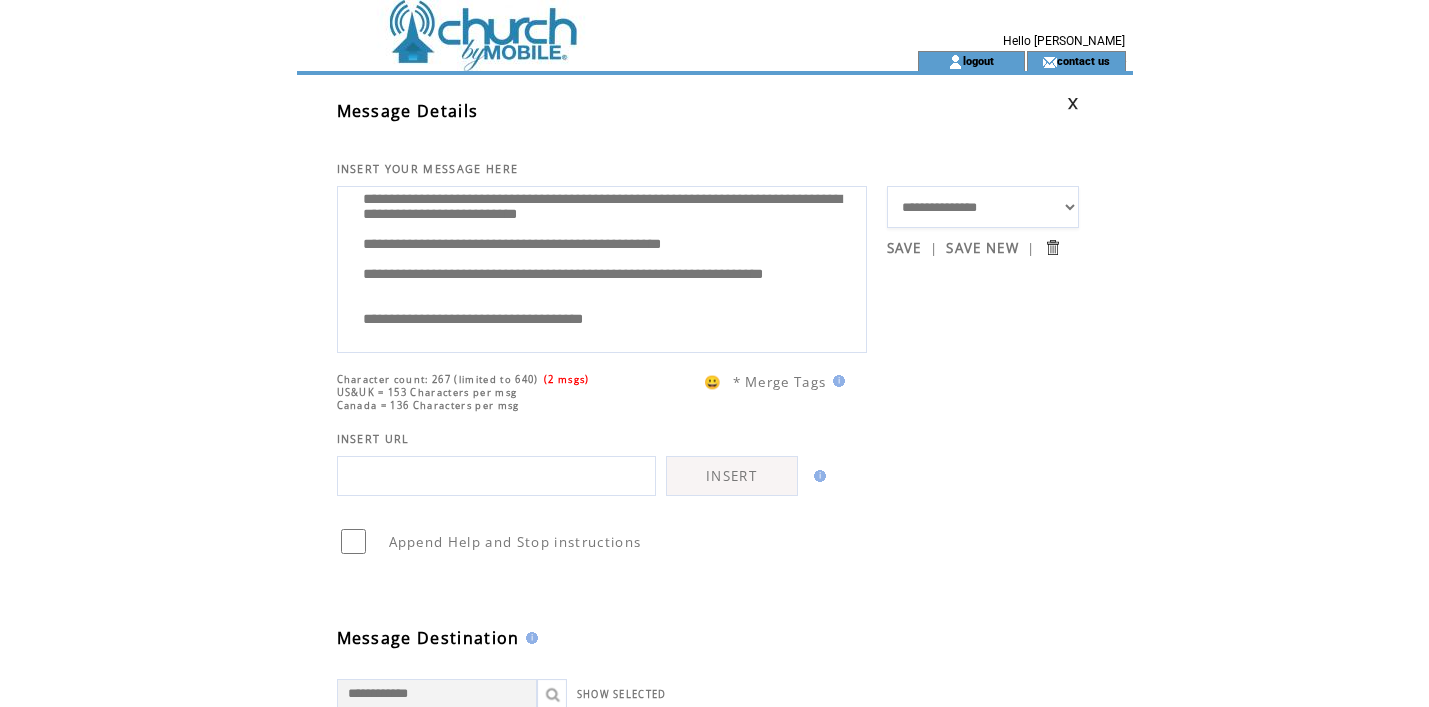 drag, startPoint x: 678, startPoint y: 320, endPoint x: 340, endPoint y: 309, distance: 338.17896 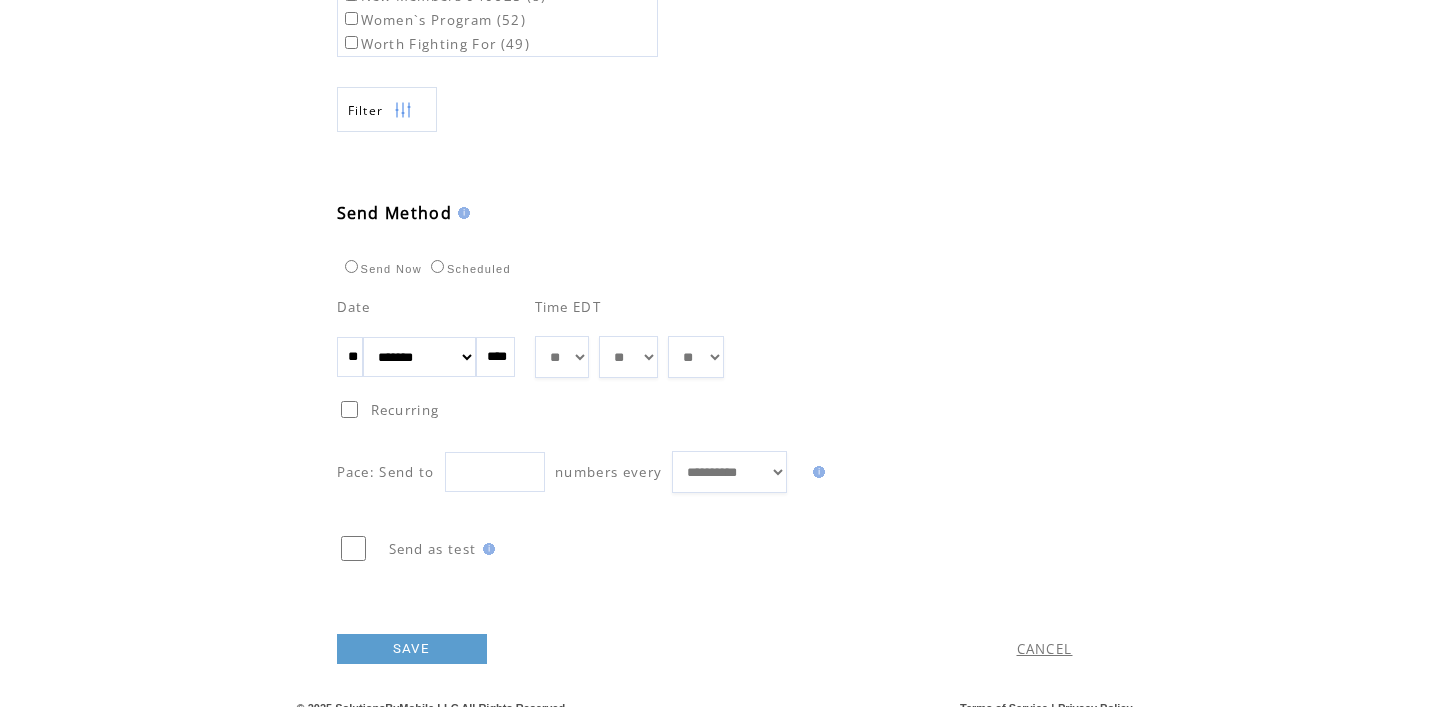 scroll, scrollTop: 949, scrollLeft: 0, axis: vertical 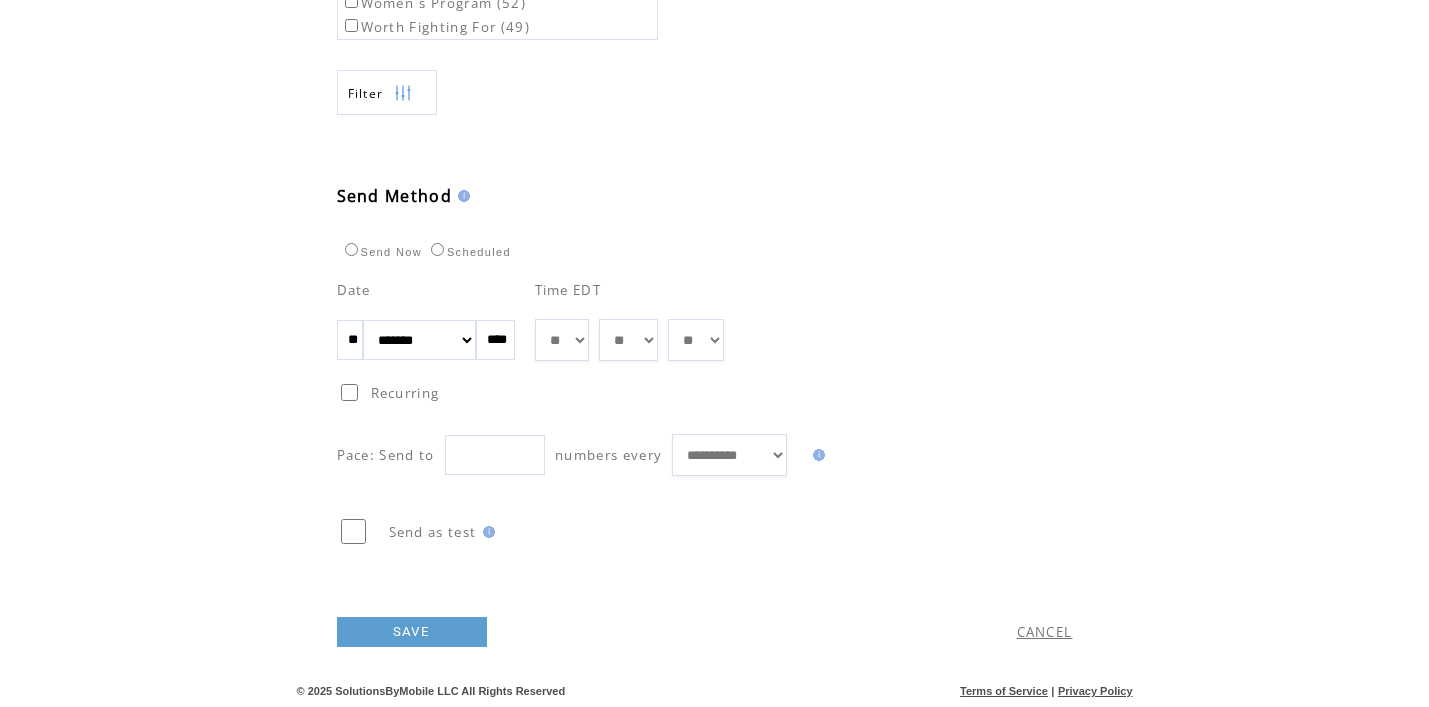 type on "**********" 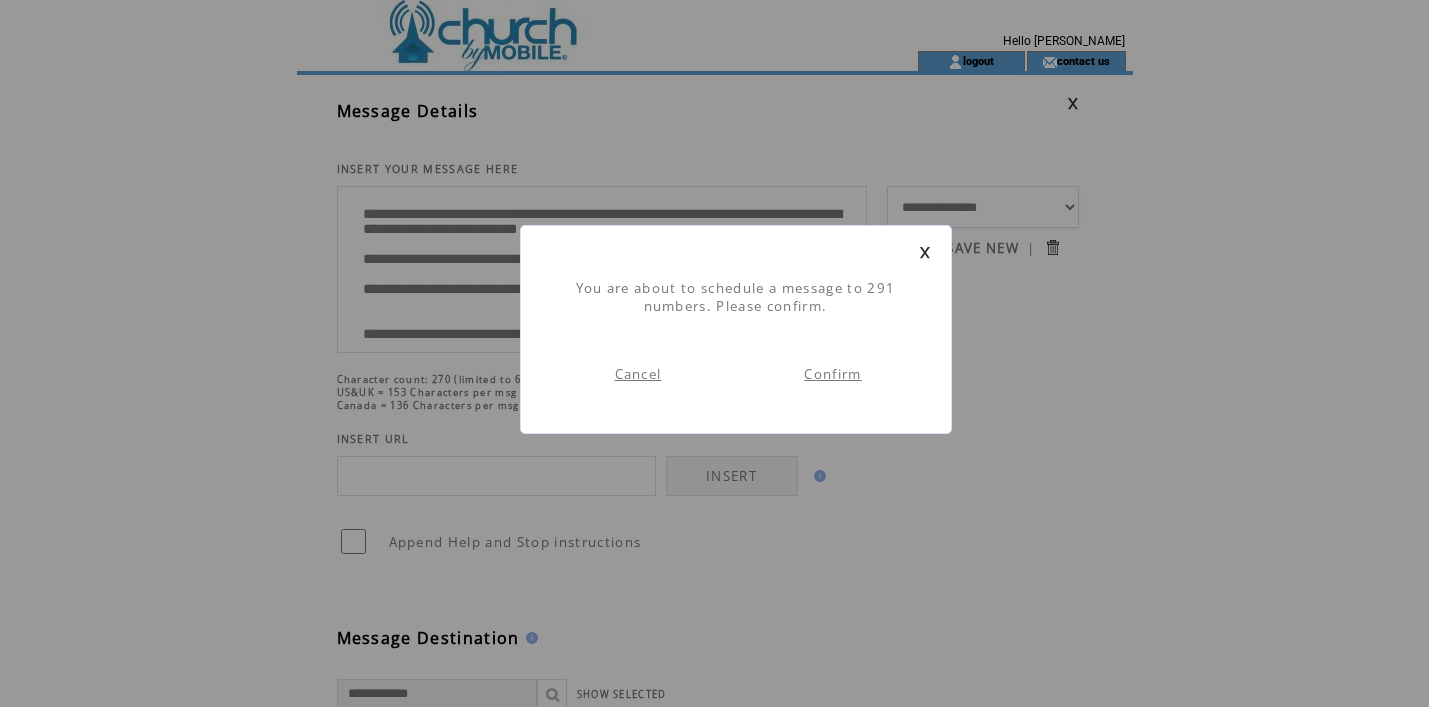 scroll, scrollTop: 1, scrollLeft: 0, axis: vertical 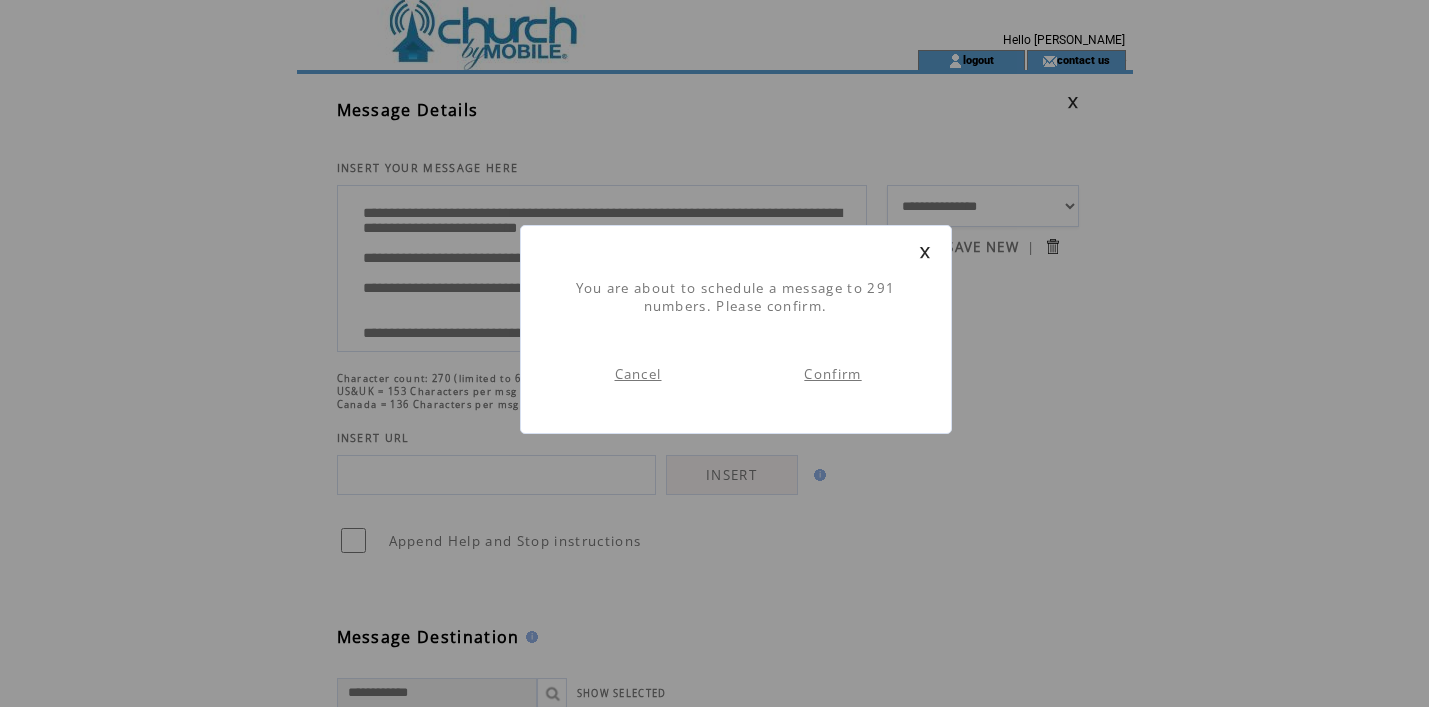 click on "Confirm" at bounding box center (832, 374) 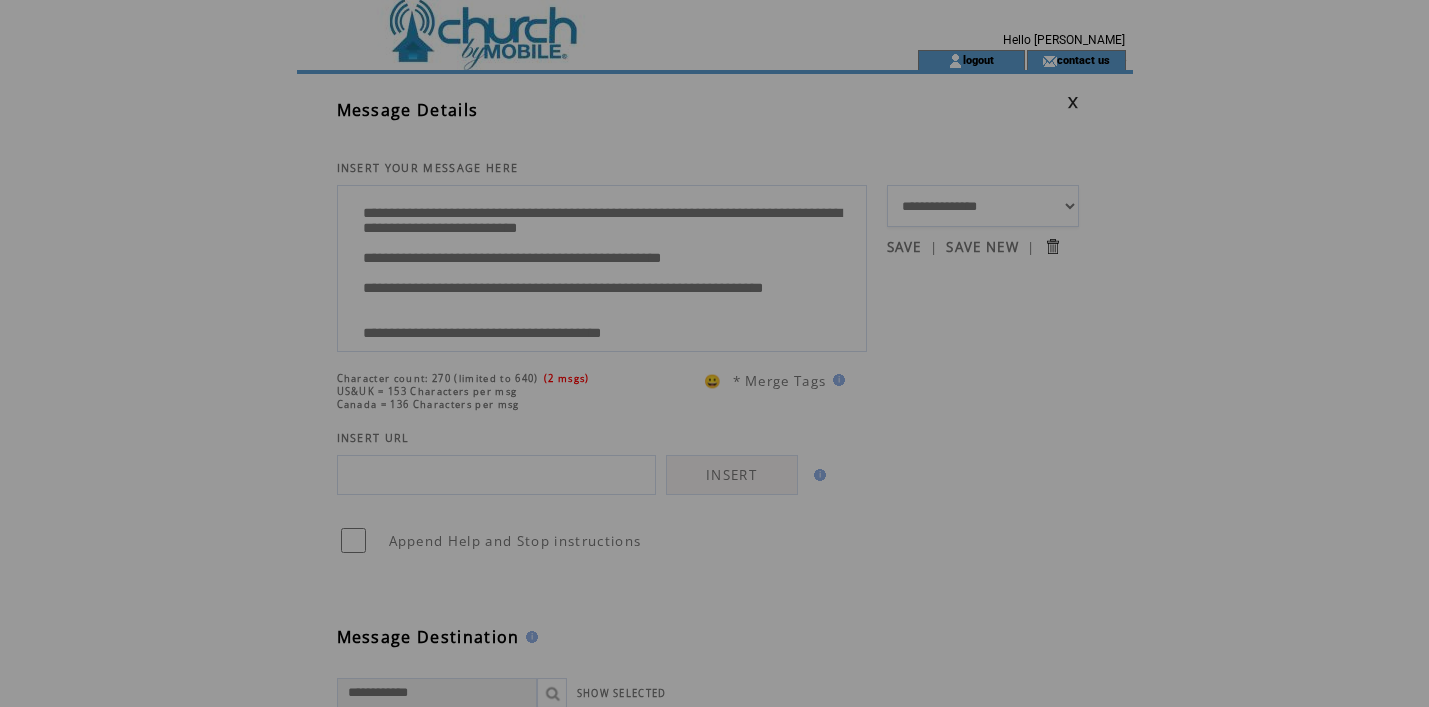scroll, scrollTop: 0, scrollLeft: 0, axis: both 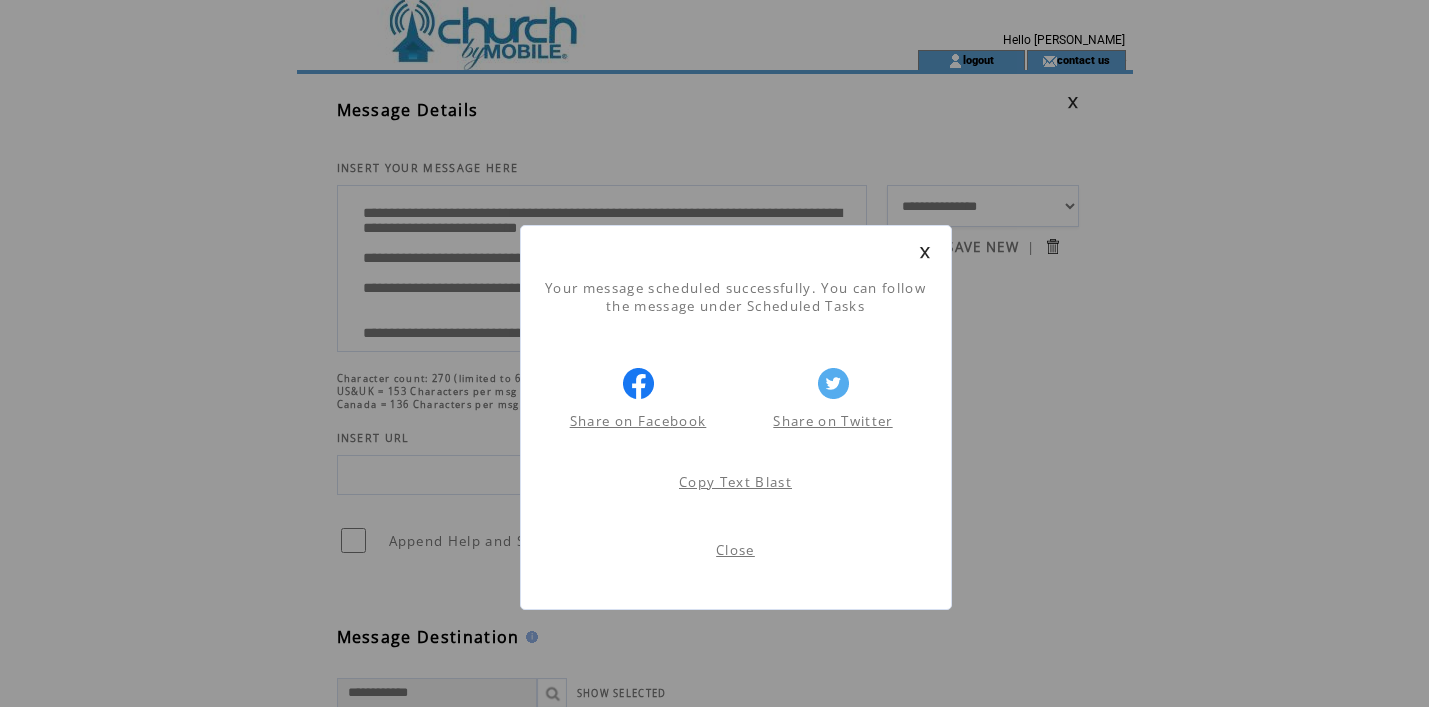 click on "Close" at bounding box center (735, 550) 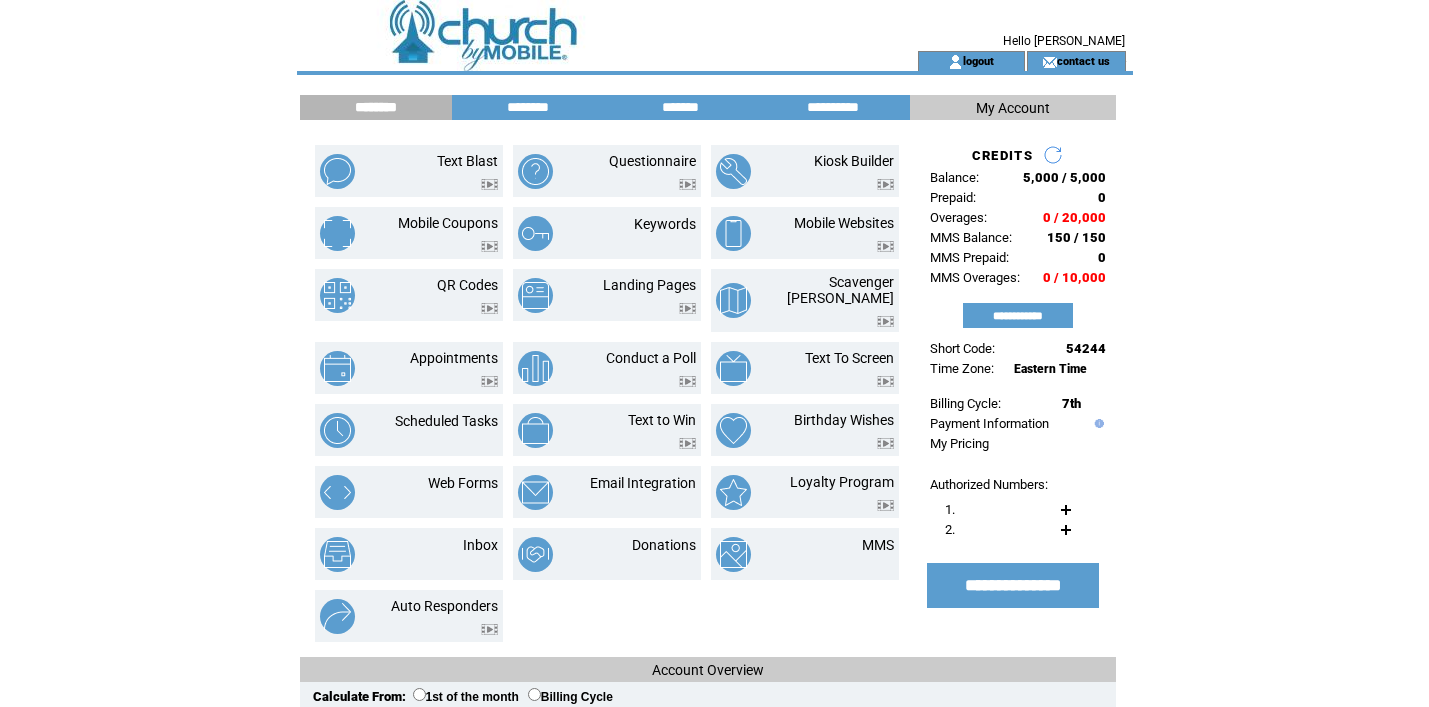 scroll, scrollTop: 0, scrollLeft: 0, axis: both 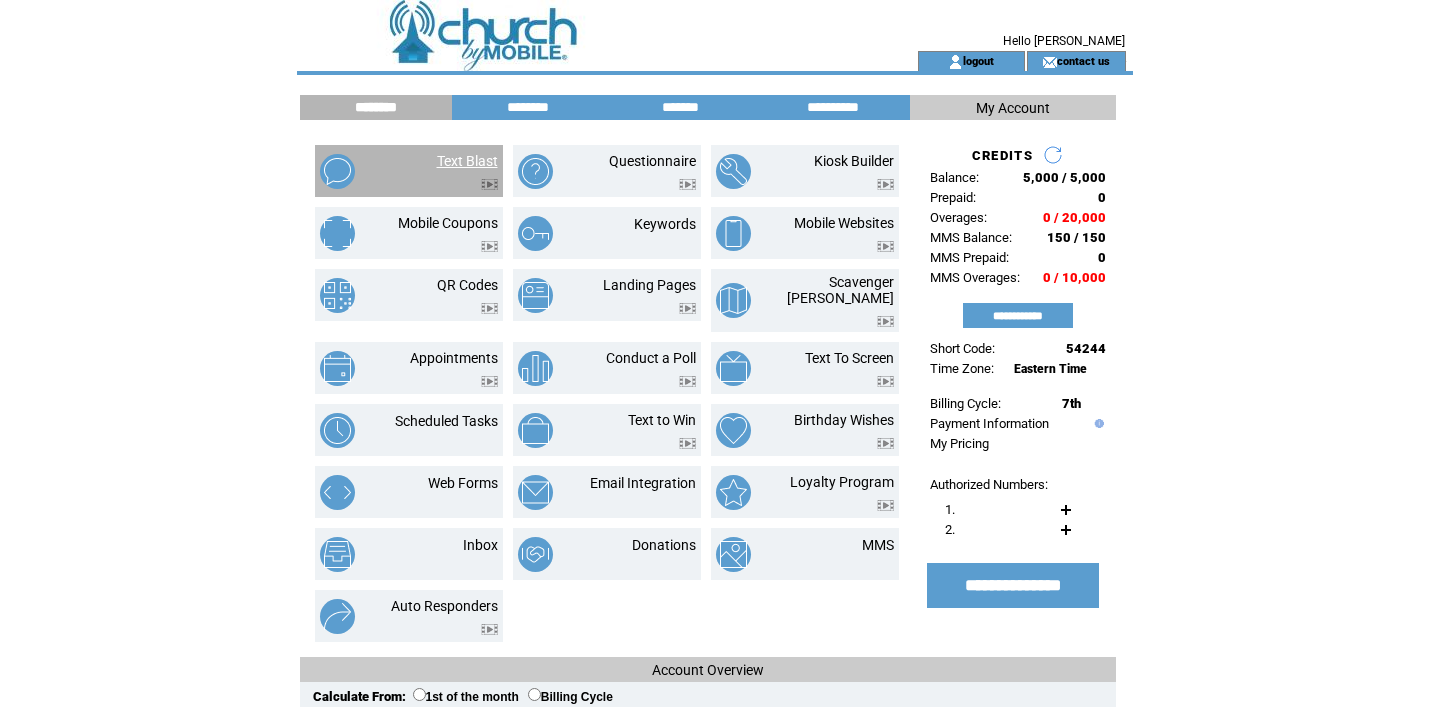 click on "Text Blast" at bounding box center [467, 161] 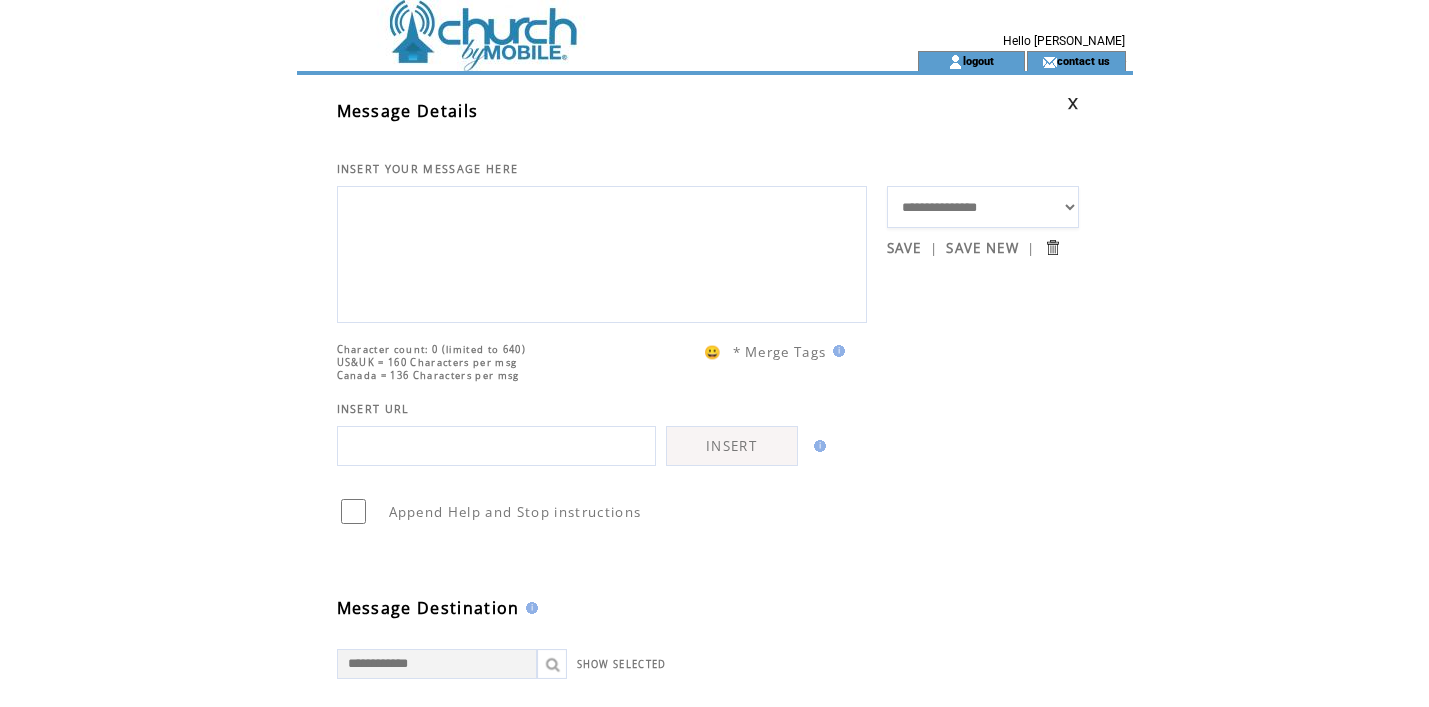scroll, scrollTop: 0, scrollLeft: 0, axis: both 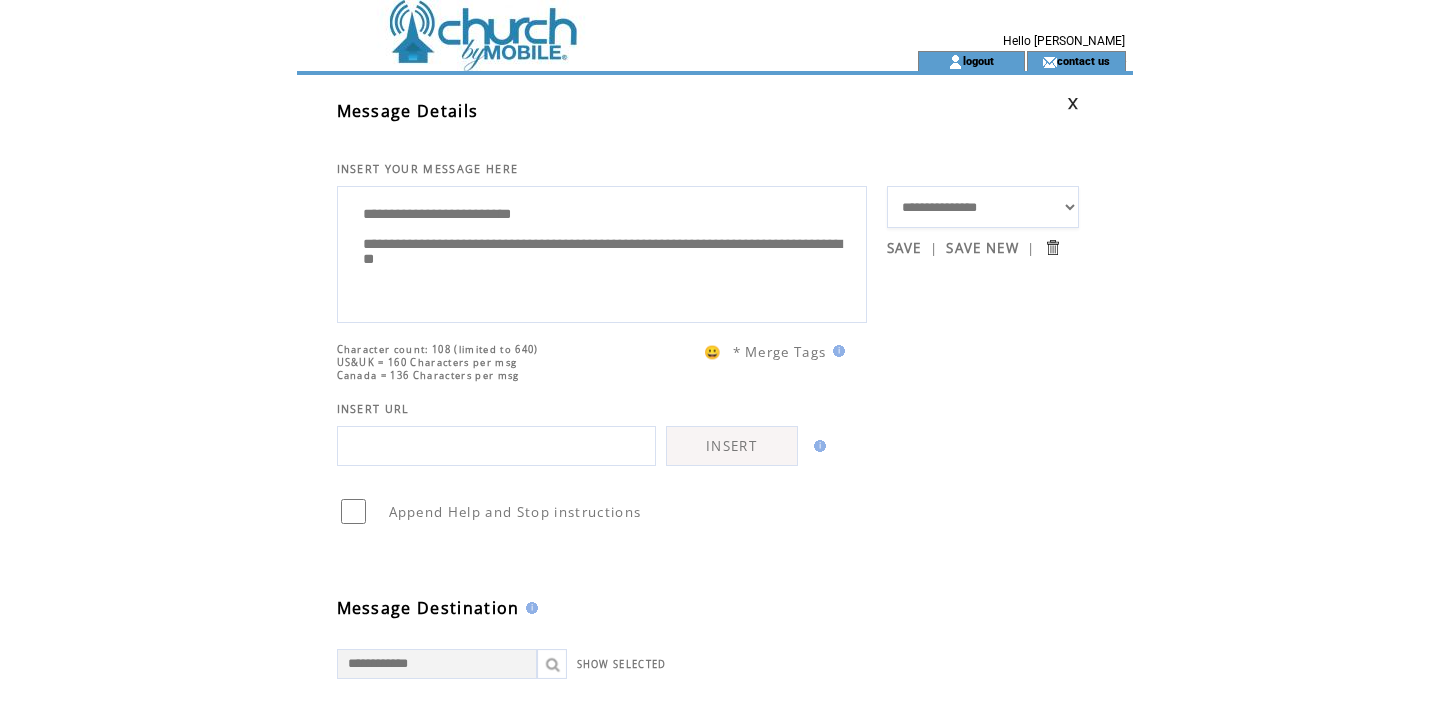 paste on "**********" 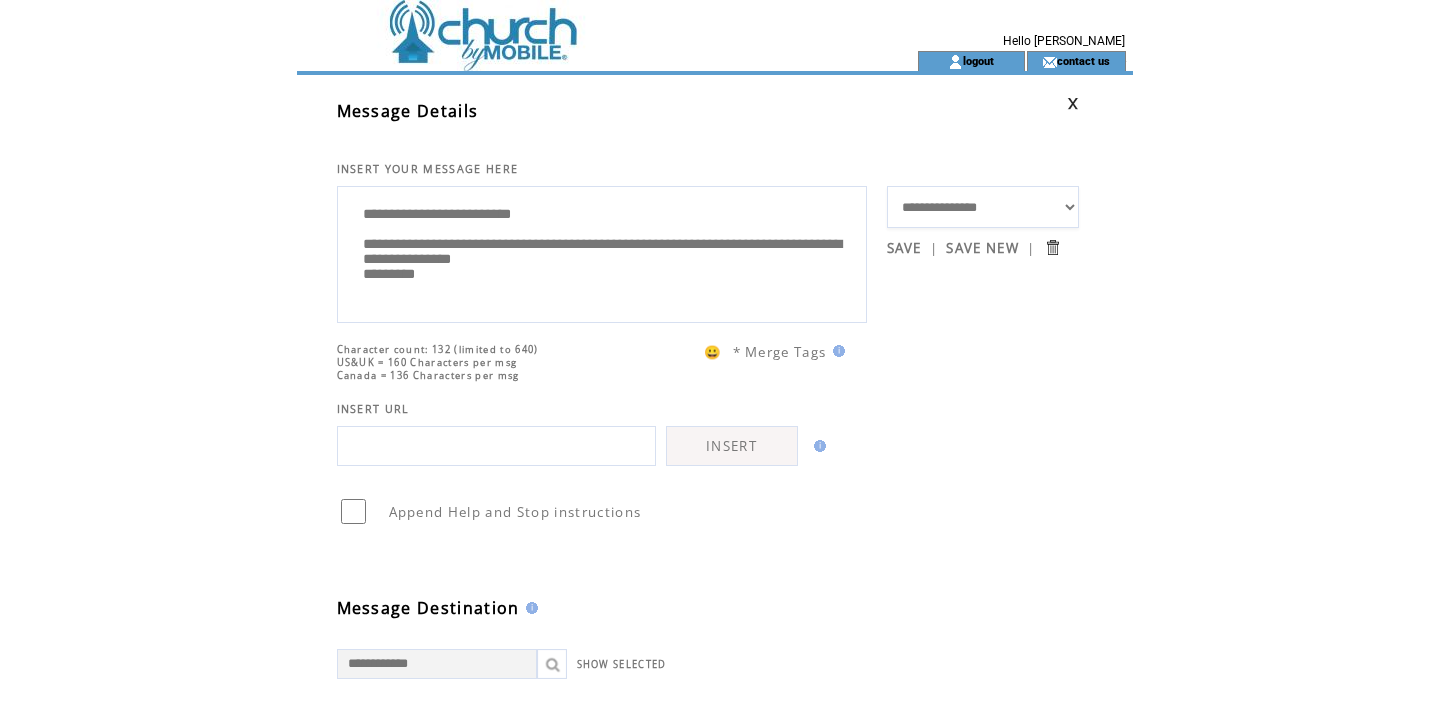 click on "**********" at bounding box center [602, 252] 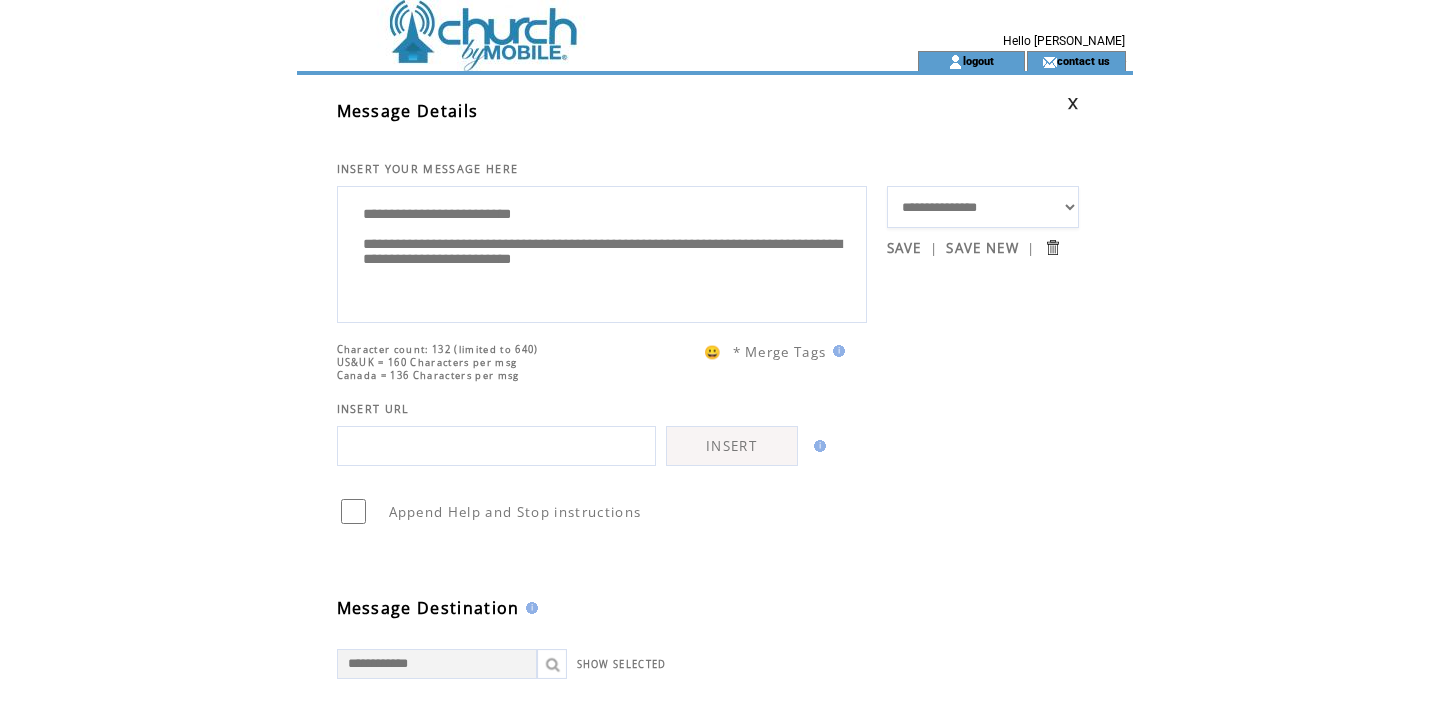 click on "**********" at bounding box center [602, 252] 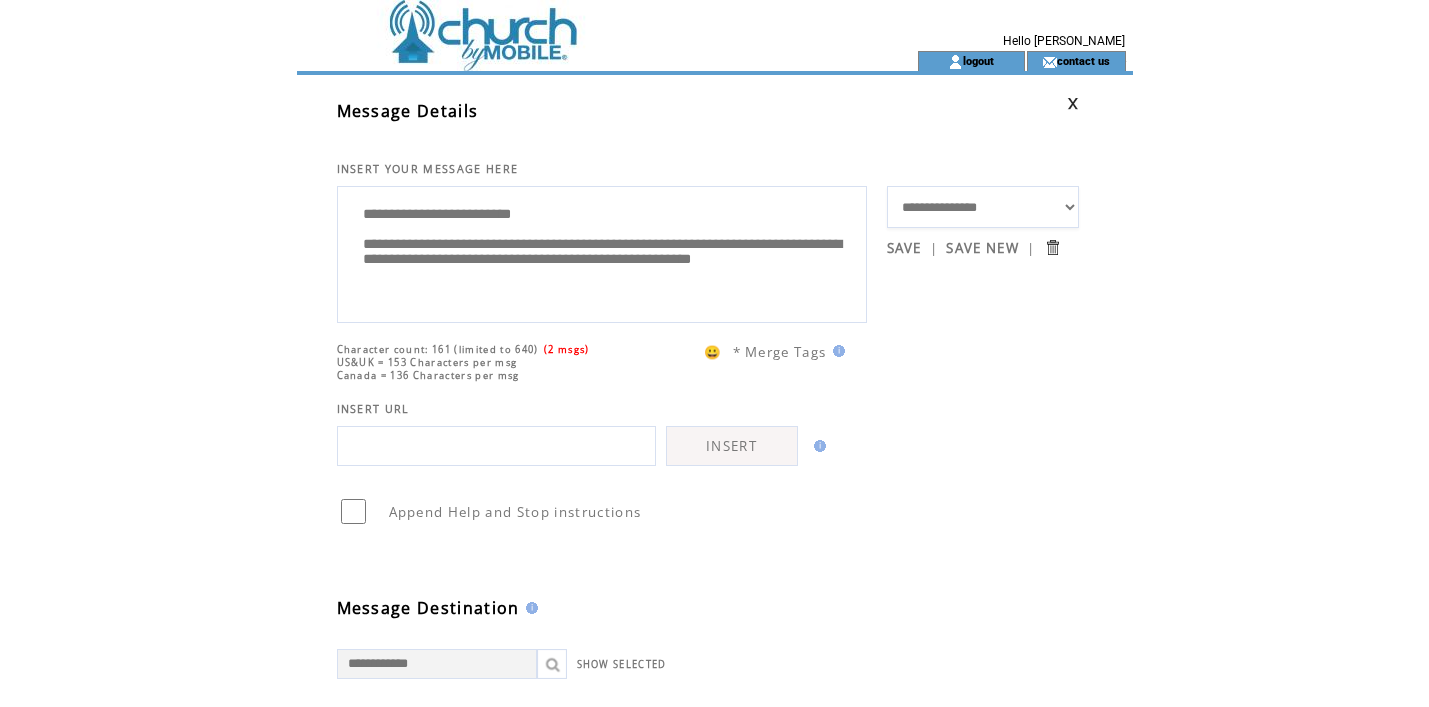 drag, startPoint x: 600, startPoint y: 300, endPoint x: 331, endPoint y: 288, distance: 269.26752 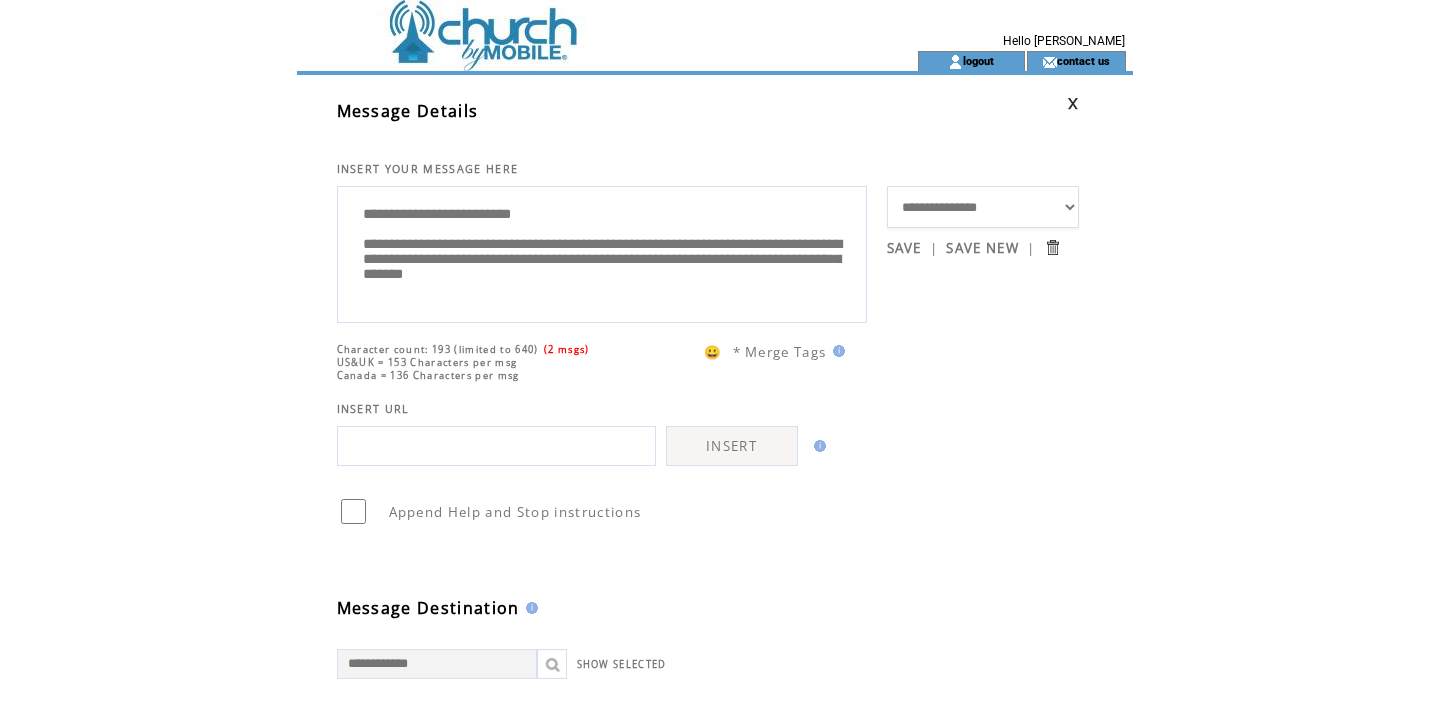 click on "**********" at bounding box center [602, 252] 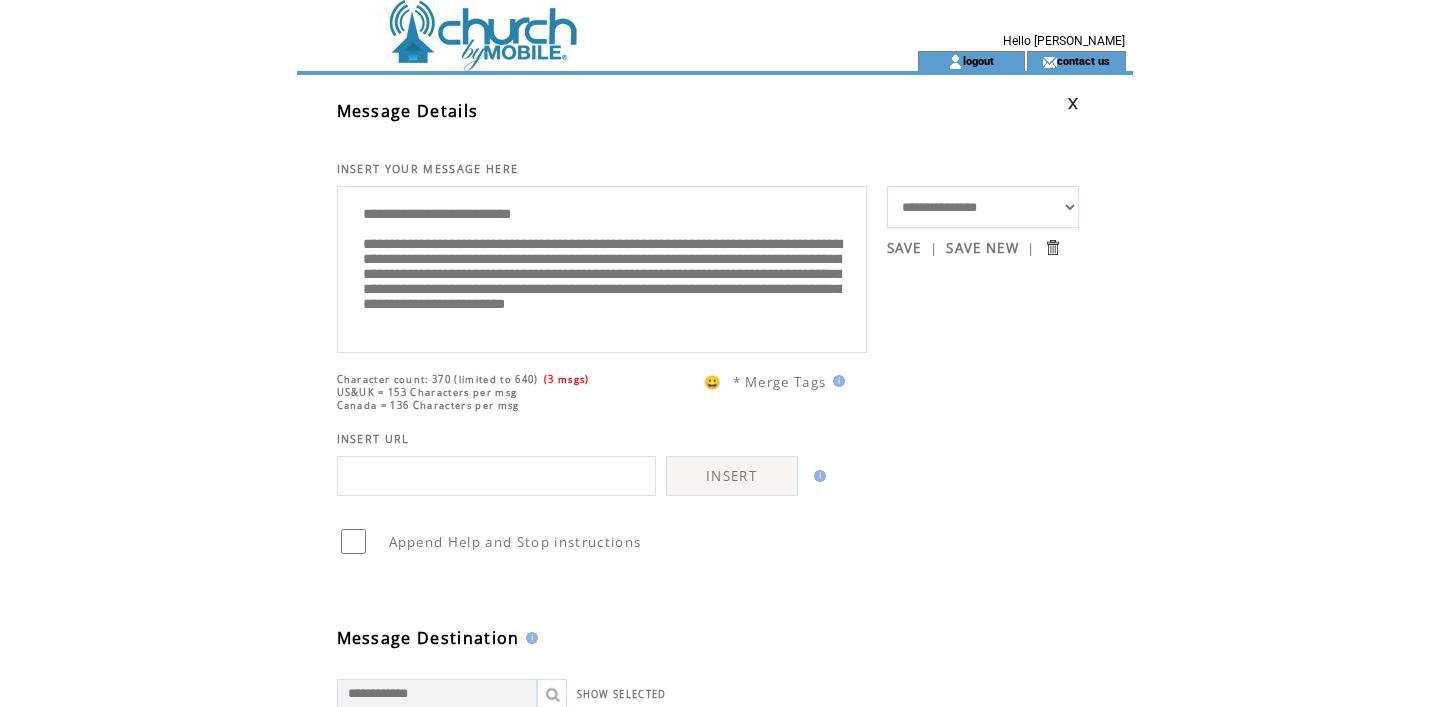 scroll, scrollTop: 45, scrollLeft: 0, axis: vertical 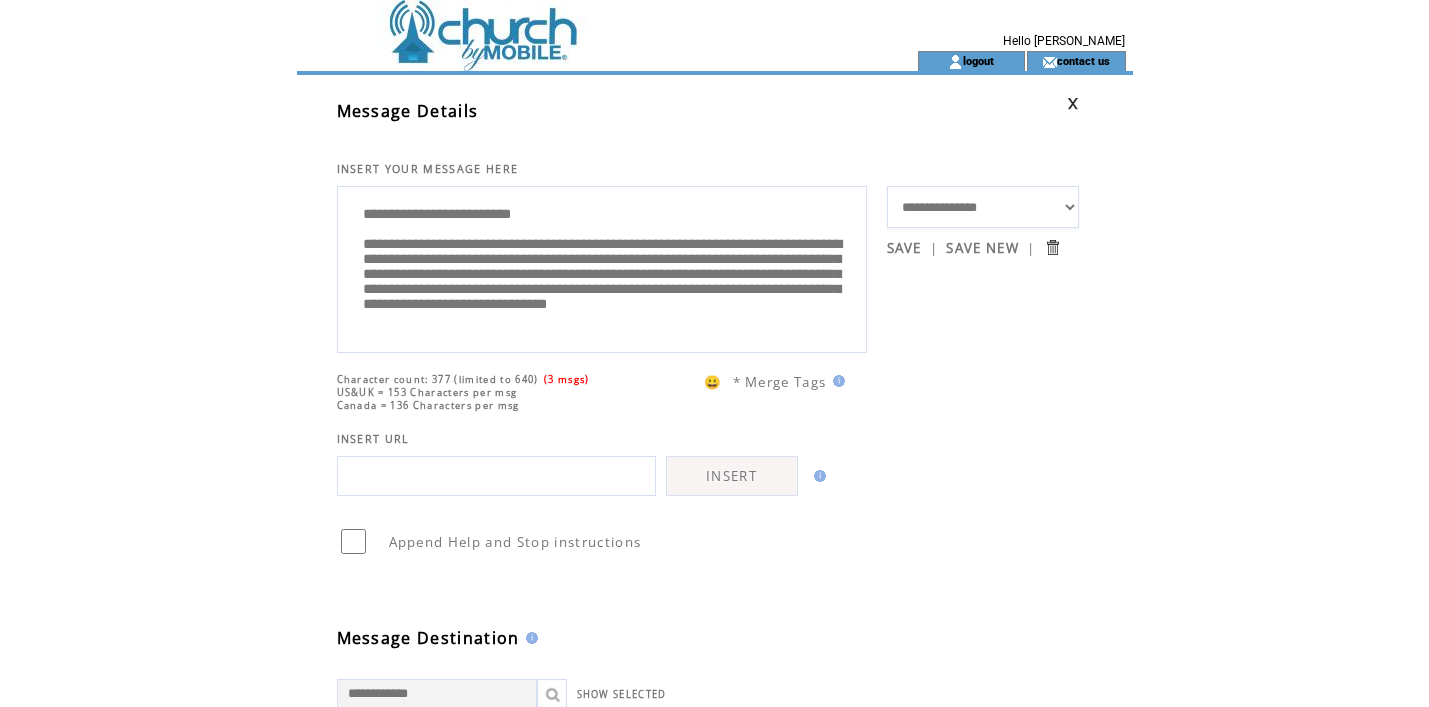 drag, startPoint x: 466, startPoint y: 332, endPoint x: 275, endPoint y: 185, distance: 241.01868 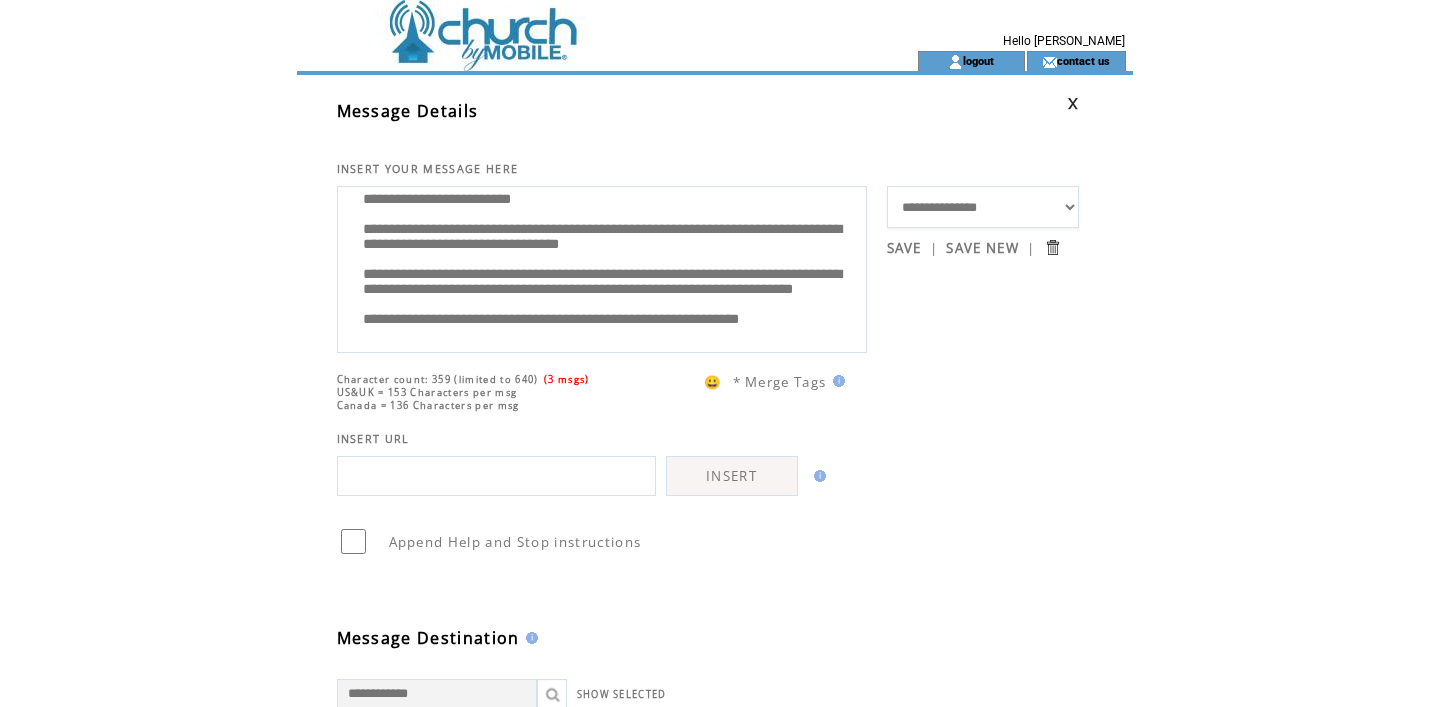 scroll, scrollTop: 0, scrollLeft: 0, axis: both 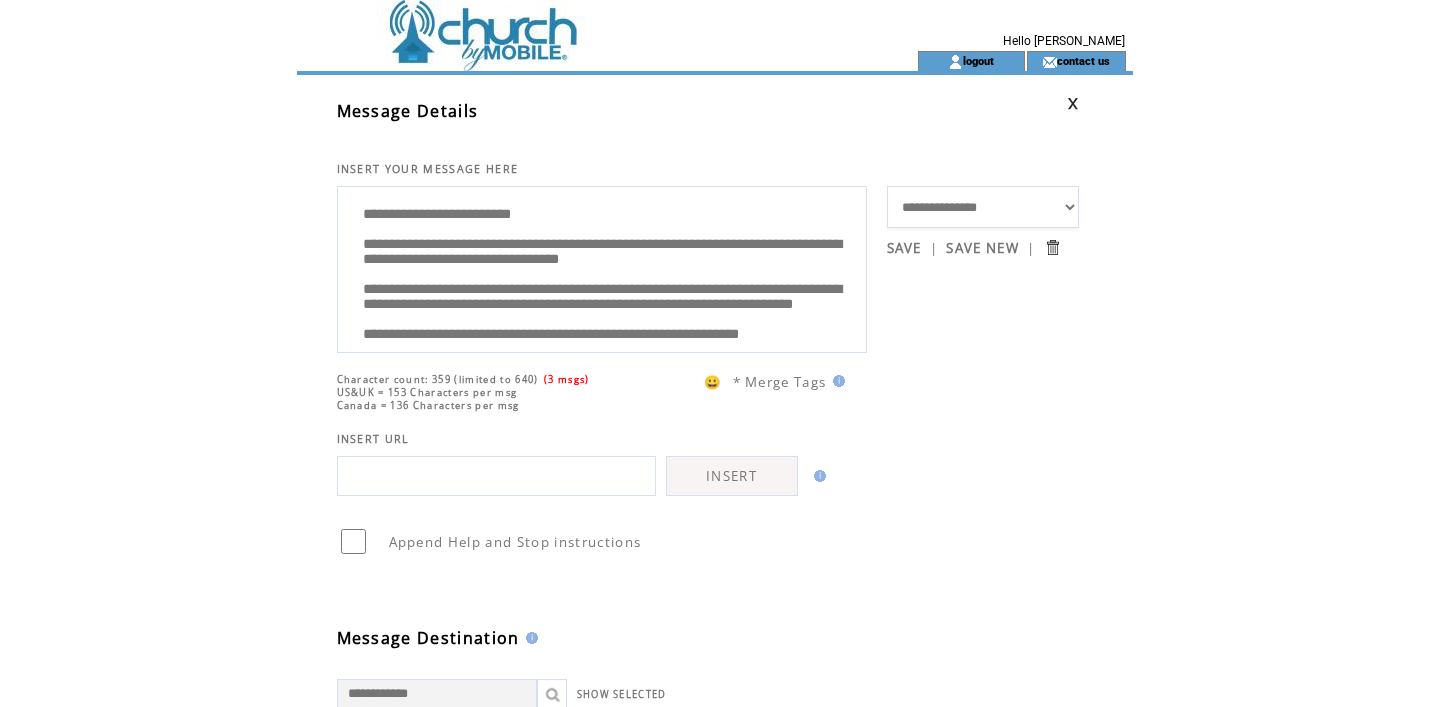 click on "**********" at bounding box center [602, 267] 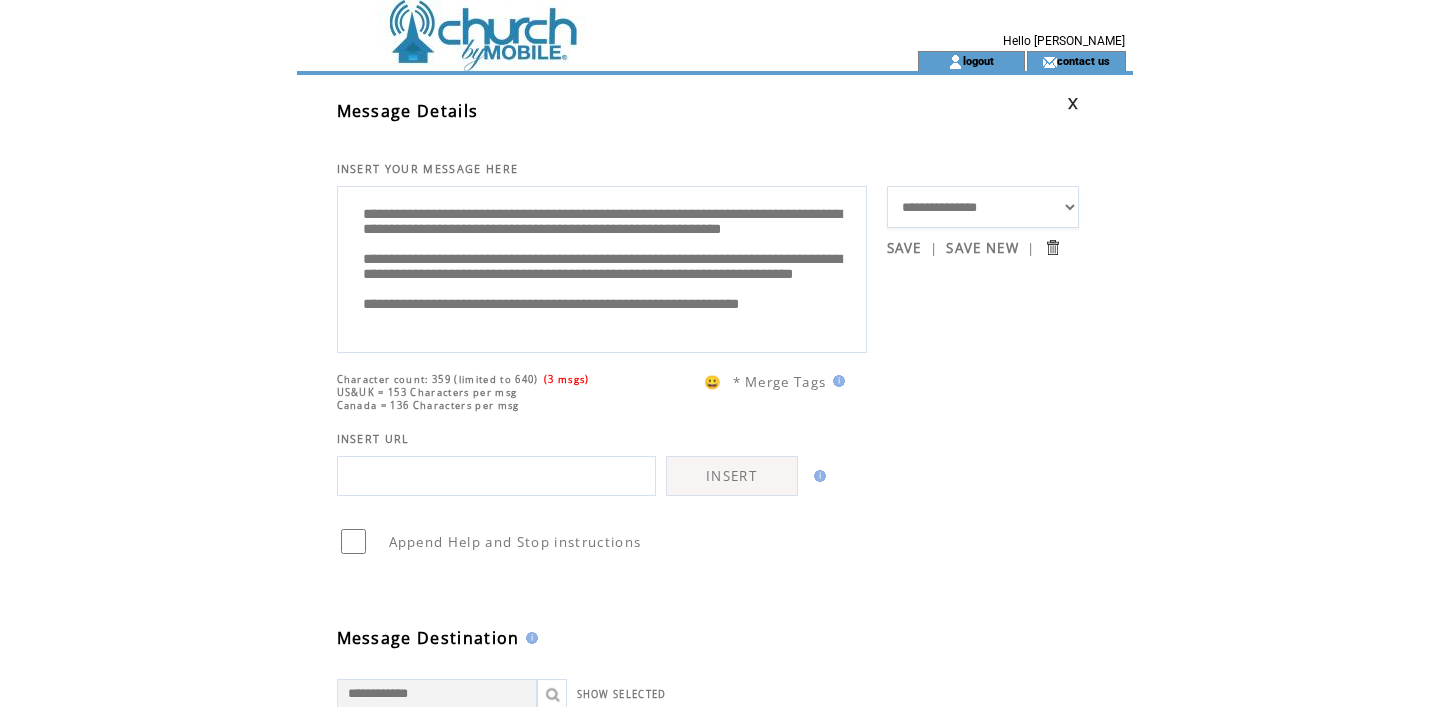 scroll, scrollTop: 0, scrollLeft: 0, axis: both 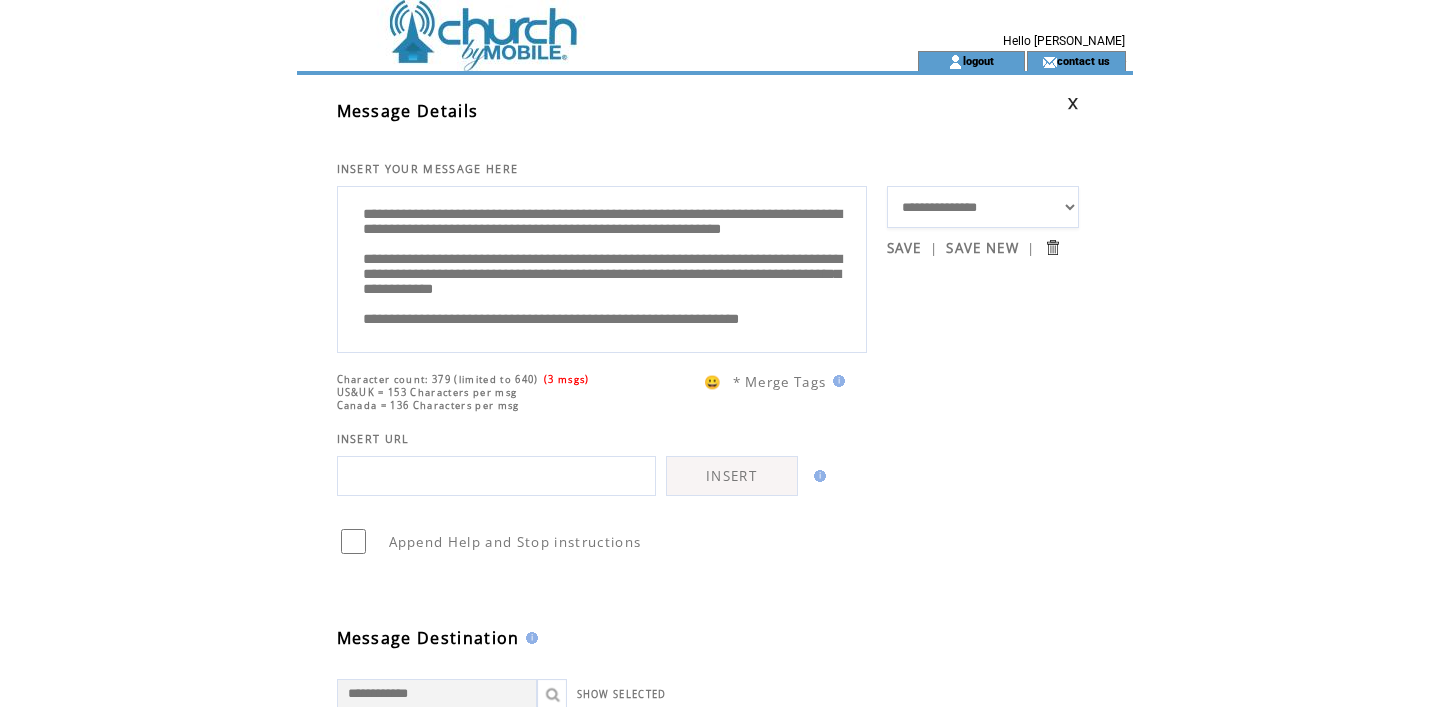 click on "**********" at bounding box center (602, 267) 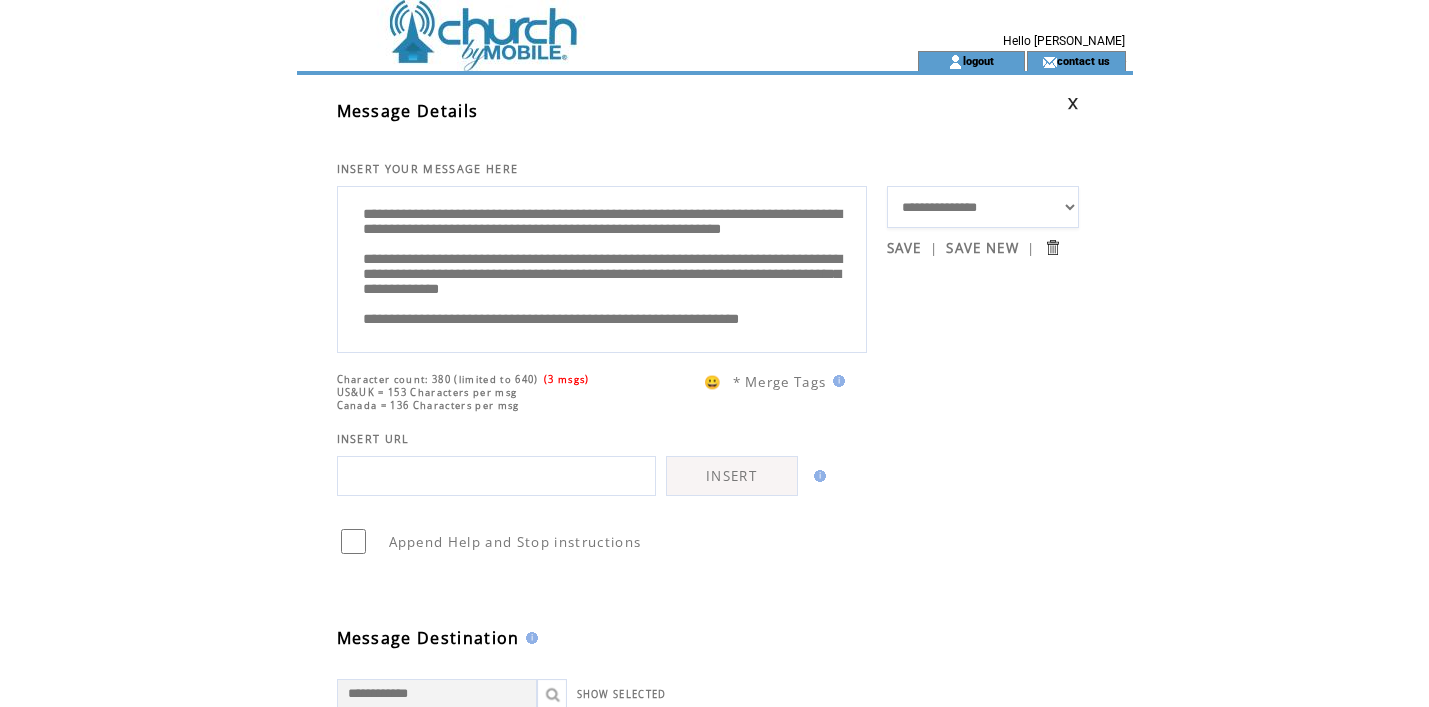 scroll, scrollTop: 20, scrollLeft: 0, axis: vertical 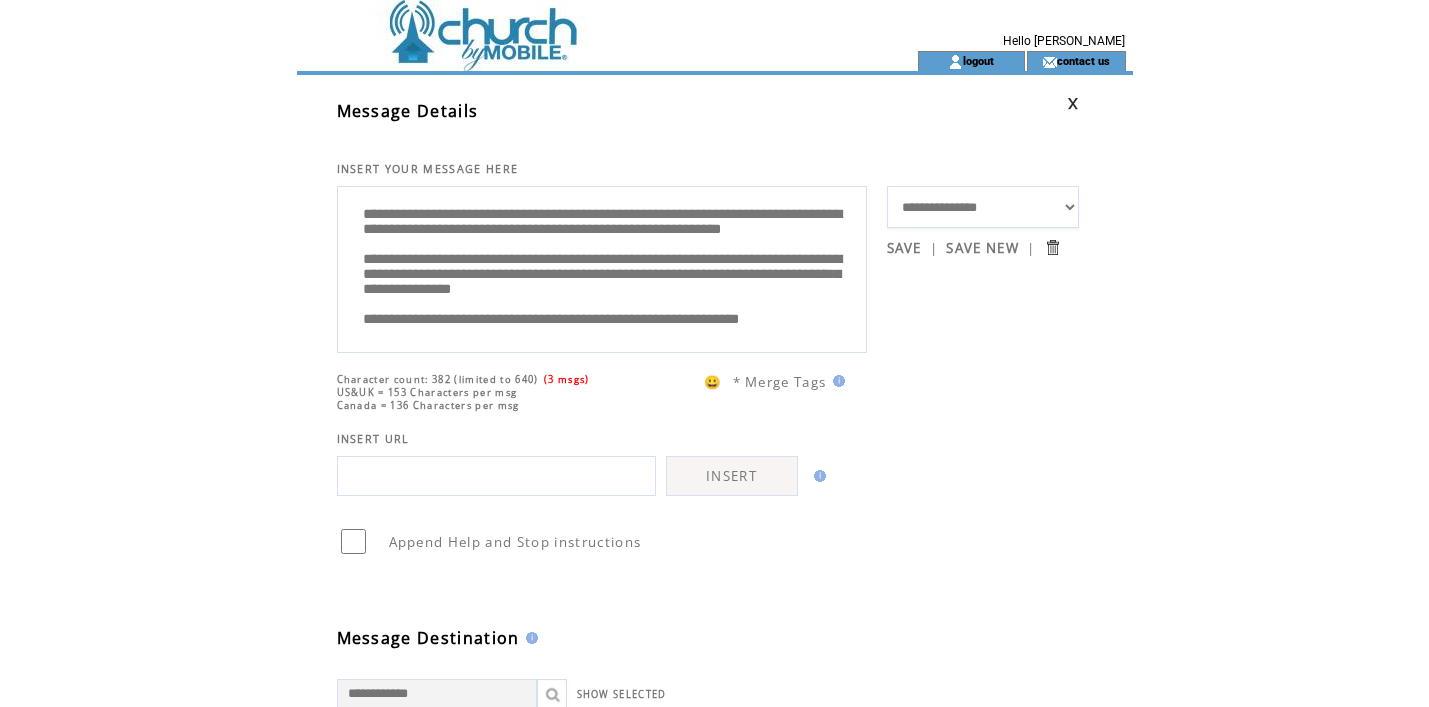 click on "**********" at bounding box center (602, 267) 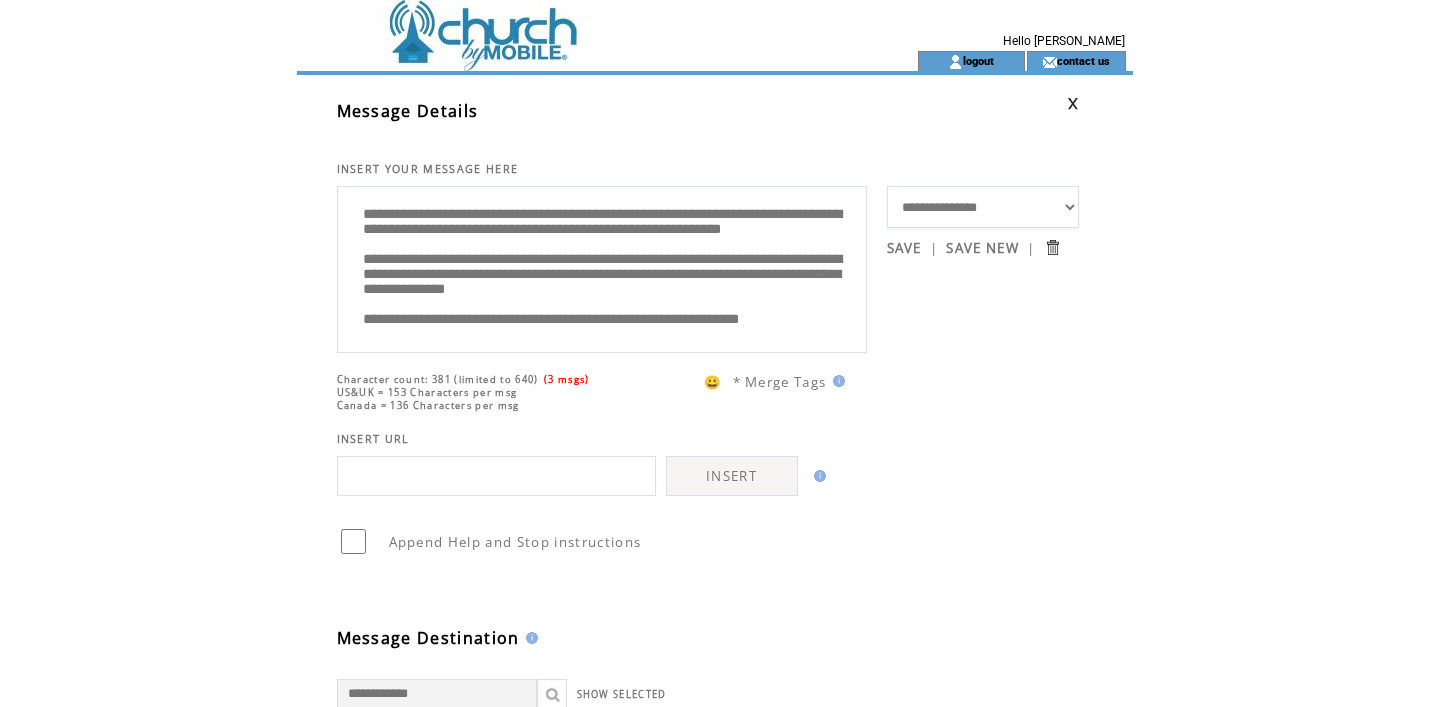 scroll, scrollTop: 100, scrollLeft: 0, axis: vertical 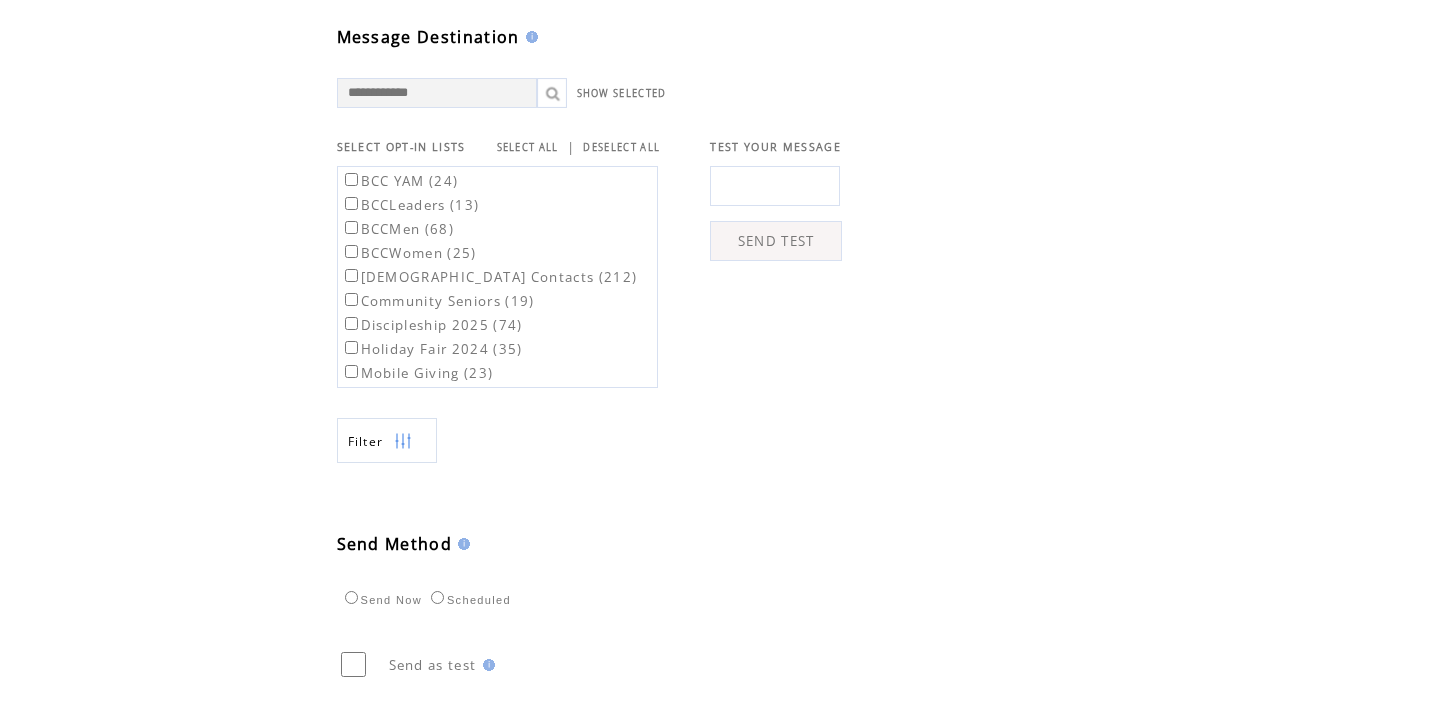 type on "**********" 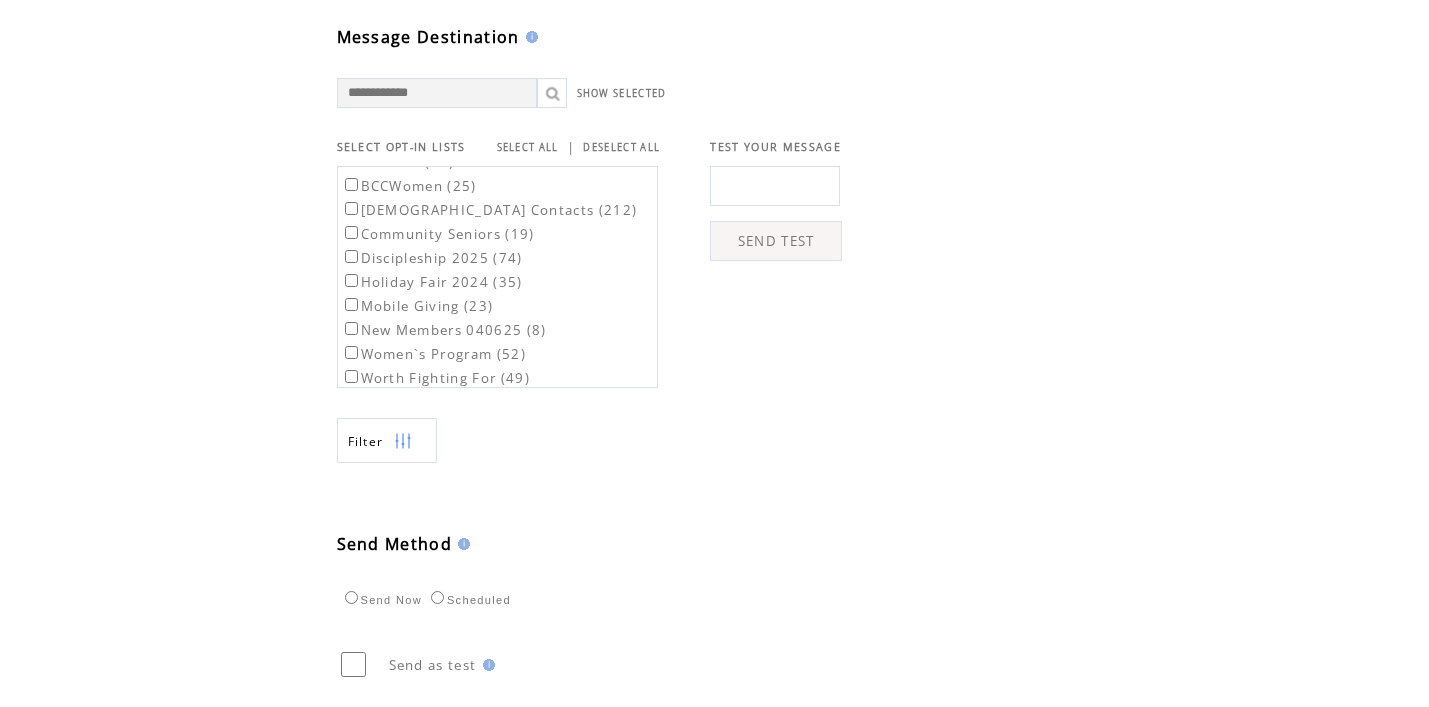 scroll, scrollTop: 70, scrollLeft: 0, axis: vertical 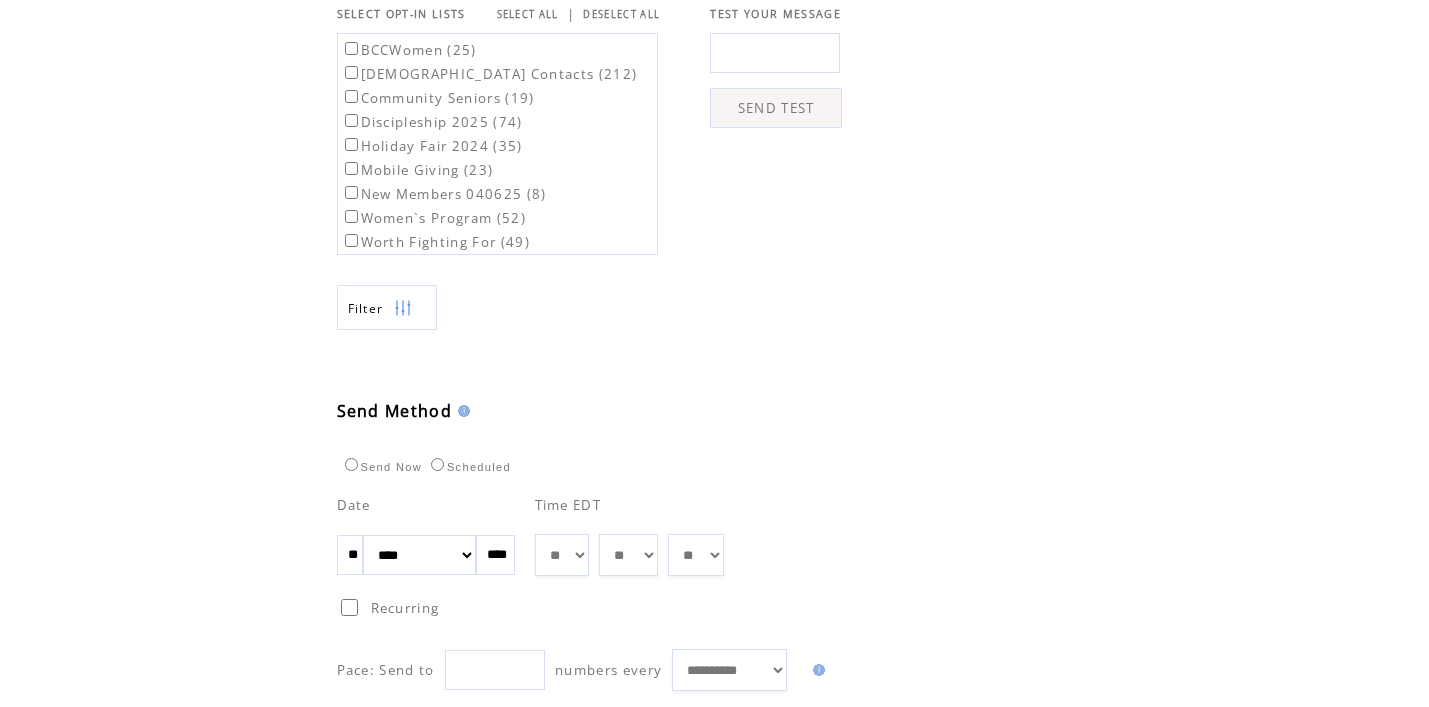 click on "** 	 ** 	 ** 	 ** 	 ** 	 ** 	 ** 	 ** 	 ** 	 ** 	 ** 	 ** 	 **" at bounding box center (562, 555) 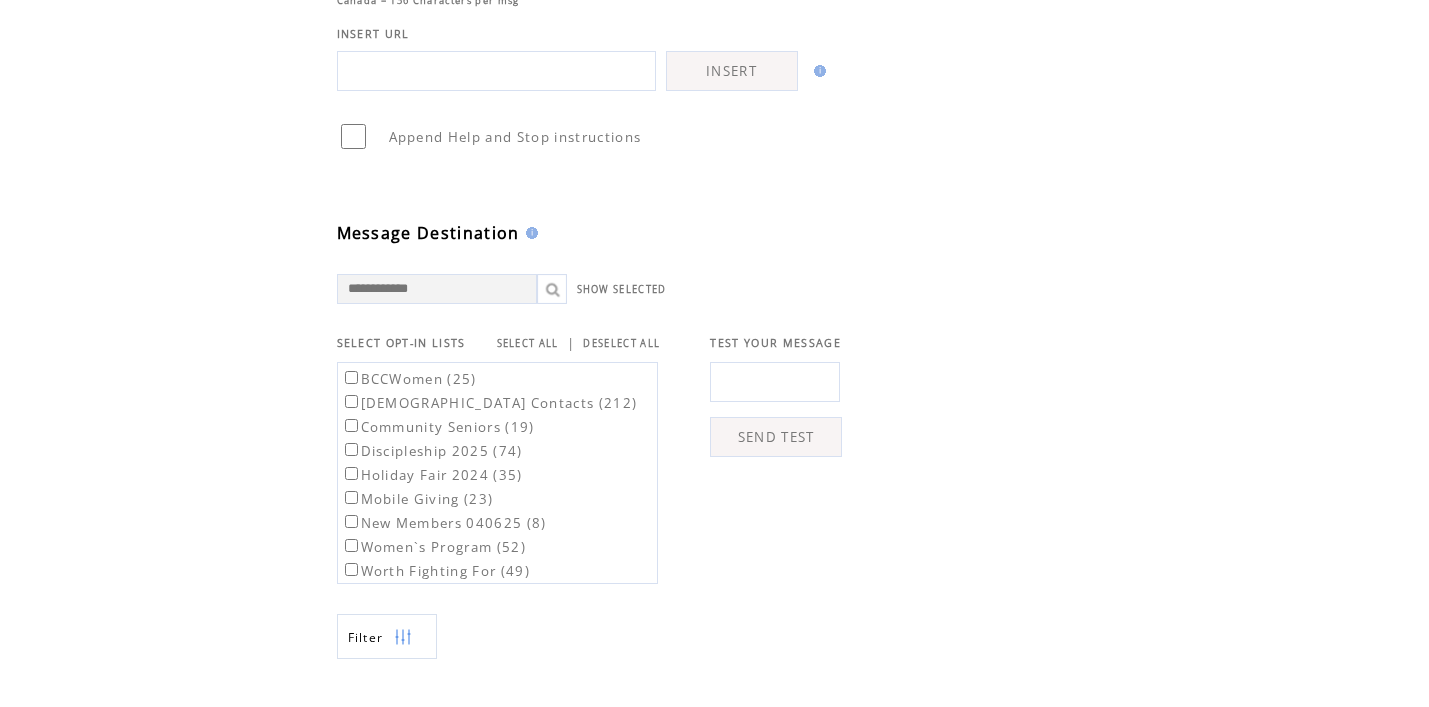 scroll, scrollTop: 949, scrollLeft: 0, axis: vertical 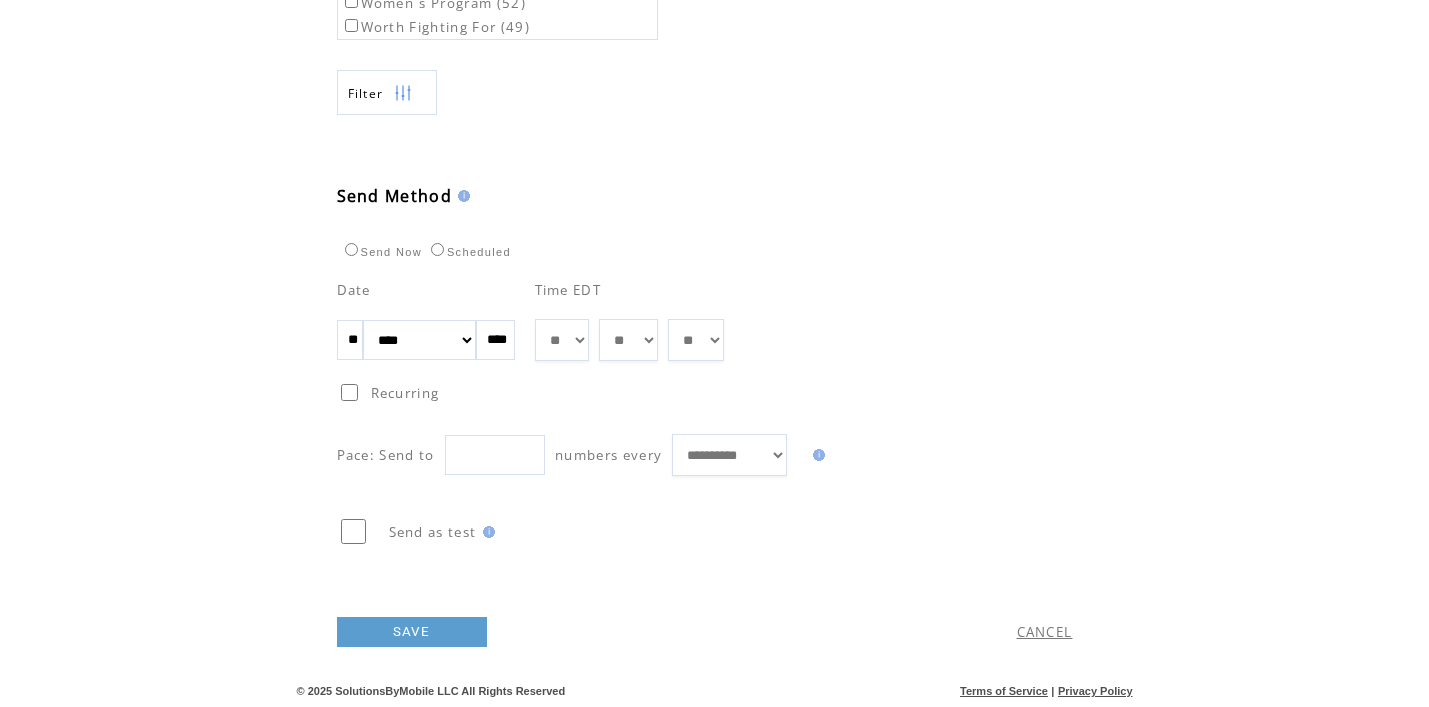 click on "** 	 ** 	 ** 	 ** 	 ** 	 ** 	 ** 	 ** 	 ** 	 ** 	 ** 	 ** 	 **" at bounding box center (562, 340) 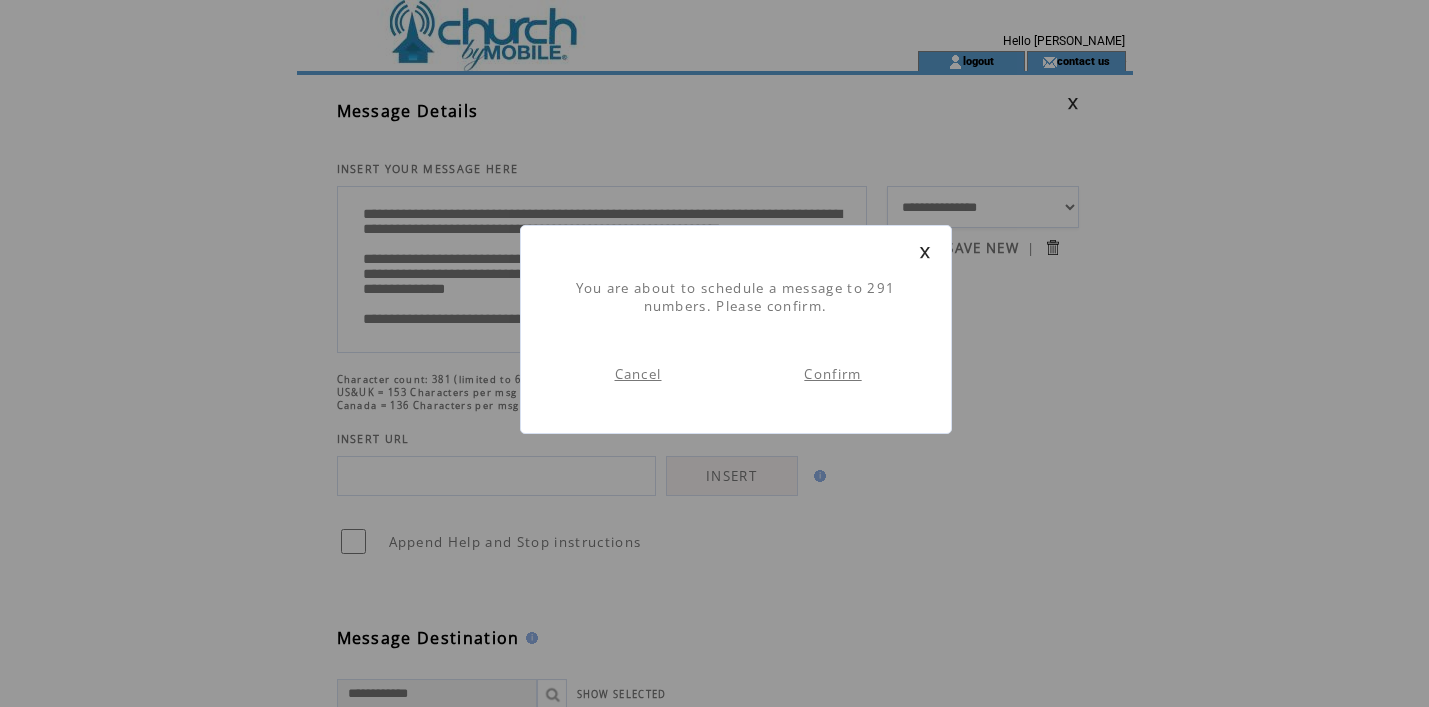 scroll, scrollTop: 1, scrollLeft: 0, axis: vertical 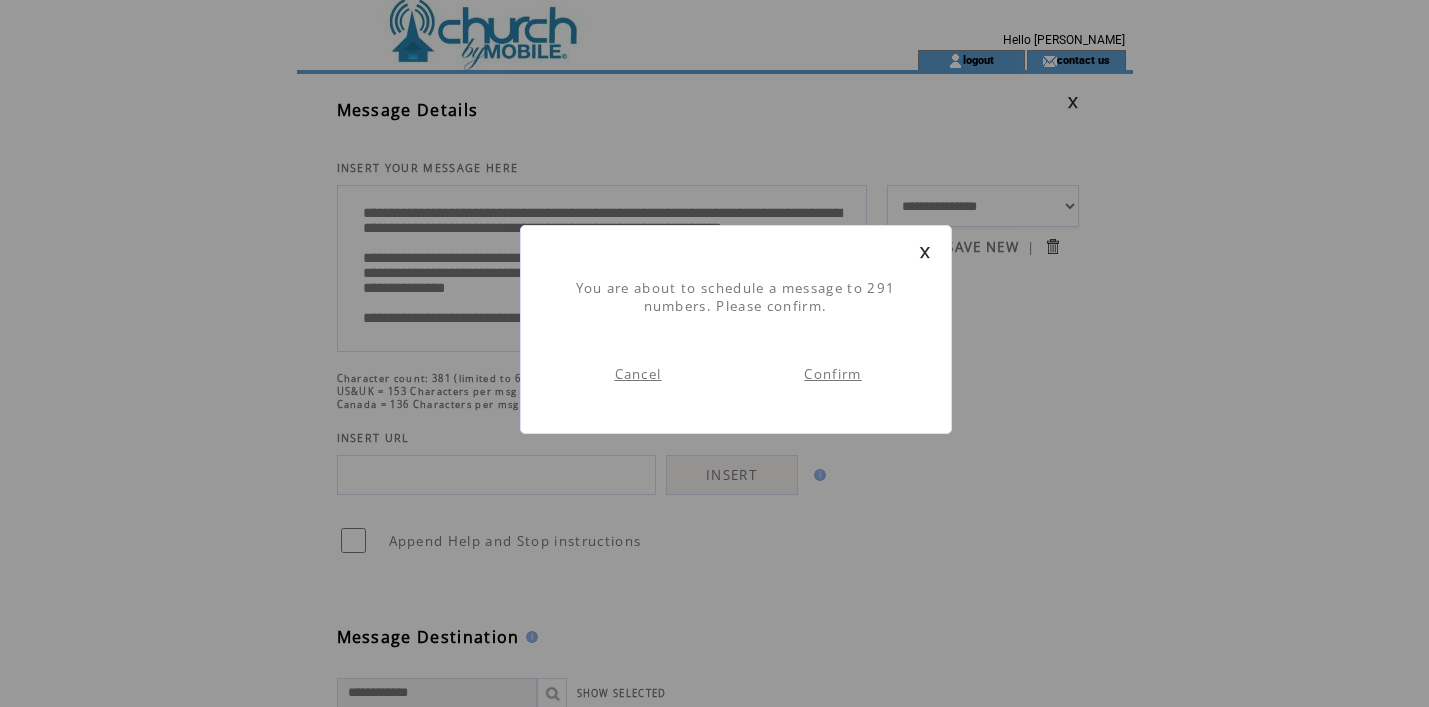 click on "Confirm" at bounding box center (832, 374) 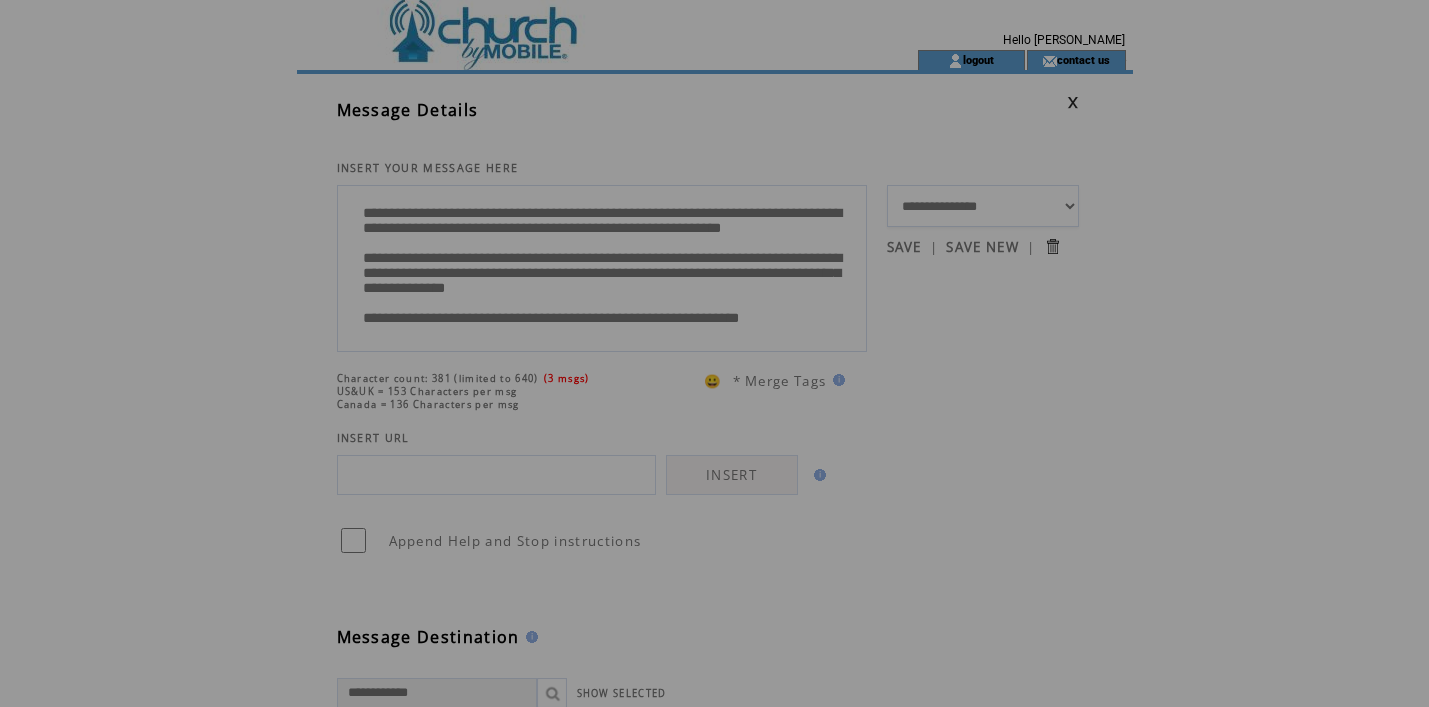 scroll, scrollTop: 0, scrollLeft: 0, axis: both 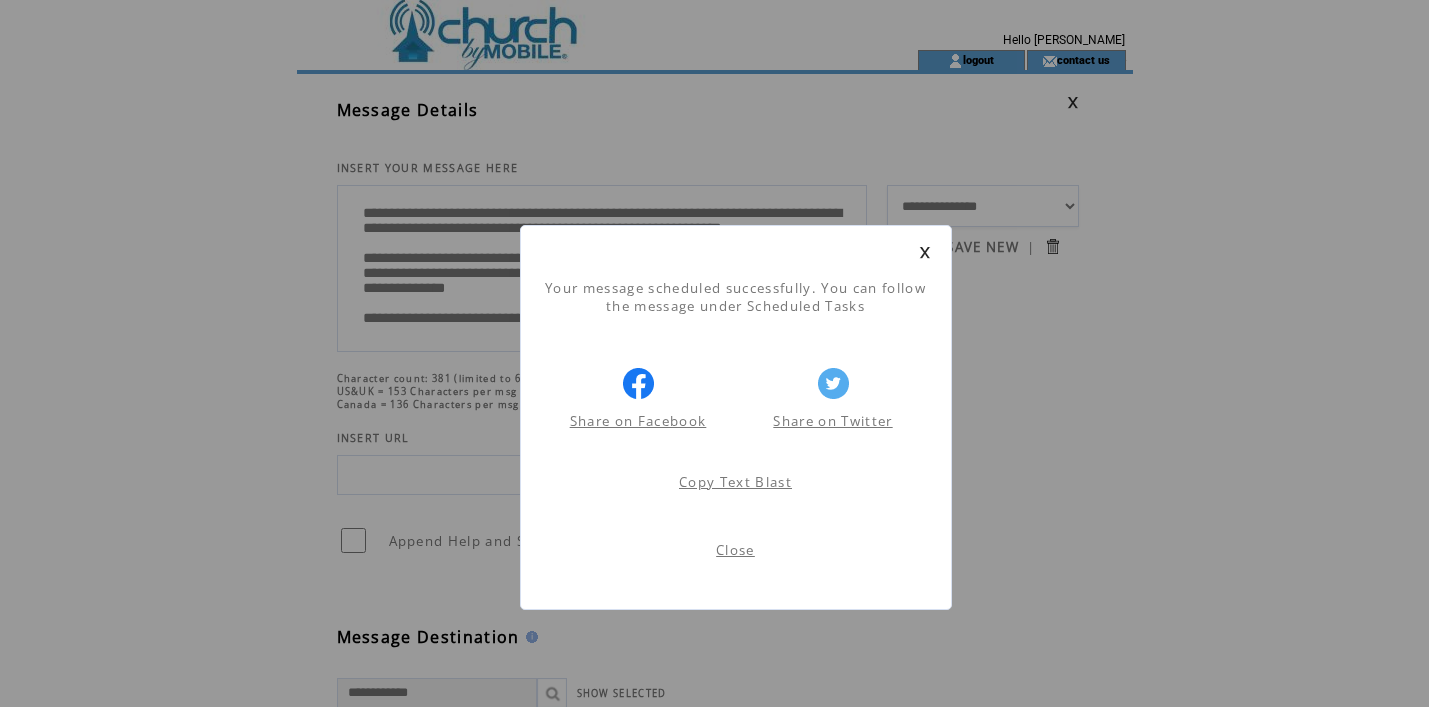 click on "Close" at bounding box center [735, 550] 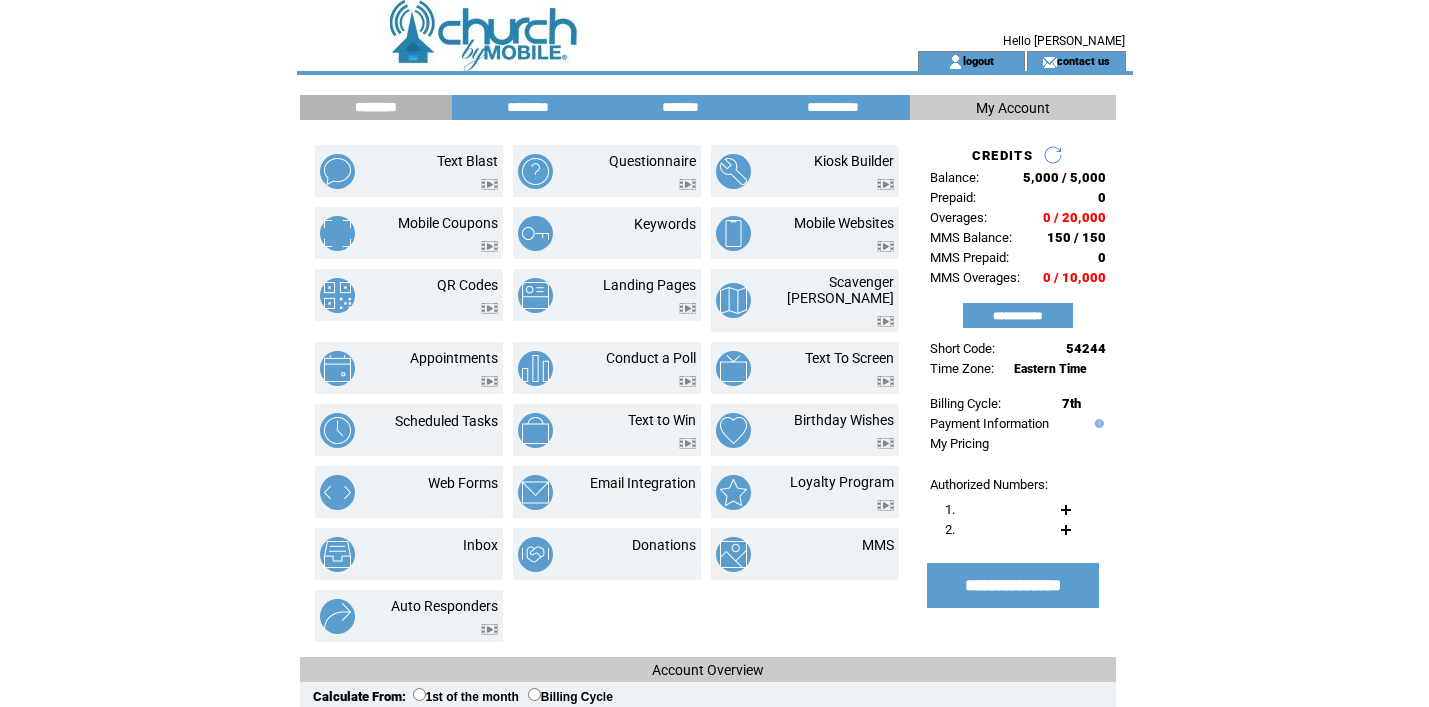 scroll, scrollTop: 0, scrollLeft: 0, axis: both 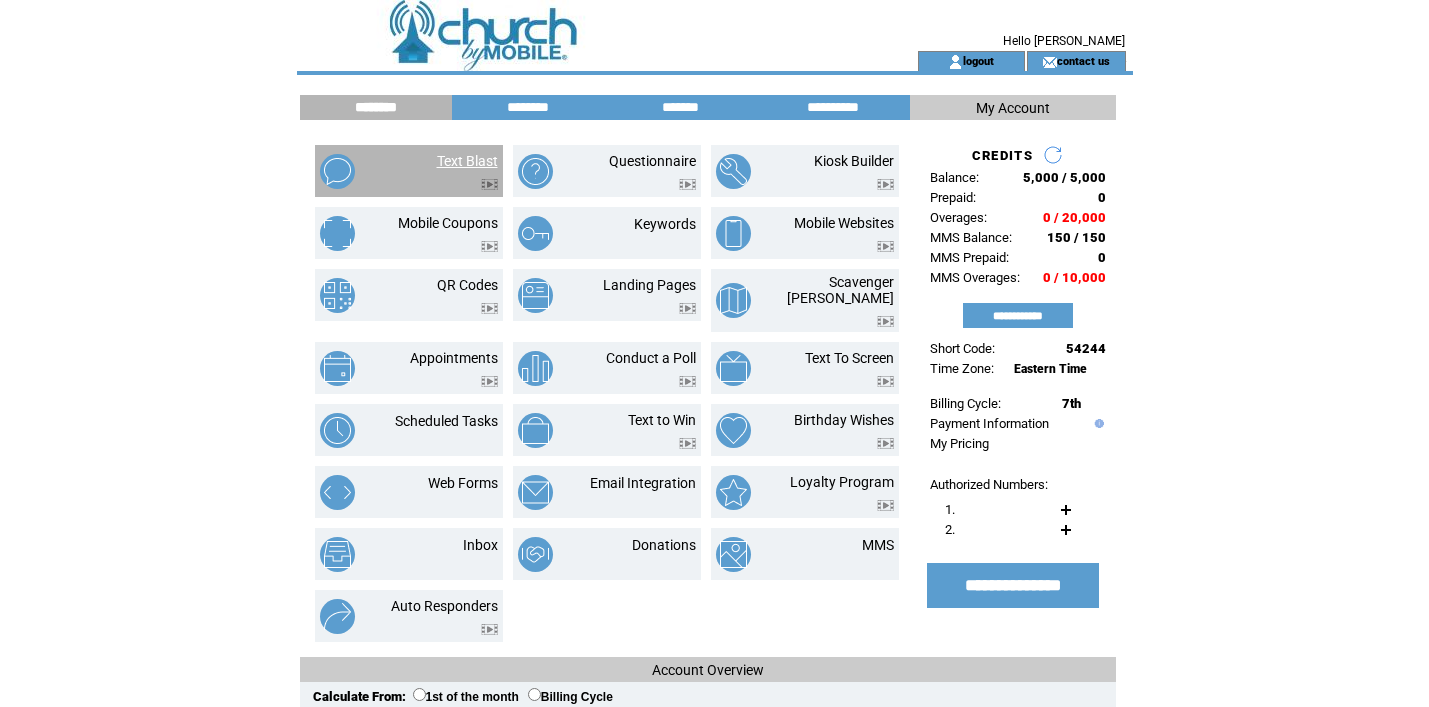 click on "Text Blast" at bounding box center (467, 161) 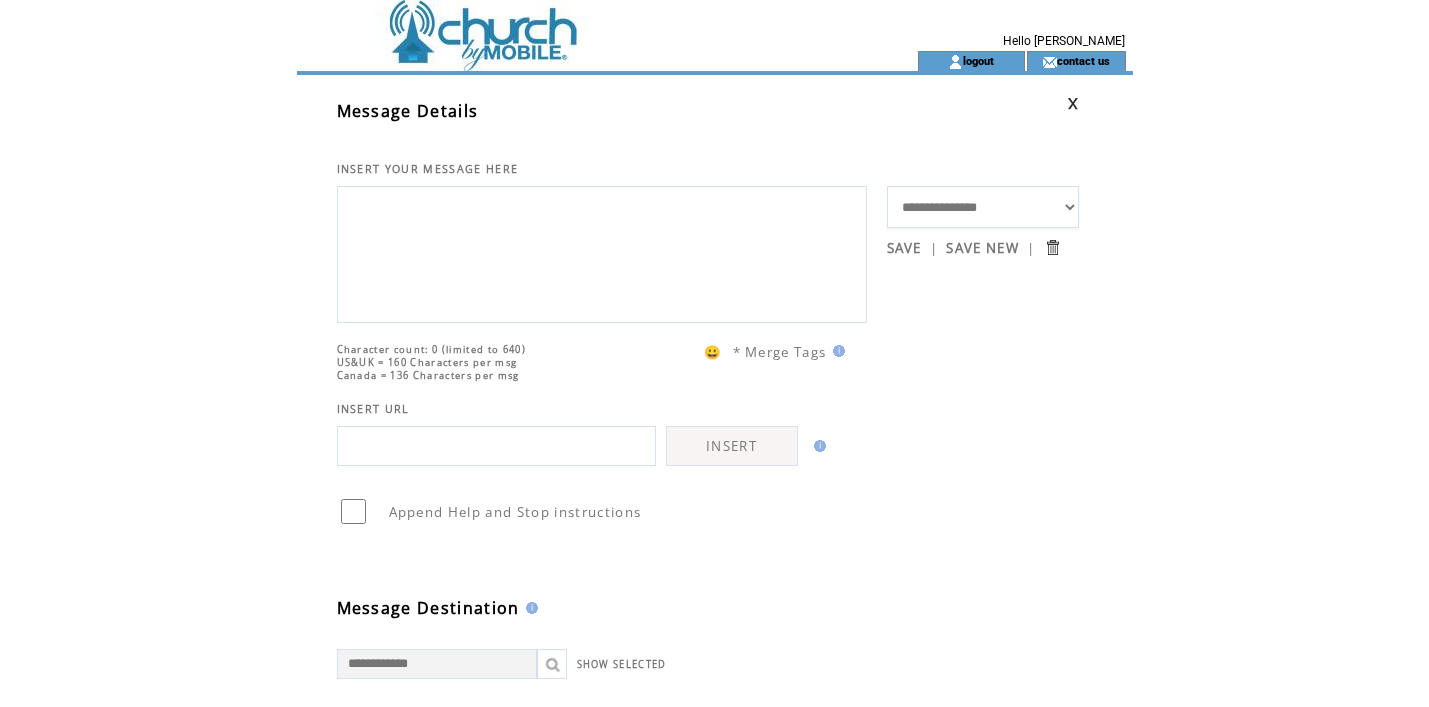 scroll, scrollTop: 0, scrollLeft: 0, axis: both 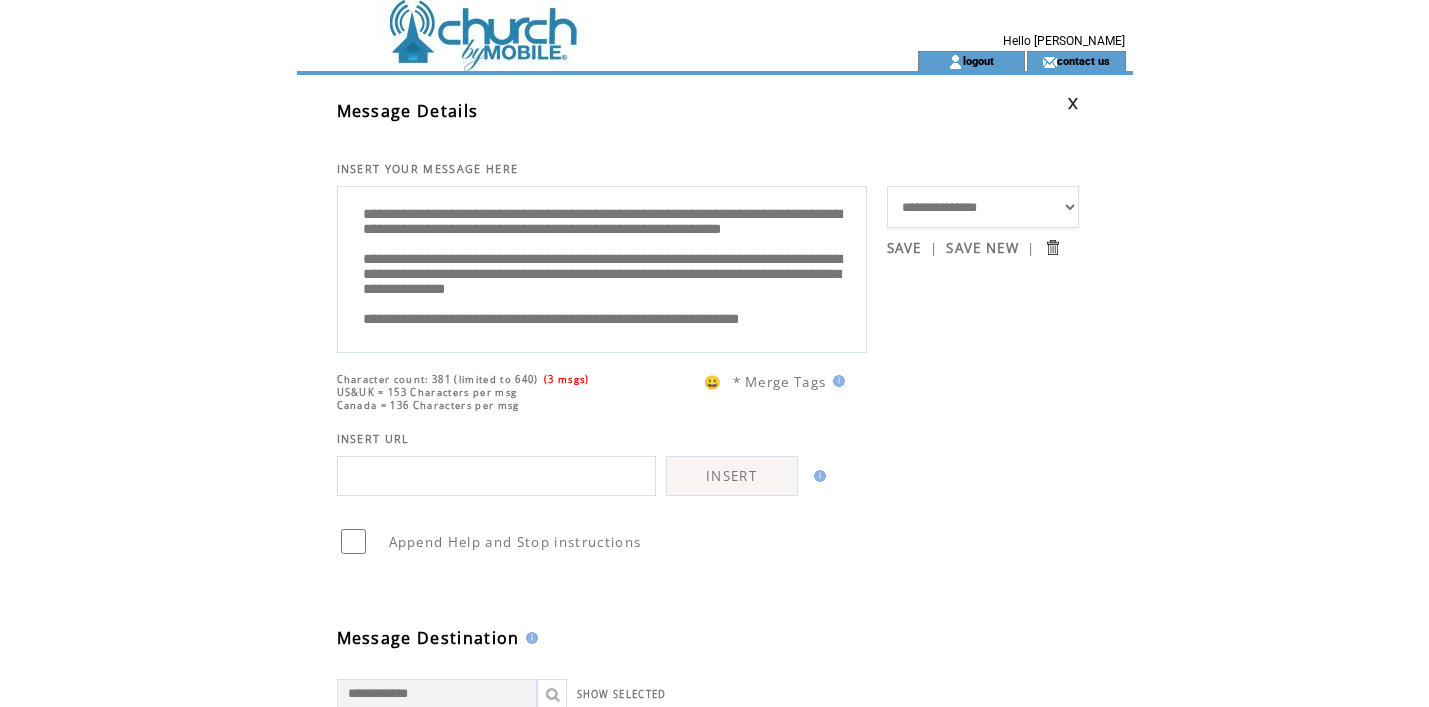 drag, startPoint x: 797, startPoint y: 215, endPoint x: 447, endPoint y: 232, distance: 350.41263 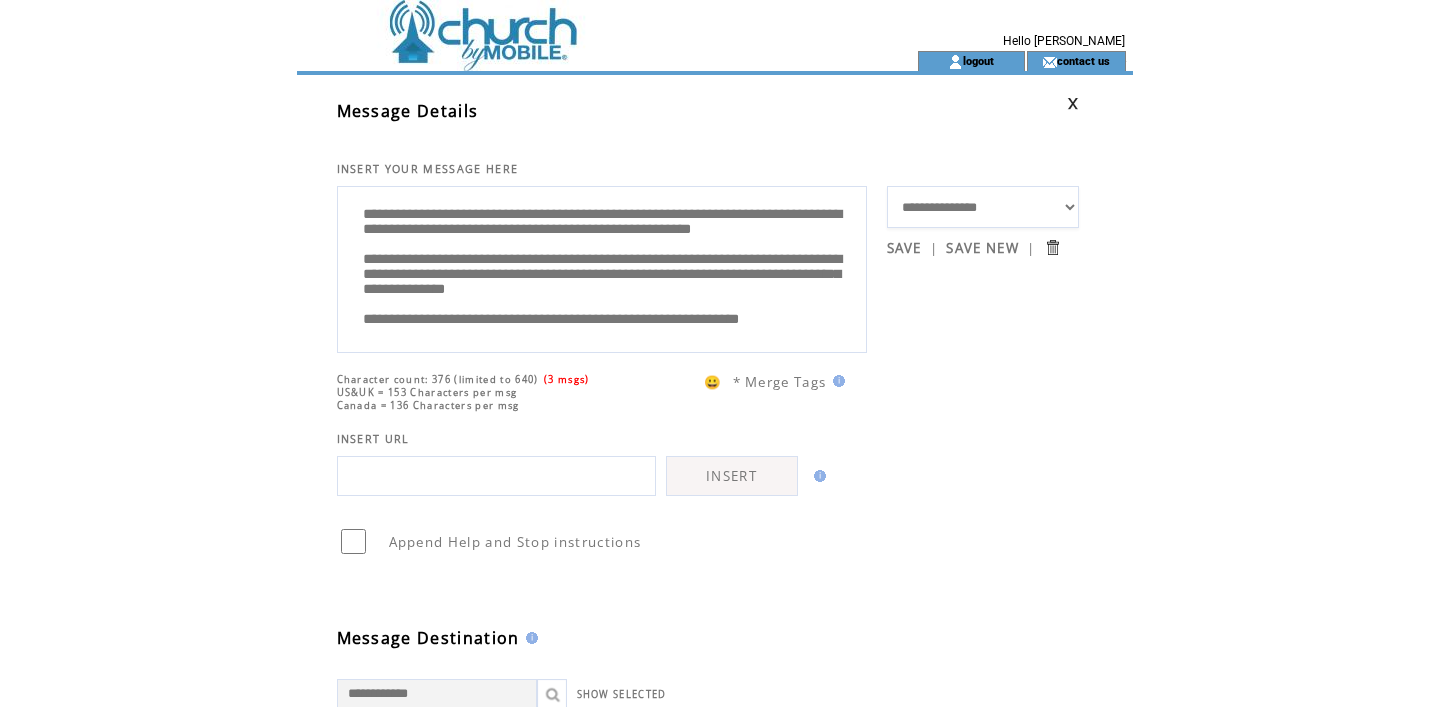 scroll, scrollTop: 74, scrollLeft: 0, axis: vertical 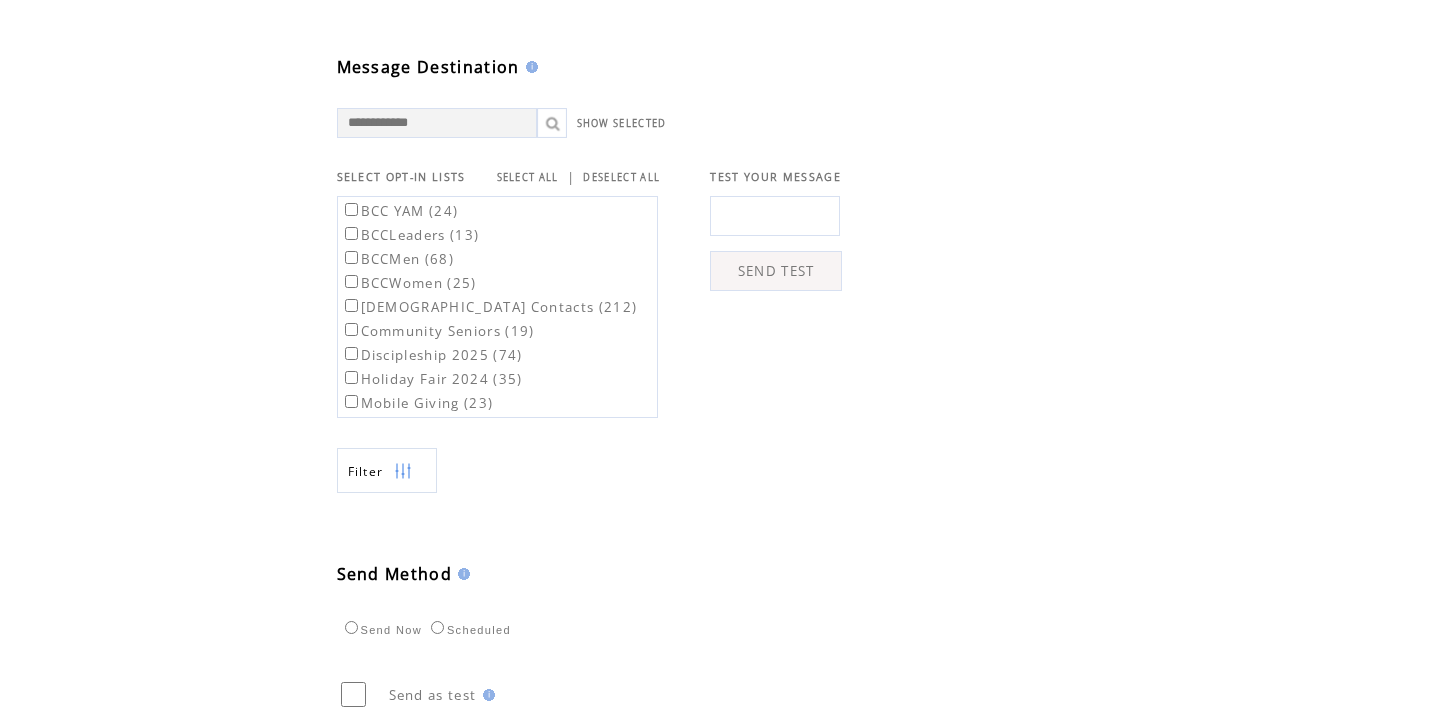 type on "**********" 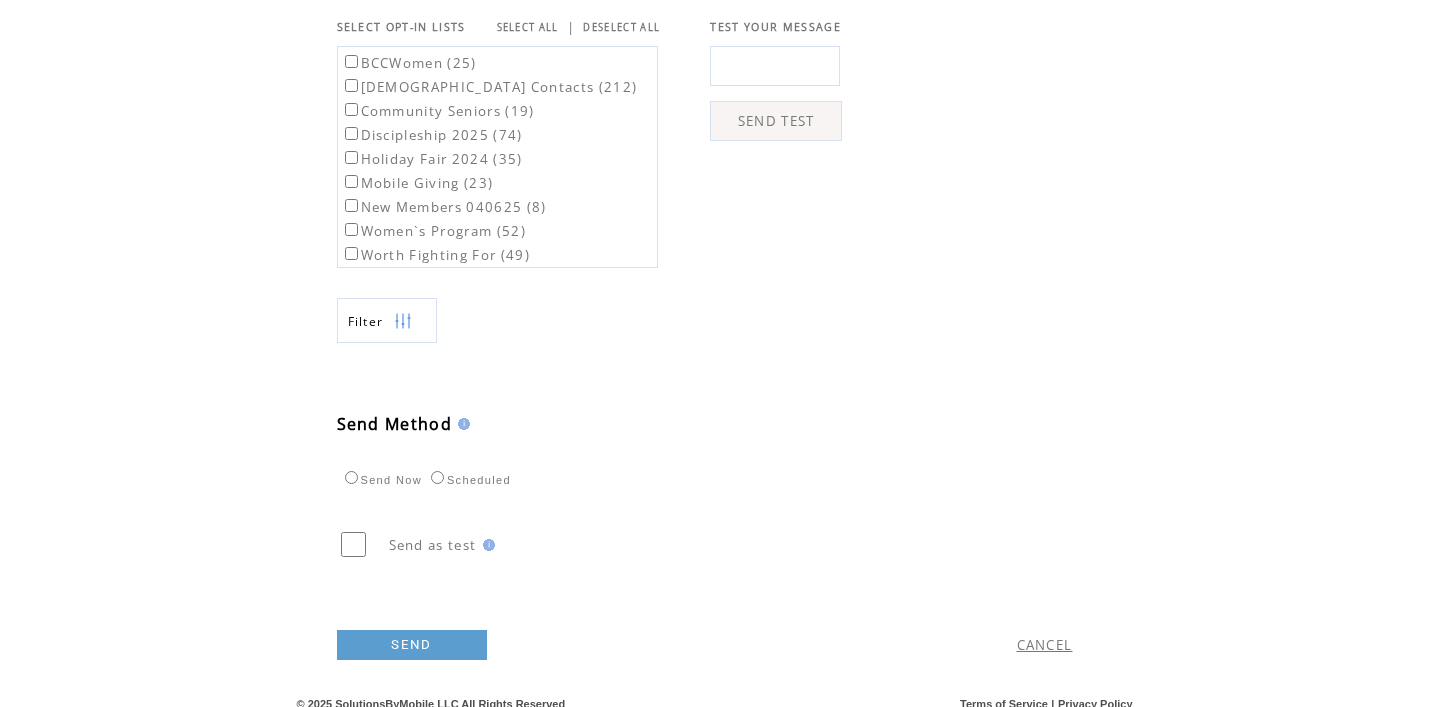 scroll, scrollTop: 734, scrollLeft: 0, axis: vertical 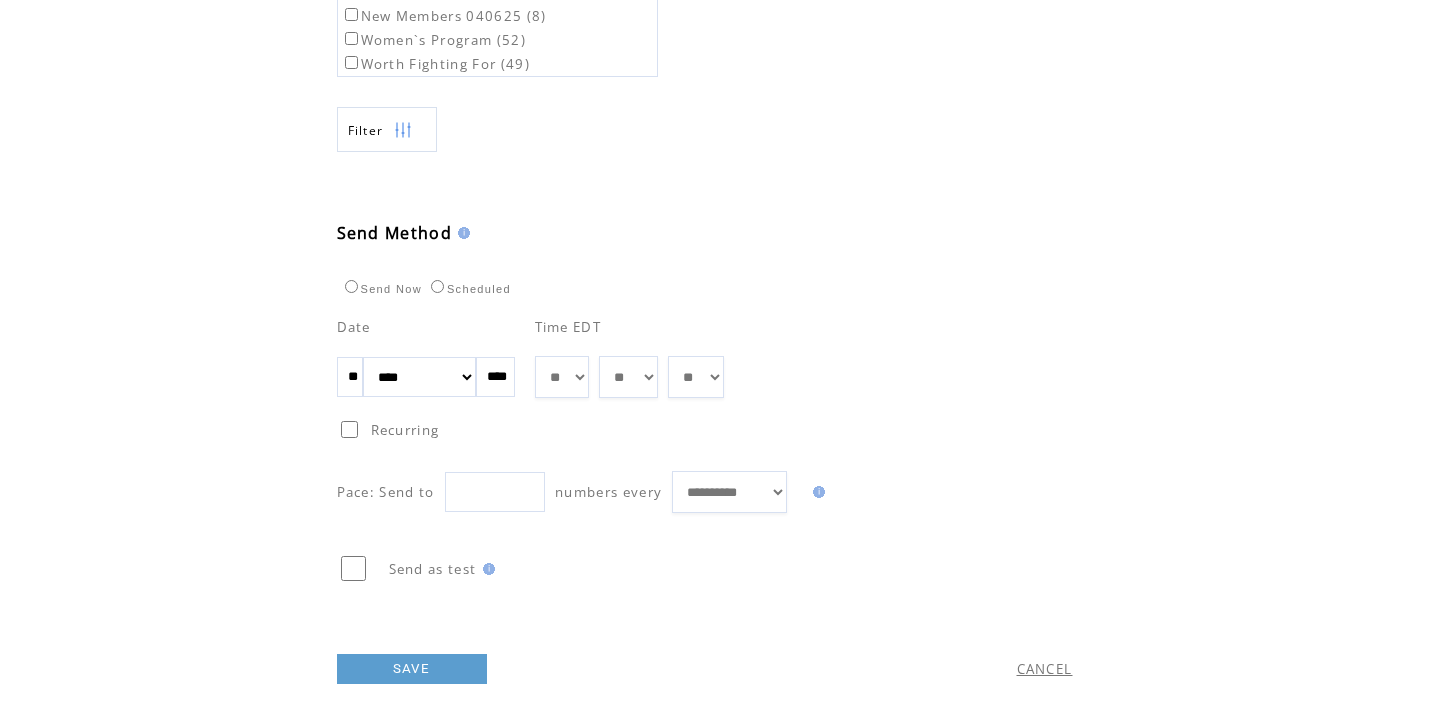 click on "**" at bounding box center (350, 377) 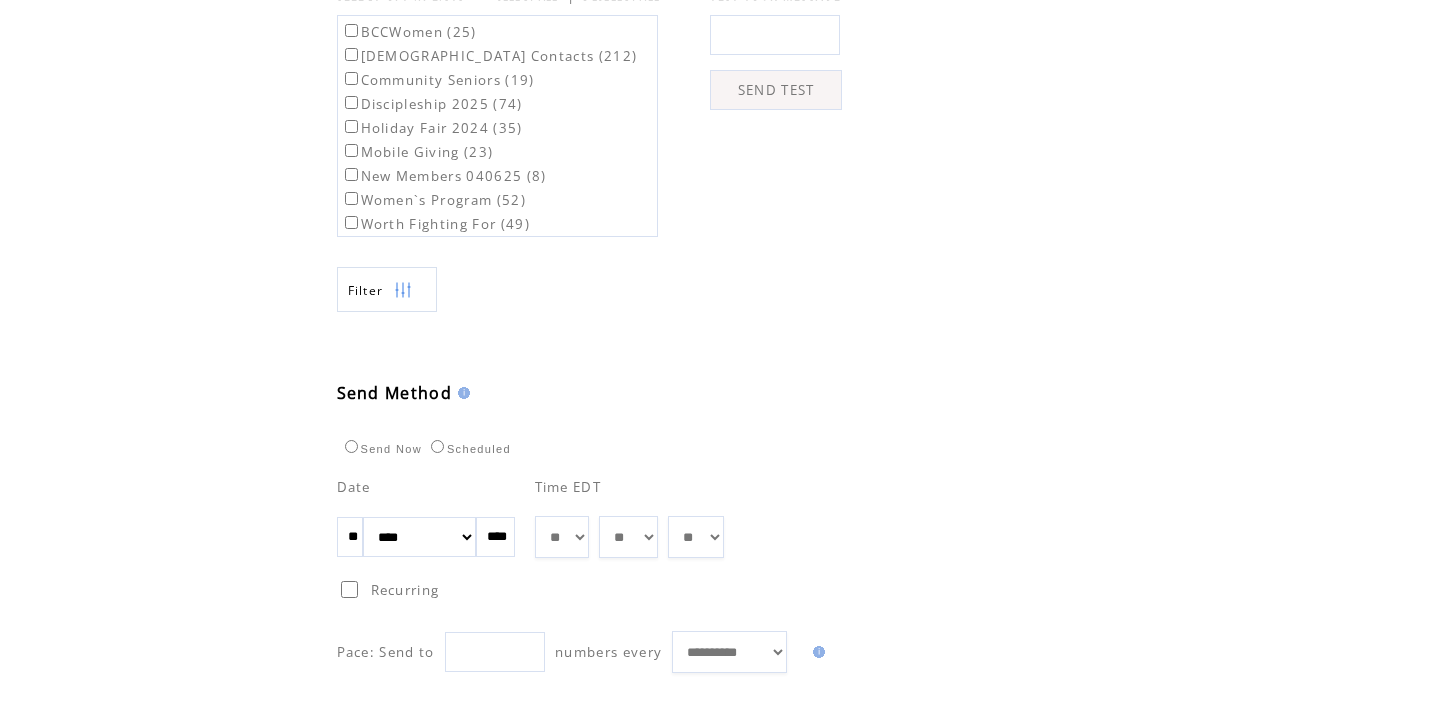 scroll, scrollTop: 0, scrollLeft: 0, axis: both 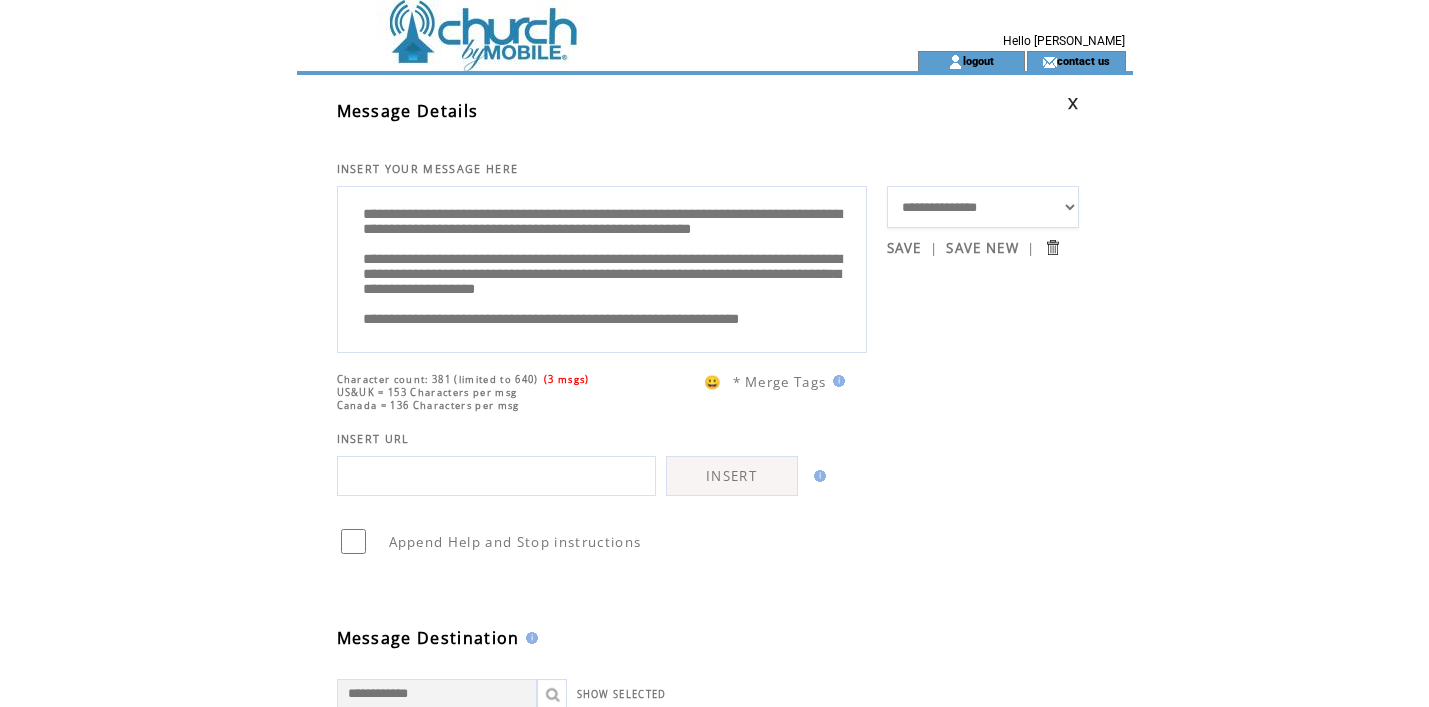 drag, startPoint x: 485, startPoint y: 218, endPoint x: 345, endPoint y: 216, distance: 140.01428 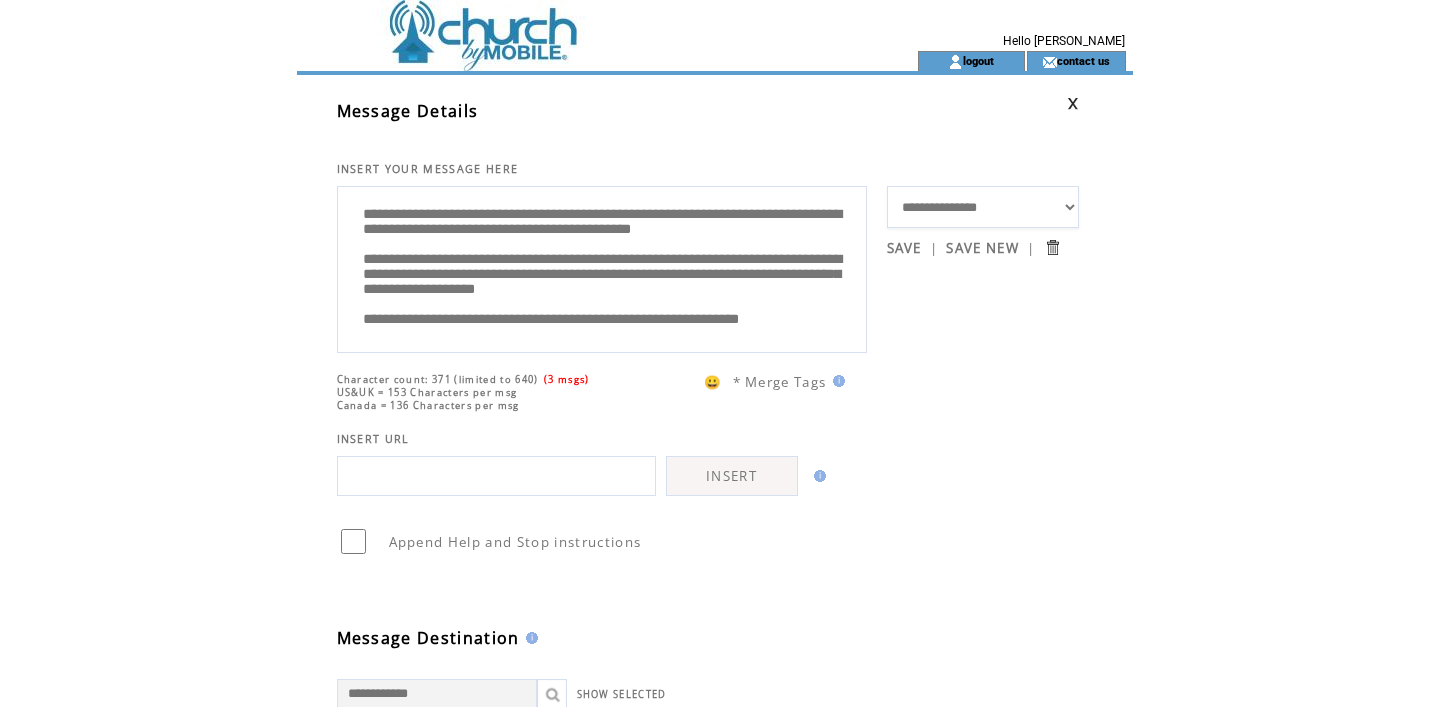 type on "**********" 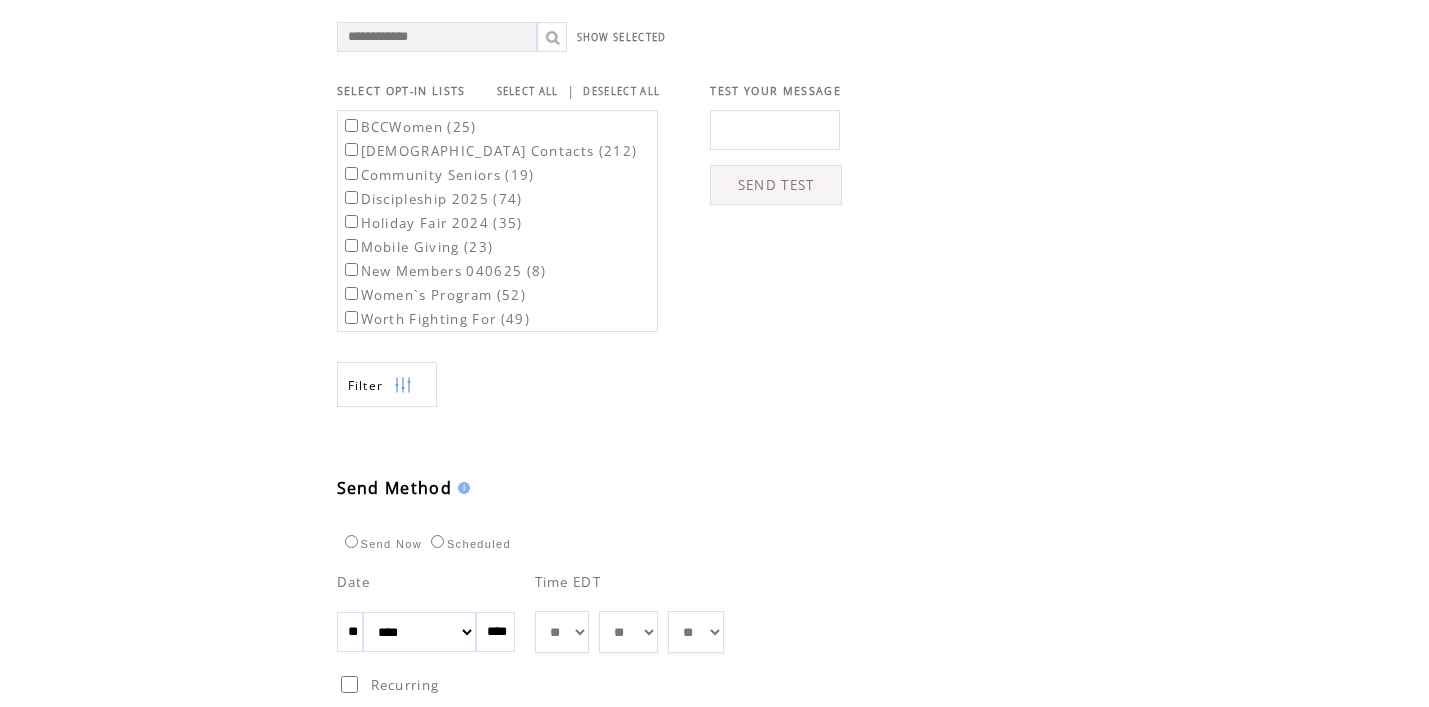 scroll, scrollTop: 949, scrollLeft: 0, axis: vertical 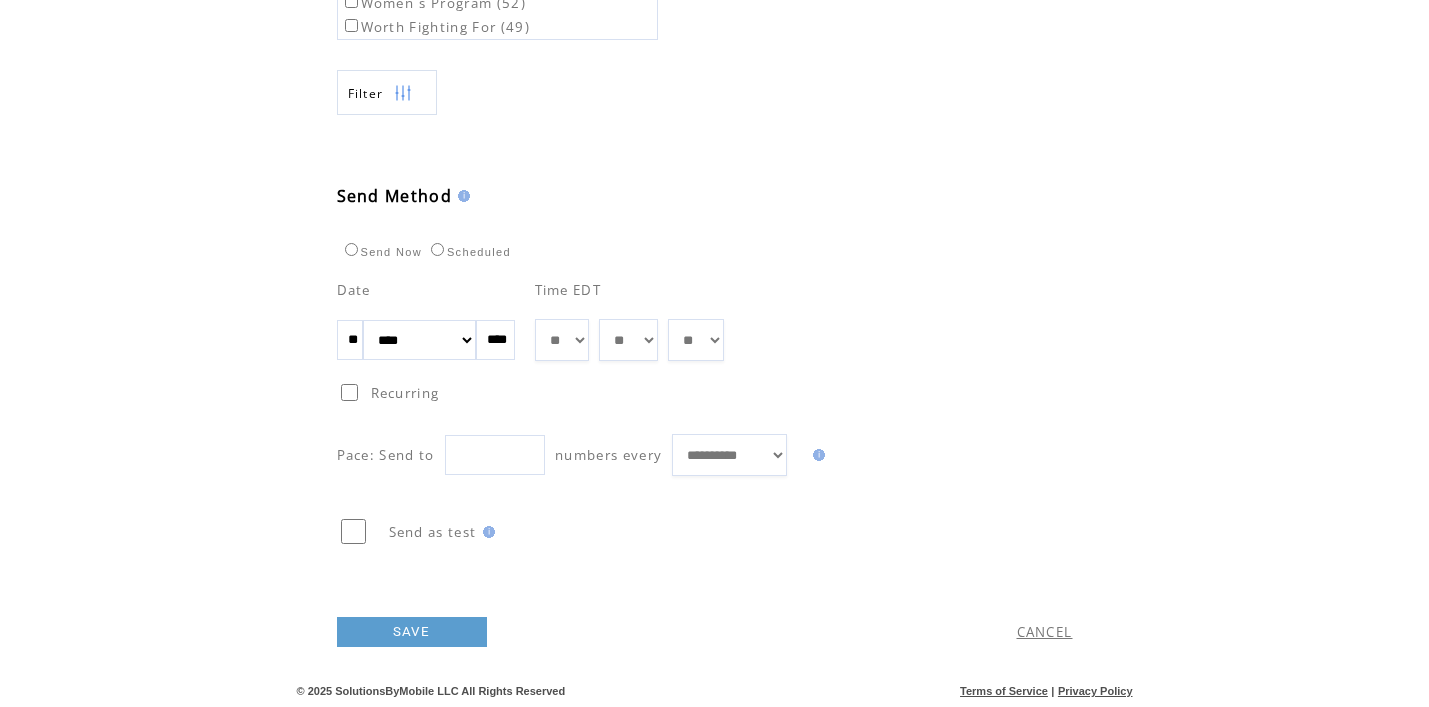 click on "** 	 ** 	 ** 	 ** 	 ** 	 ** 	 ** 	 ** 	 ** 	 ** 	 ** 	 ** 	 **" at bounding box center (562, 340) 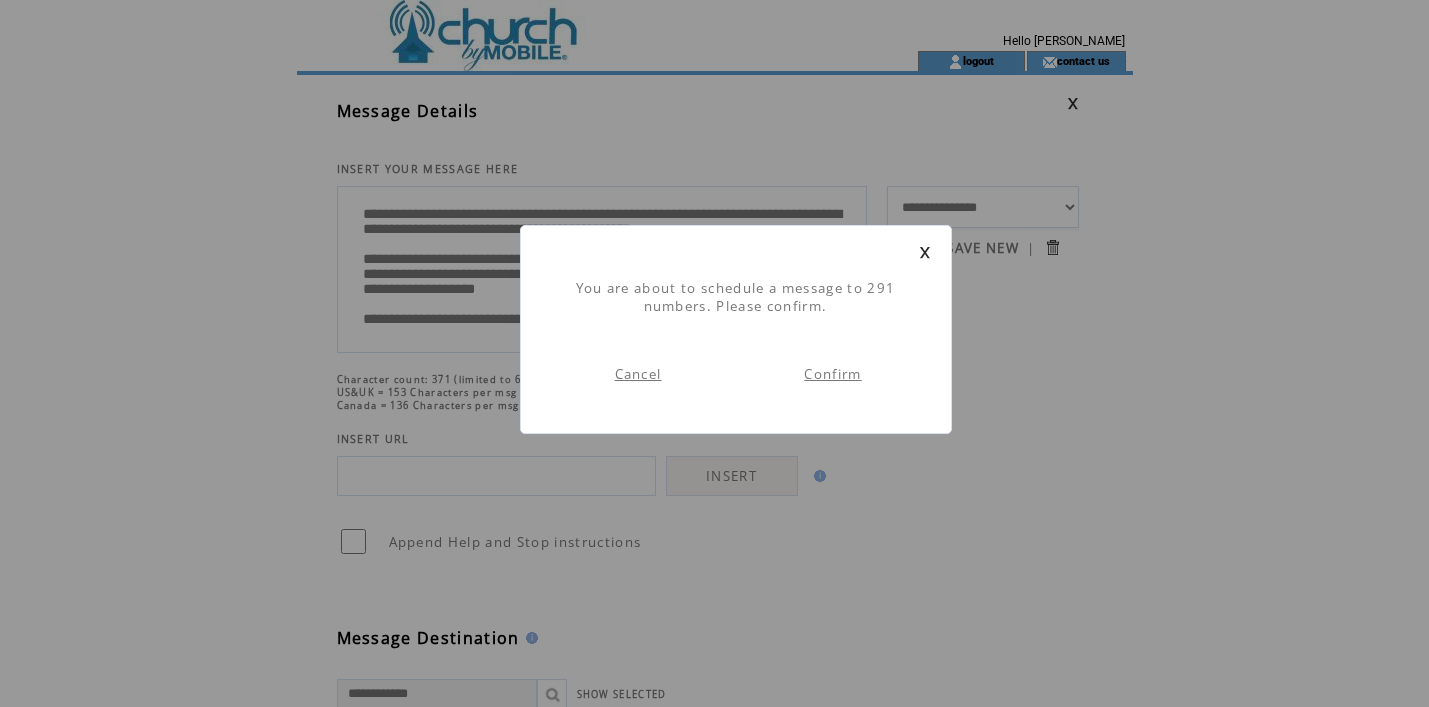 scroll, scrollTop: 1, scrollLeft: 0, axis: vertical 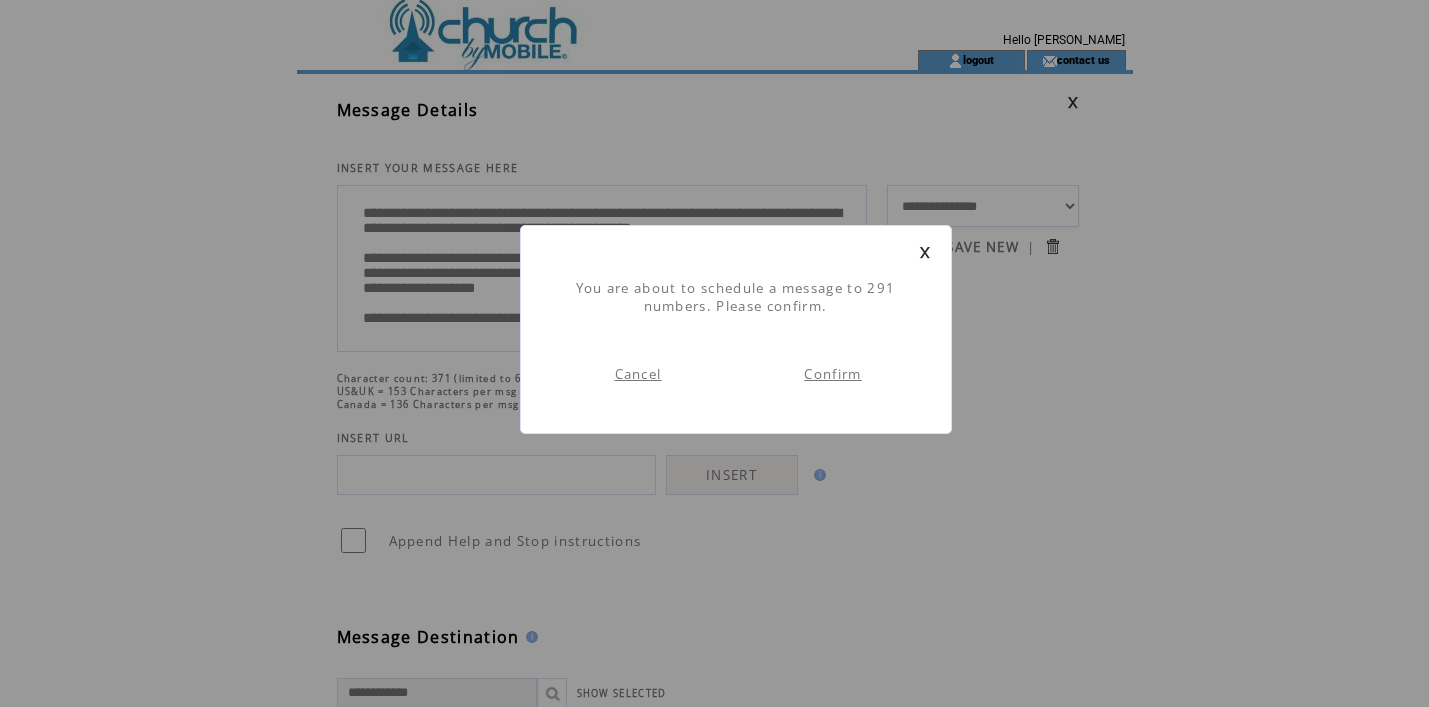 click on "Confirm" at bounding box center [832, 374] 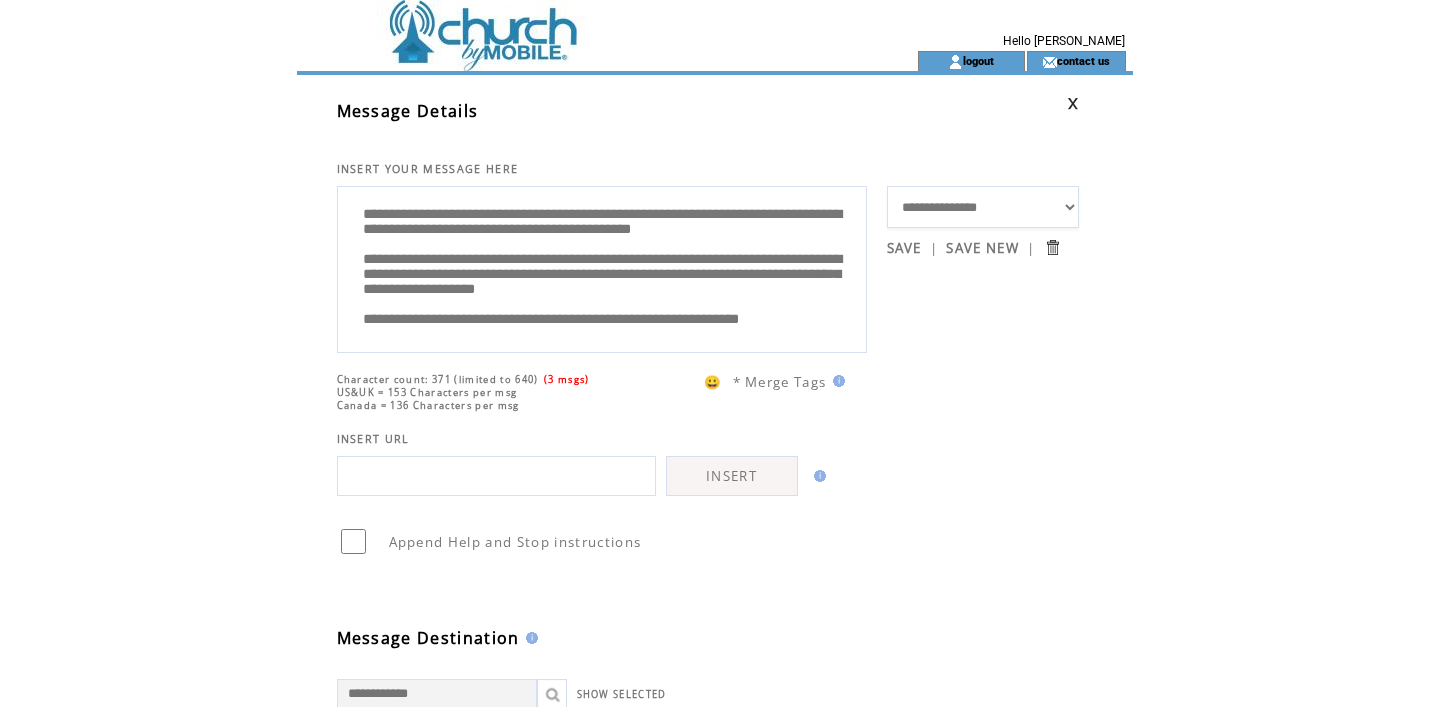 scroll, scrollTop: 1, scrollLeft: 0, axis: vertical 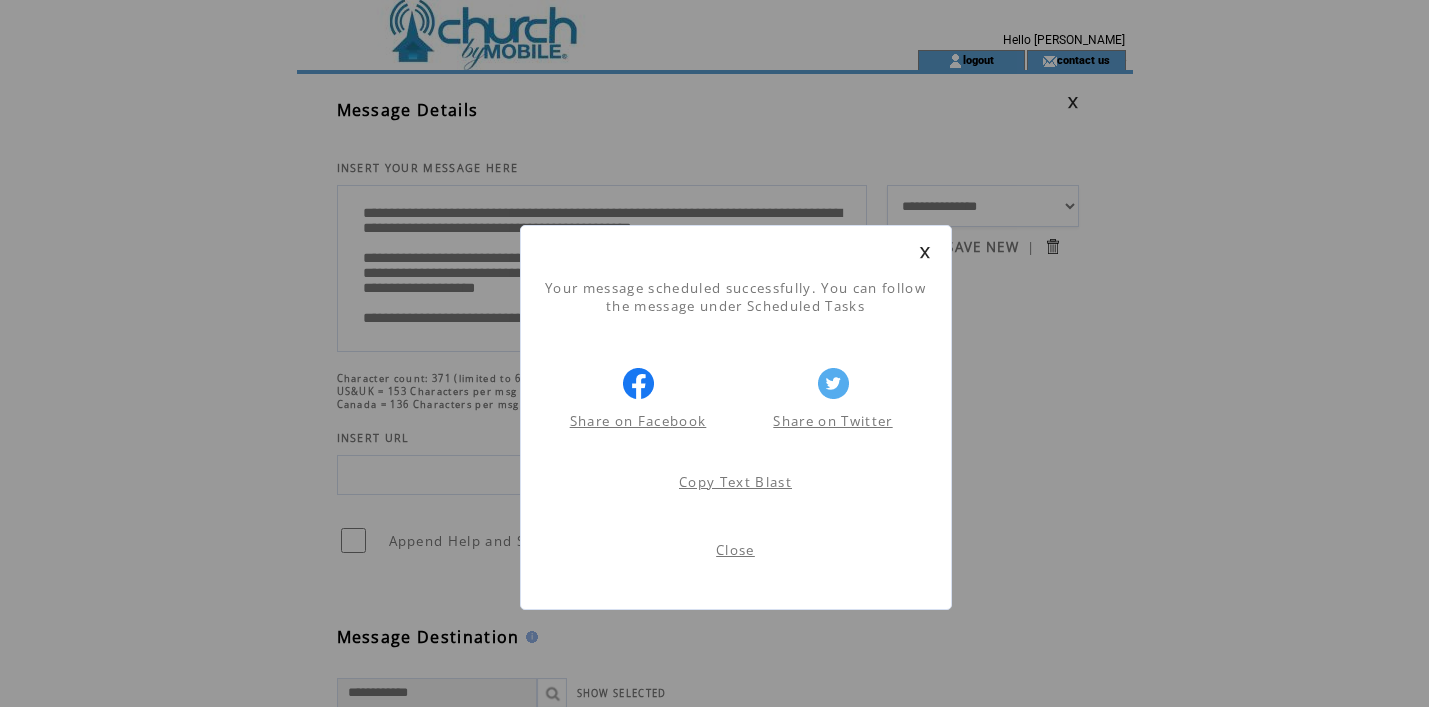 click on "Close" at bounding box center [735, 550] 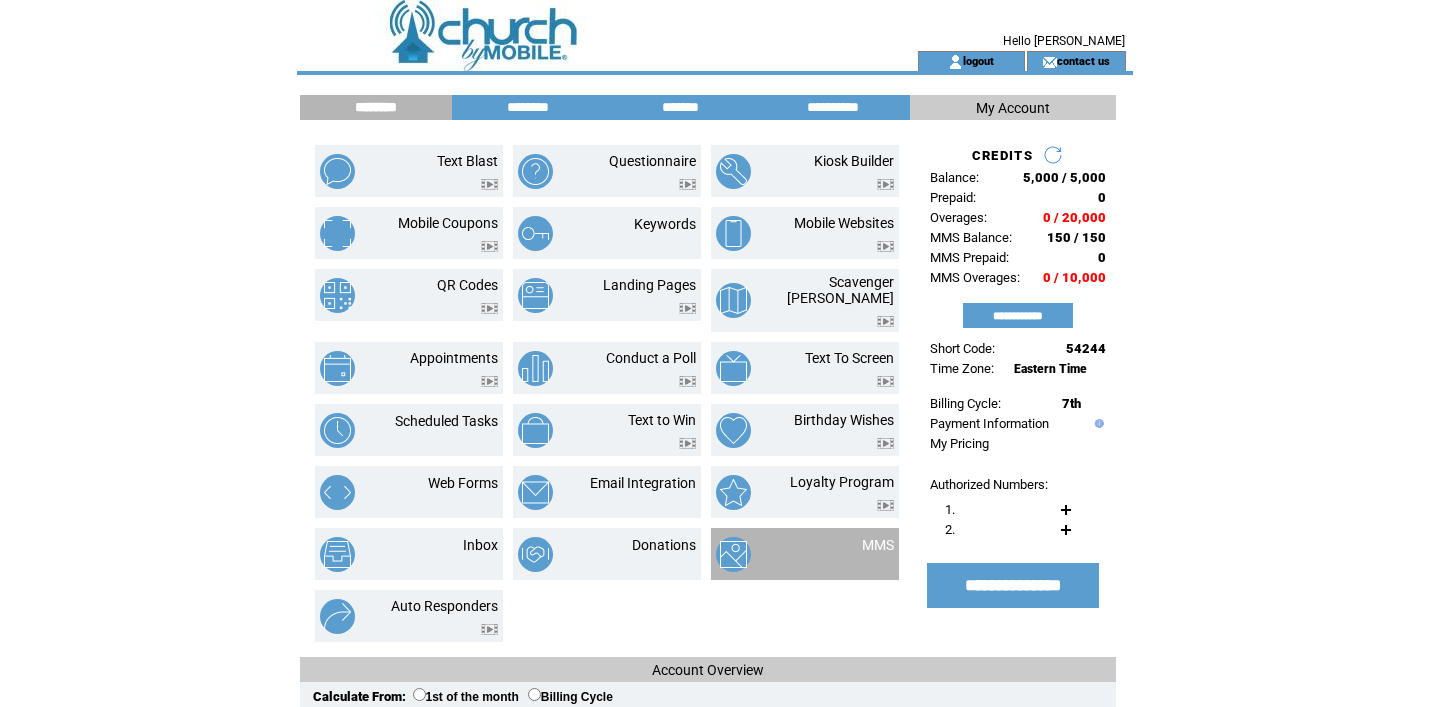 scroll, scrollTop: 0, scrollLeft: 0, axis: both 